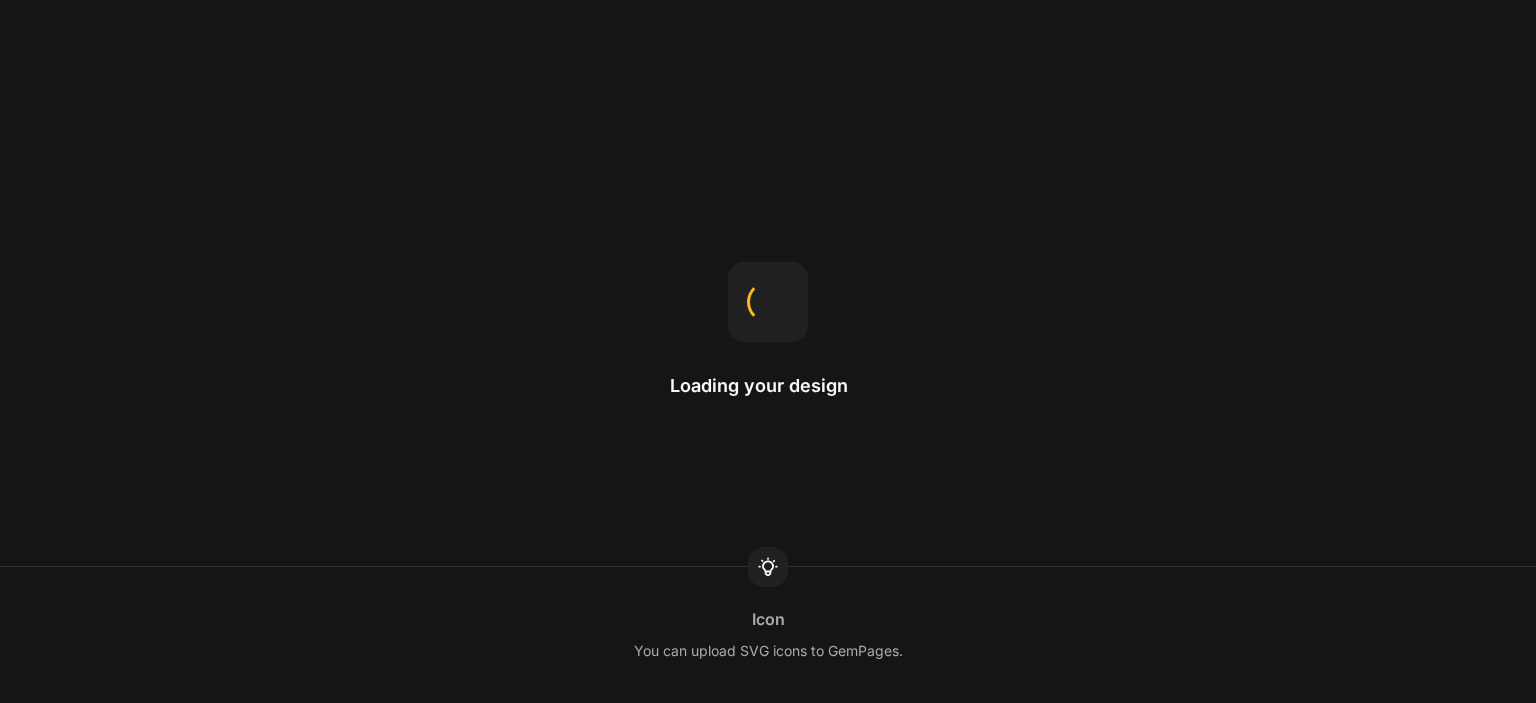scroll, scrollTop: 0, scrollLeft: 0, axis: both 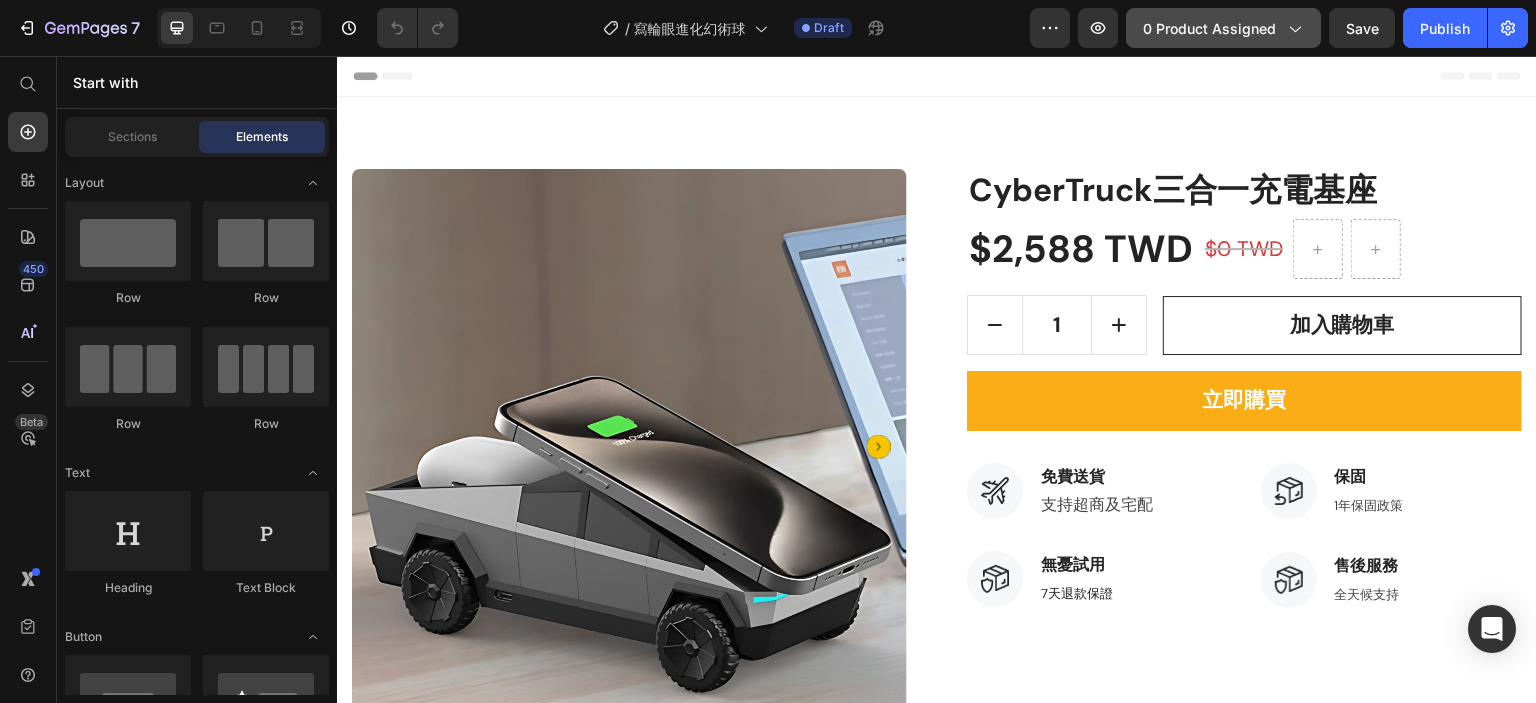 click on "0 product assigned" at bounding box center (1223, 28) 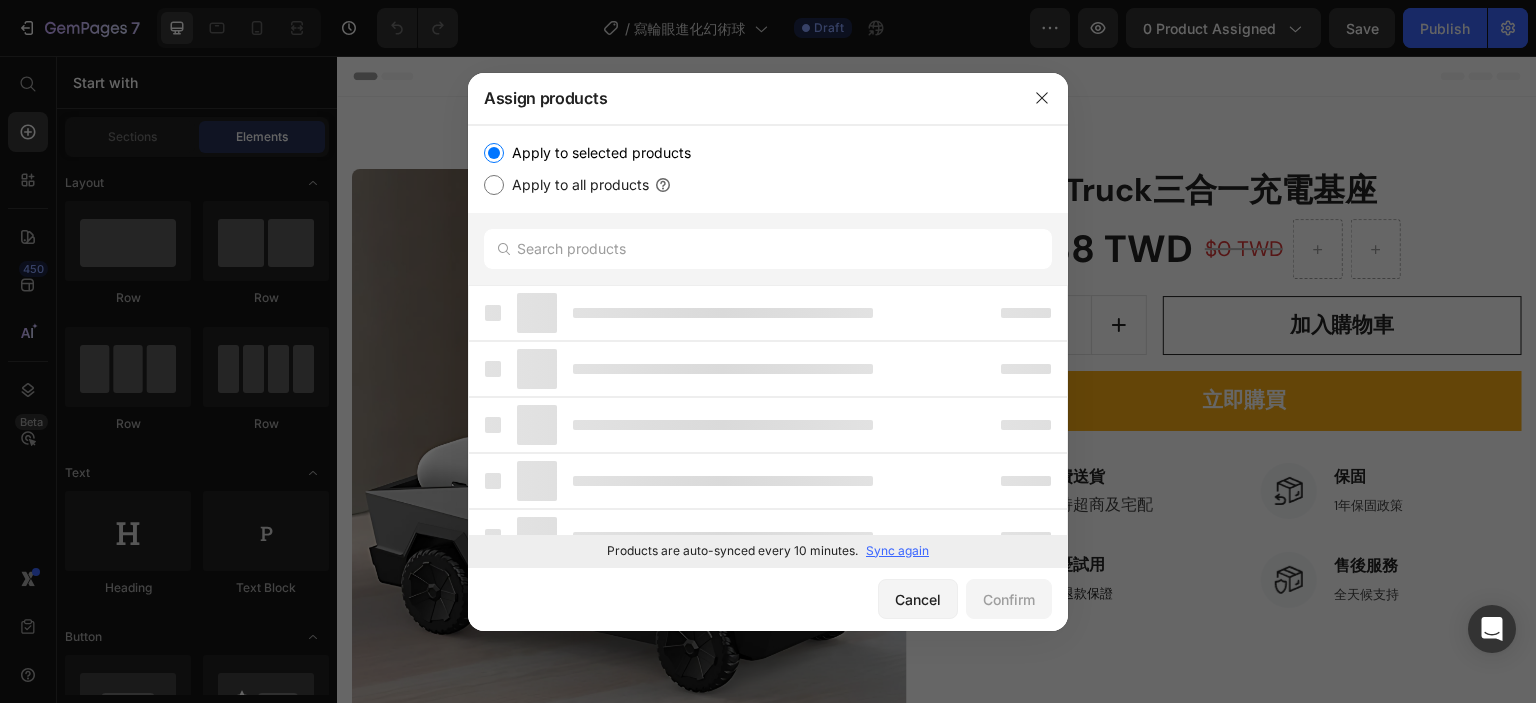 click on "Sync again" at bounding box center (897, 551) 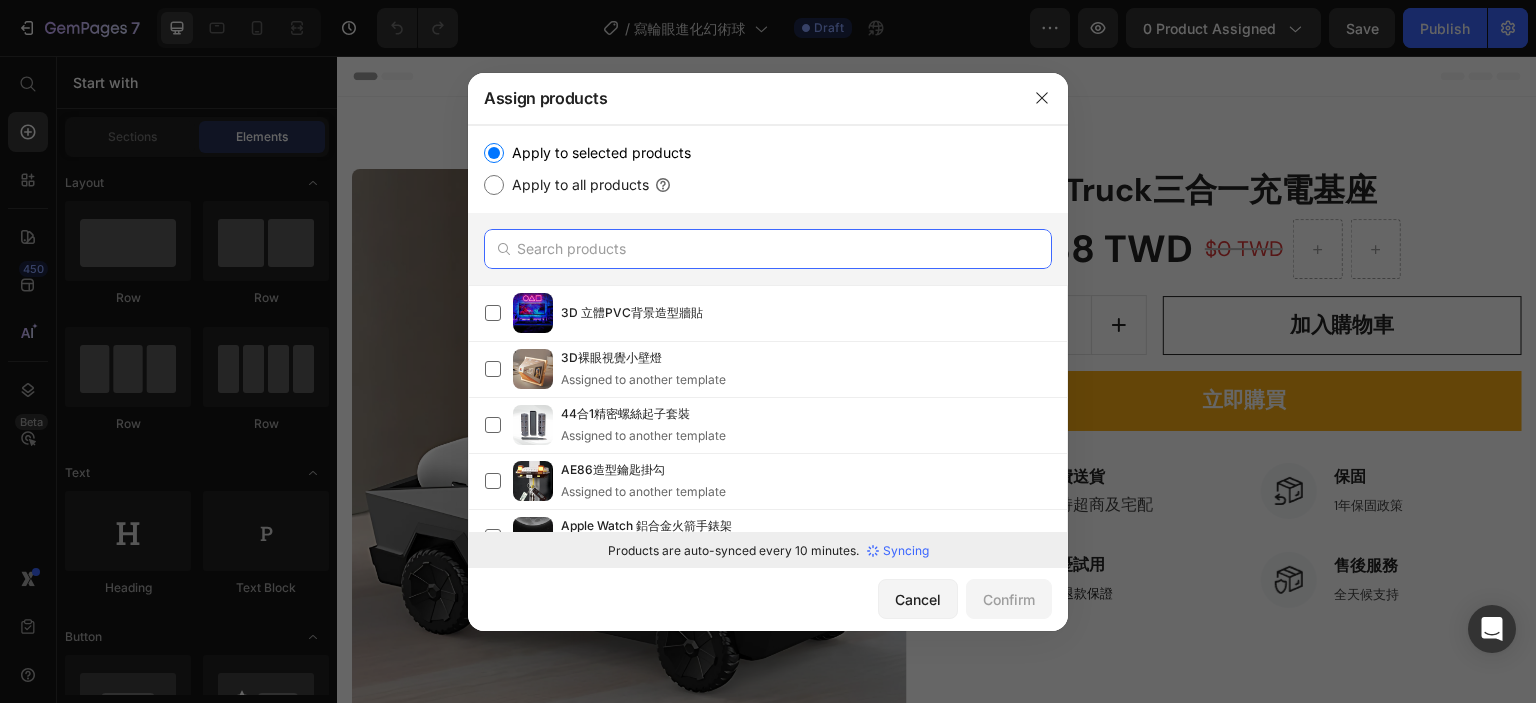 click at bounding box center [768, 249] 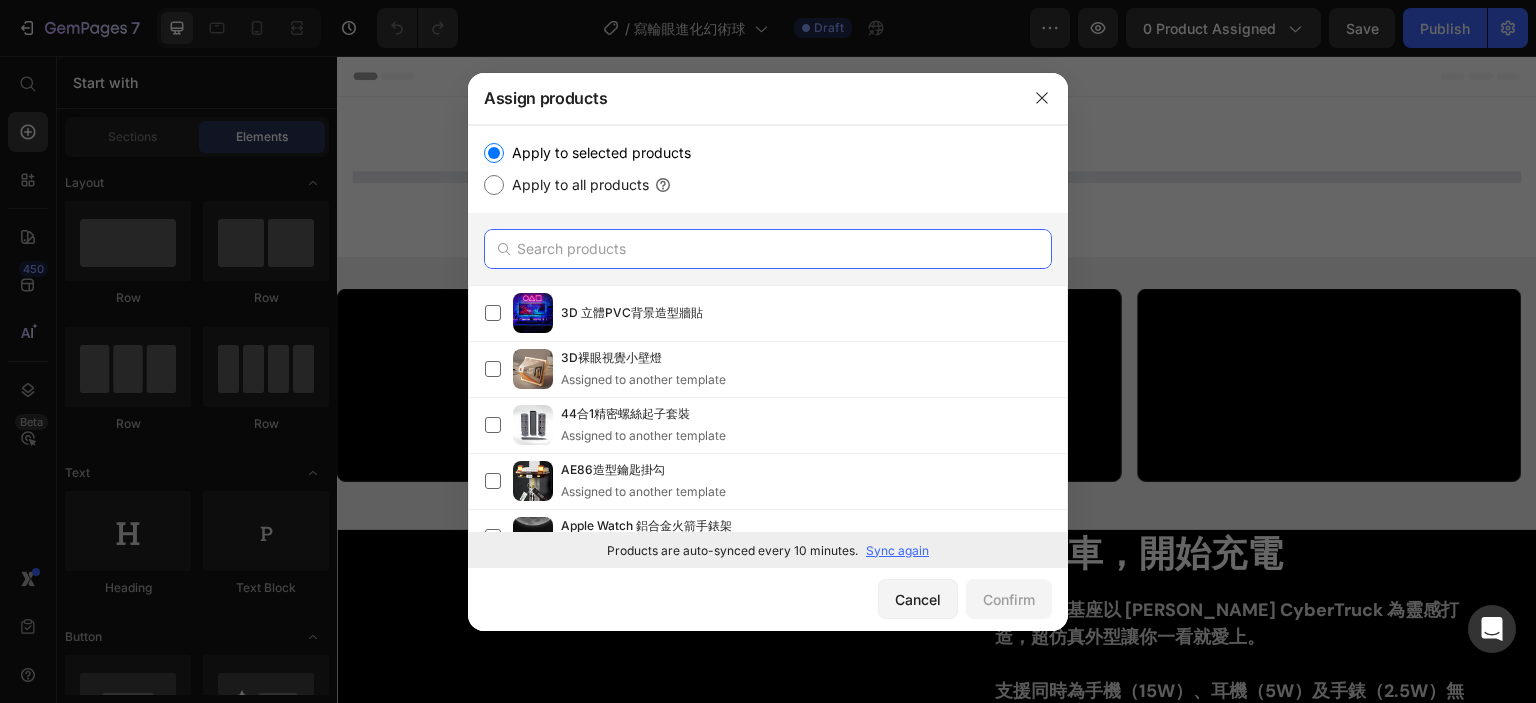 paste on "寫輪眼進化幻術球" 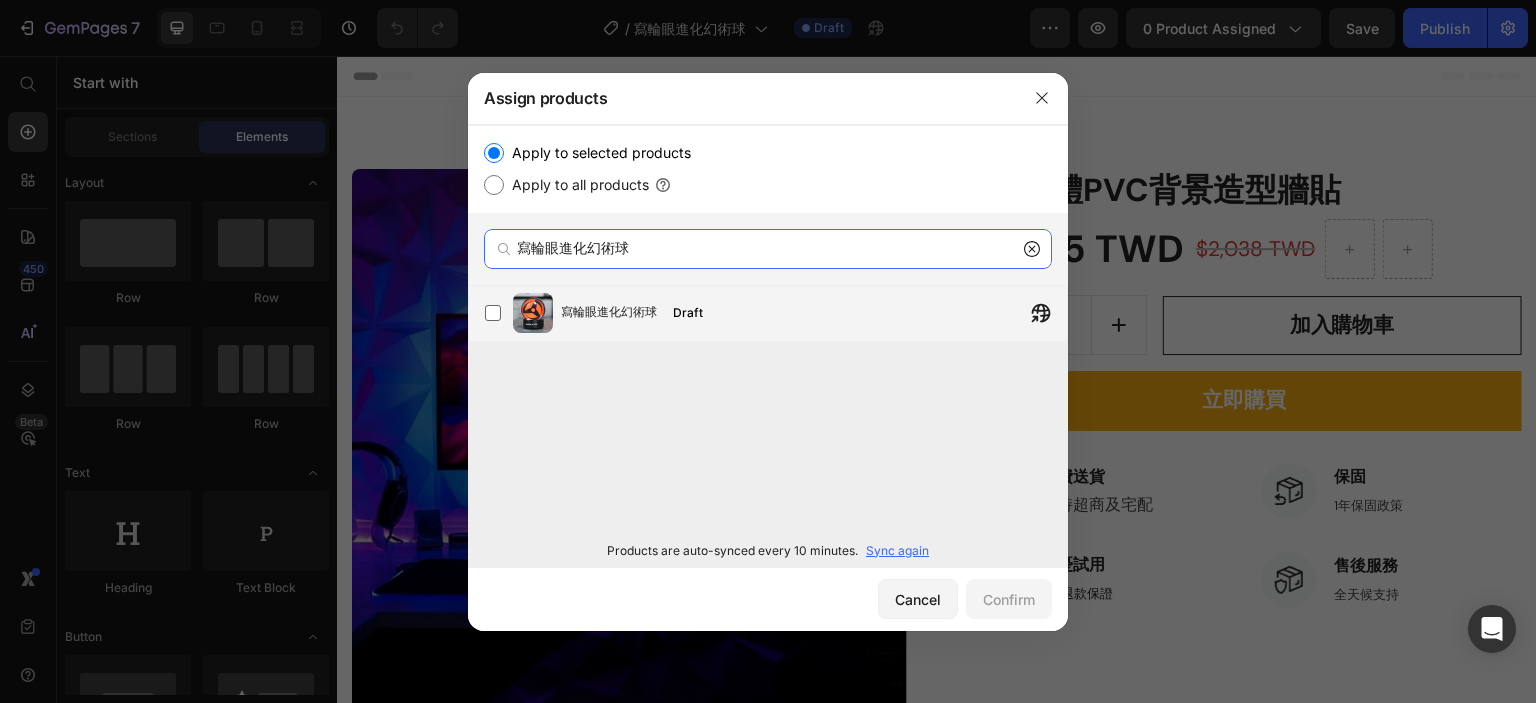 type on "寫輪眼進化幻術球" 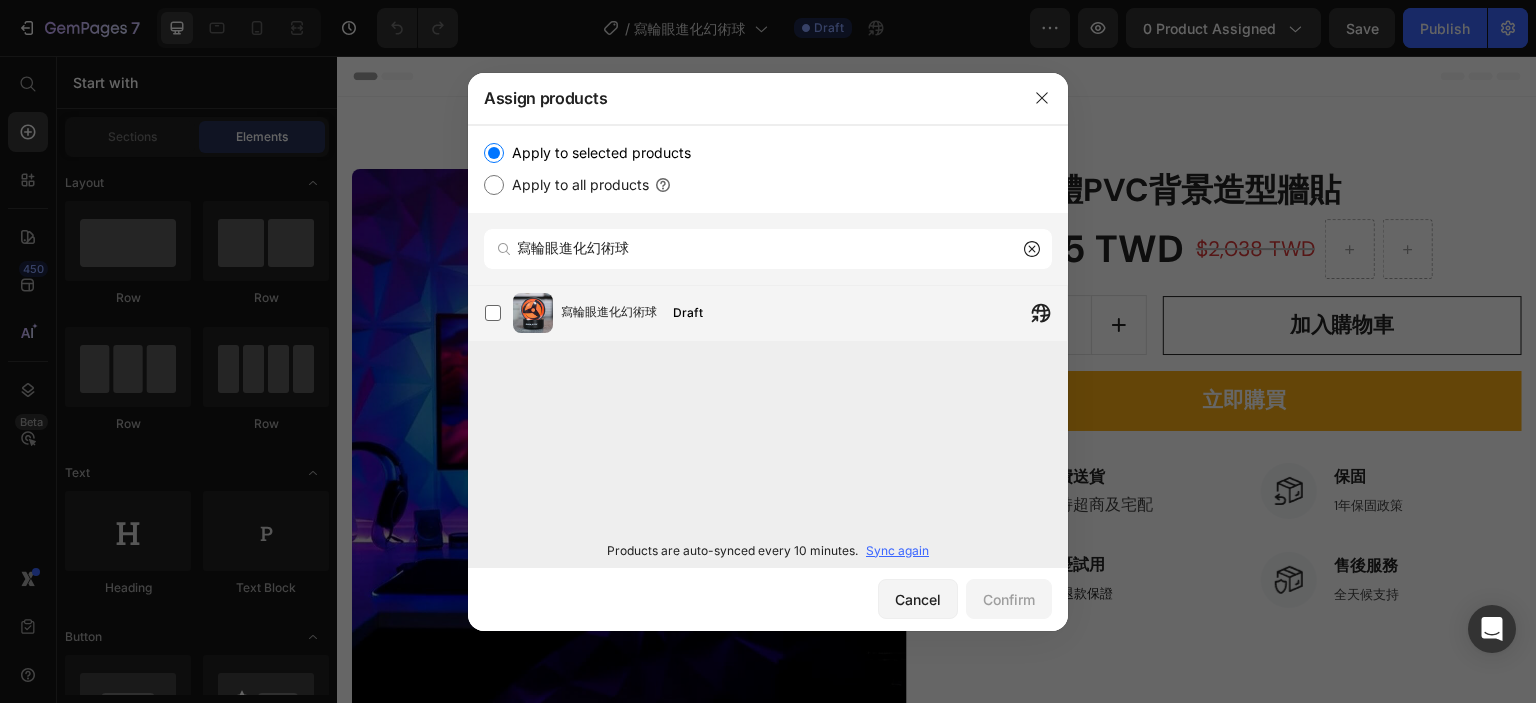 click on "Draft" 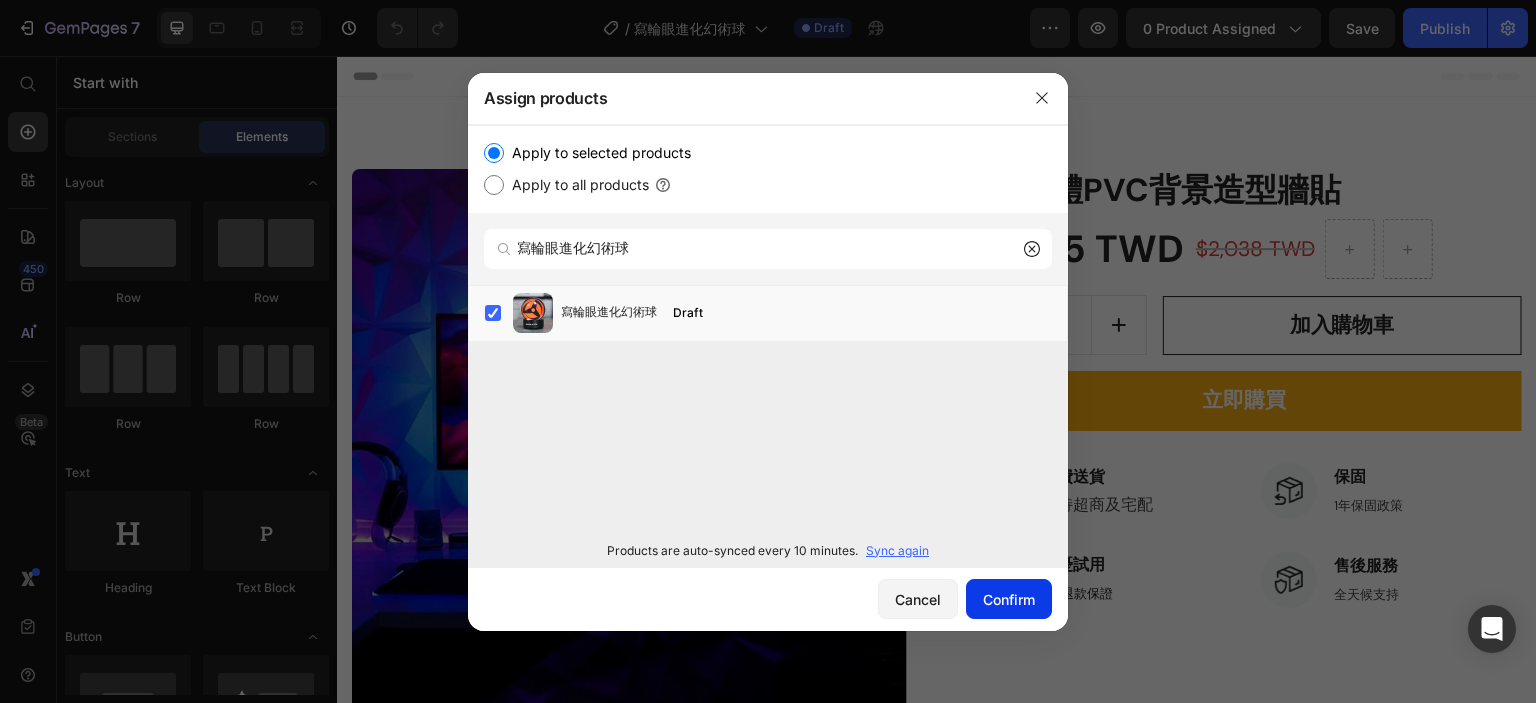 click on "Confirm" at bounding box center [1009, 599] 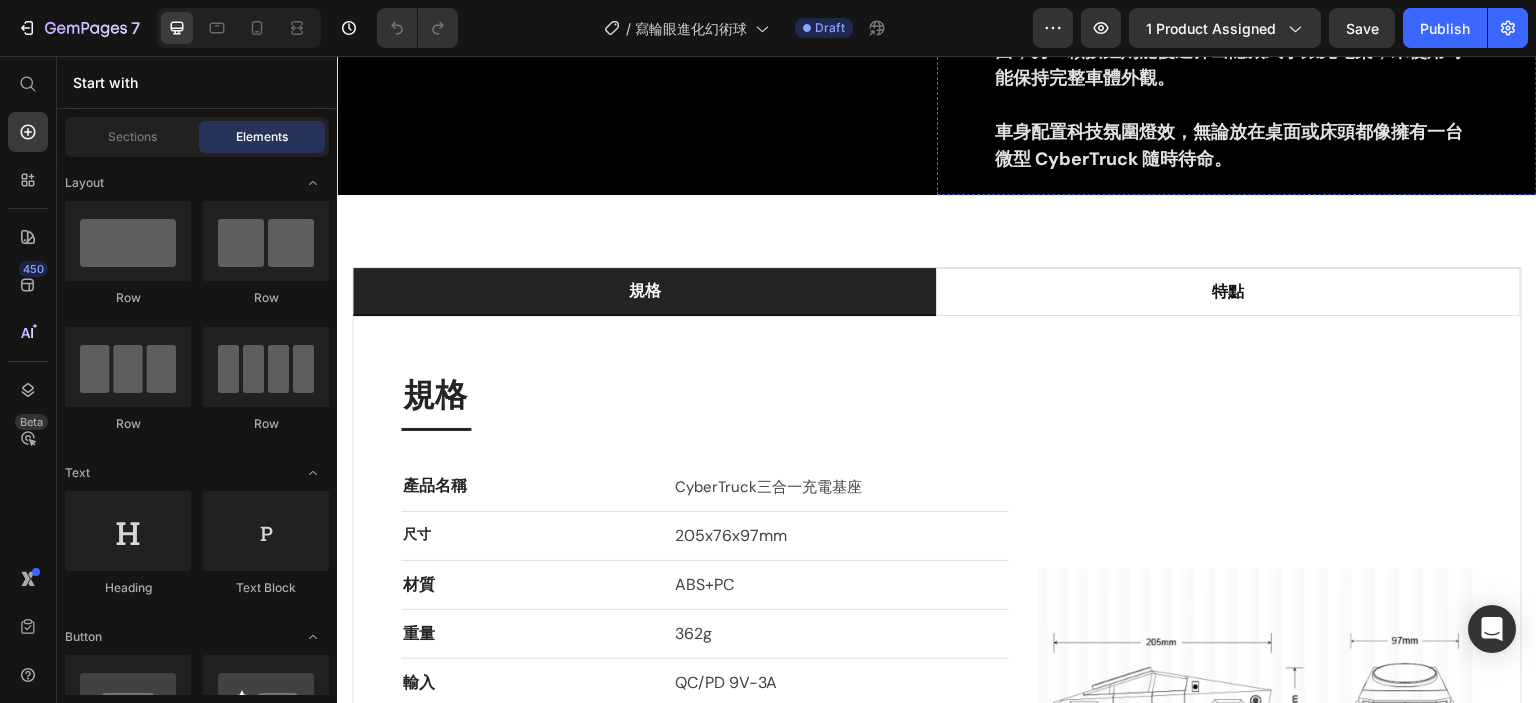 scroll, scrollTop: 1500, scrollLeft: 0, axis: vertical 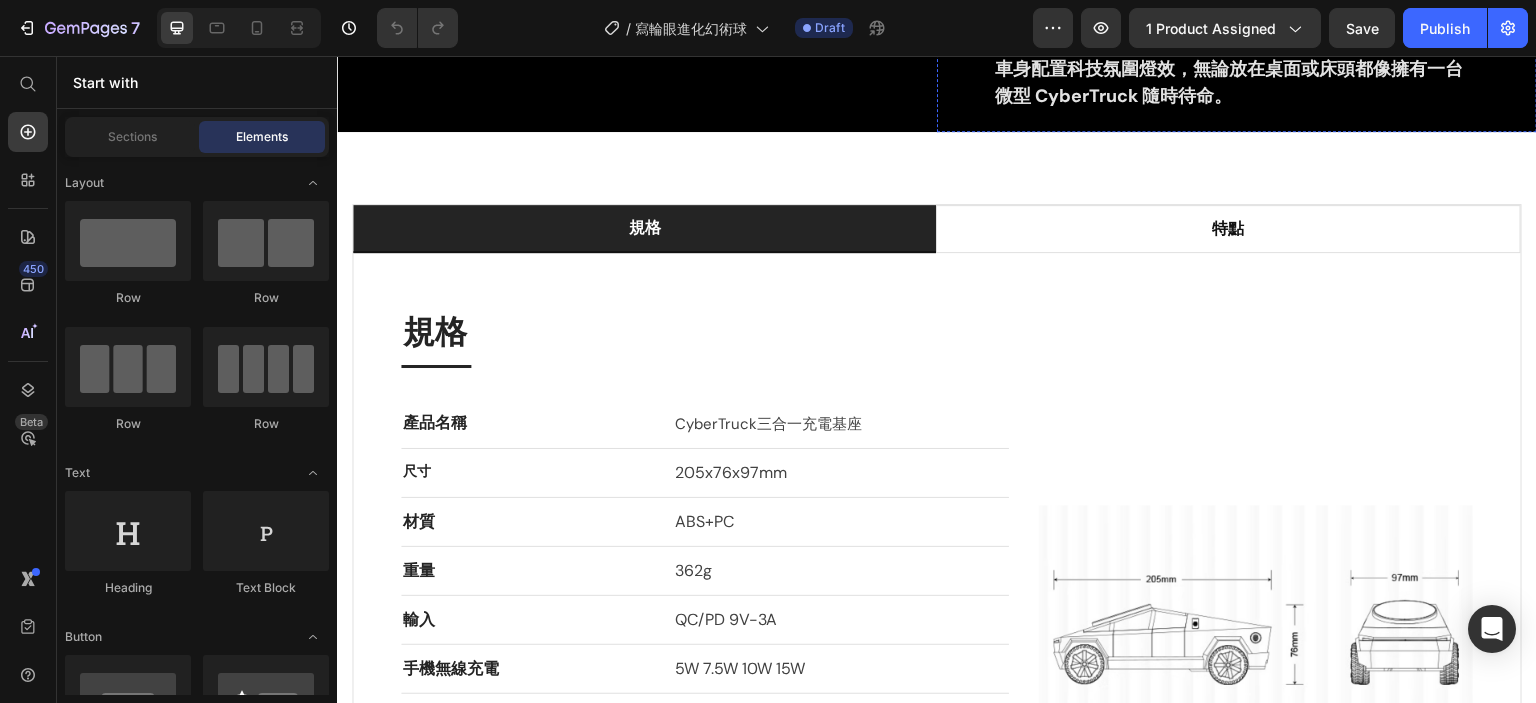 click on "停好車，開始充電" at bounding box center [1237, -259] 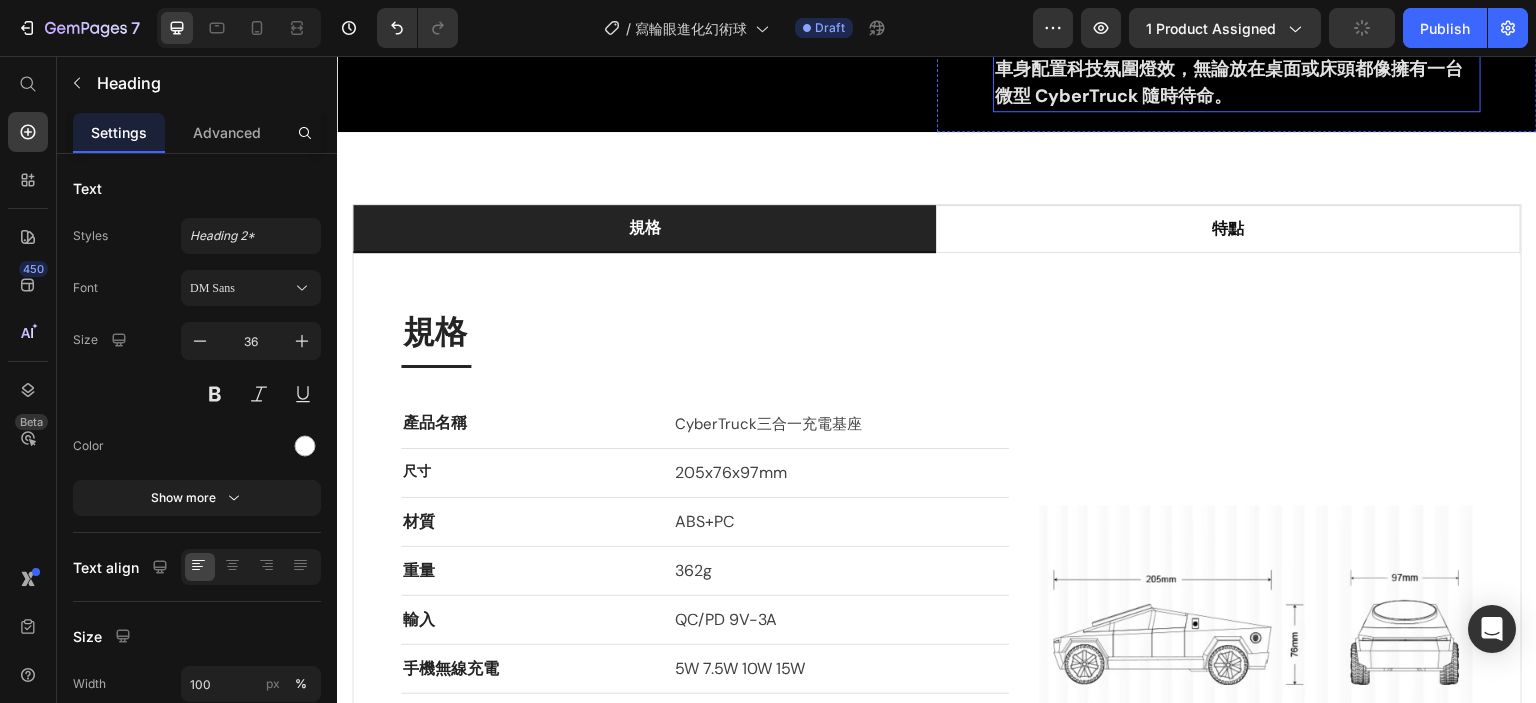 click on "這款充電基座以 [PERSON_NAME] CyberTruck 為靈感打造，超仿真外型讓你一看就愛上。" at bounding box center [1227, -188] 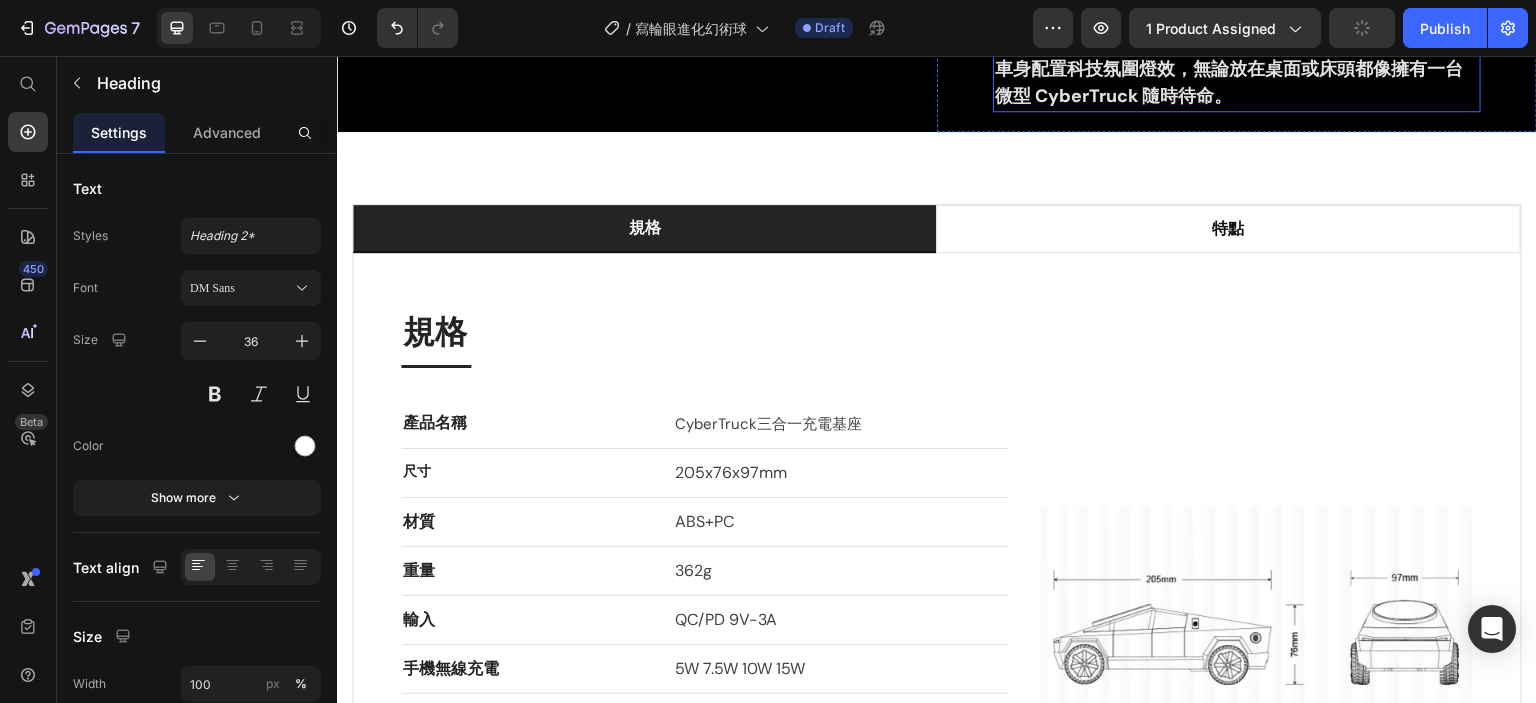 click on "這款充電基座以 [PERSON_NAME] CyberTruck 為靈感打造，超仿真外型讓你一看就愛上。" at bounding box center [1227, -188] 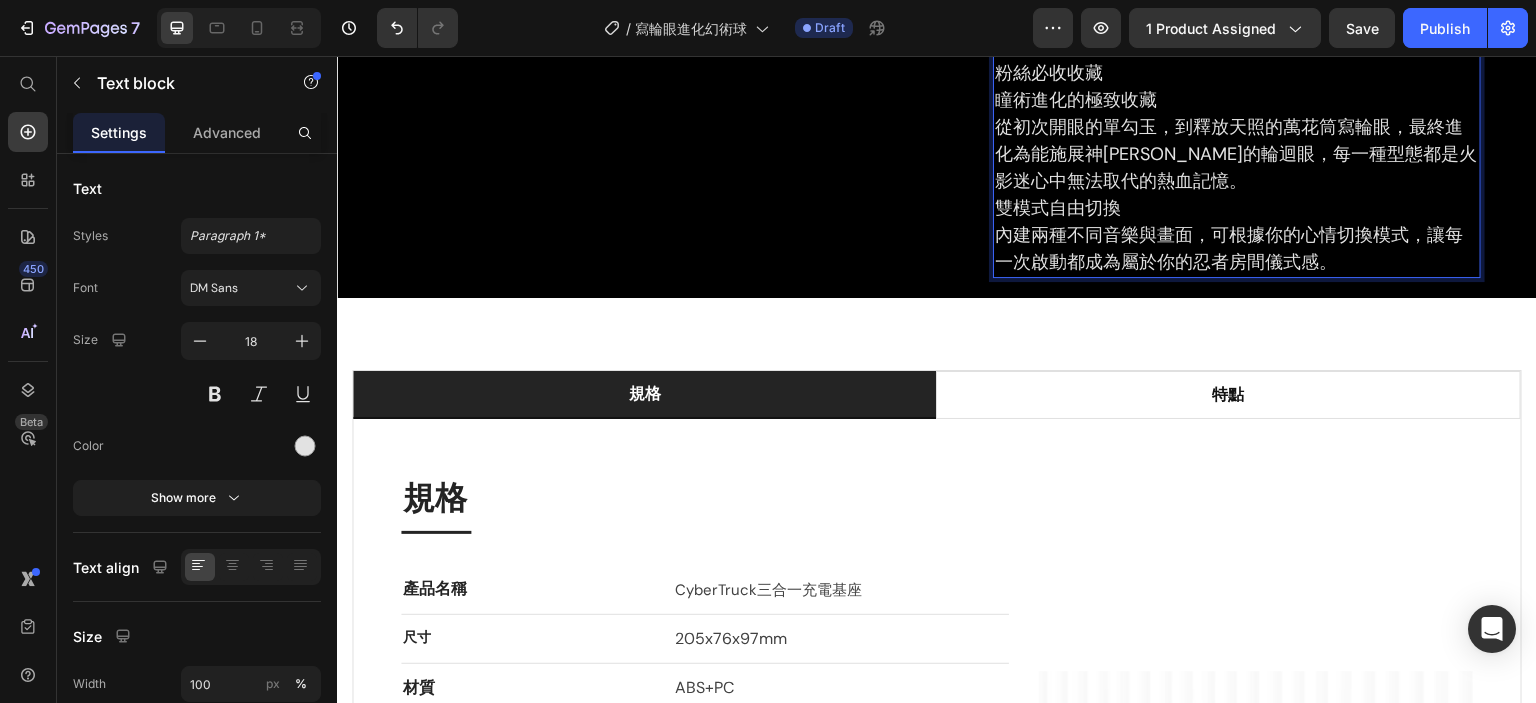 scroll, scrollTop: 1628, scrollLeft: 0, axis: vertical 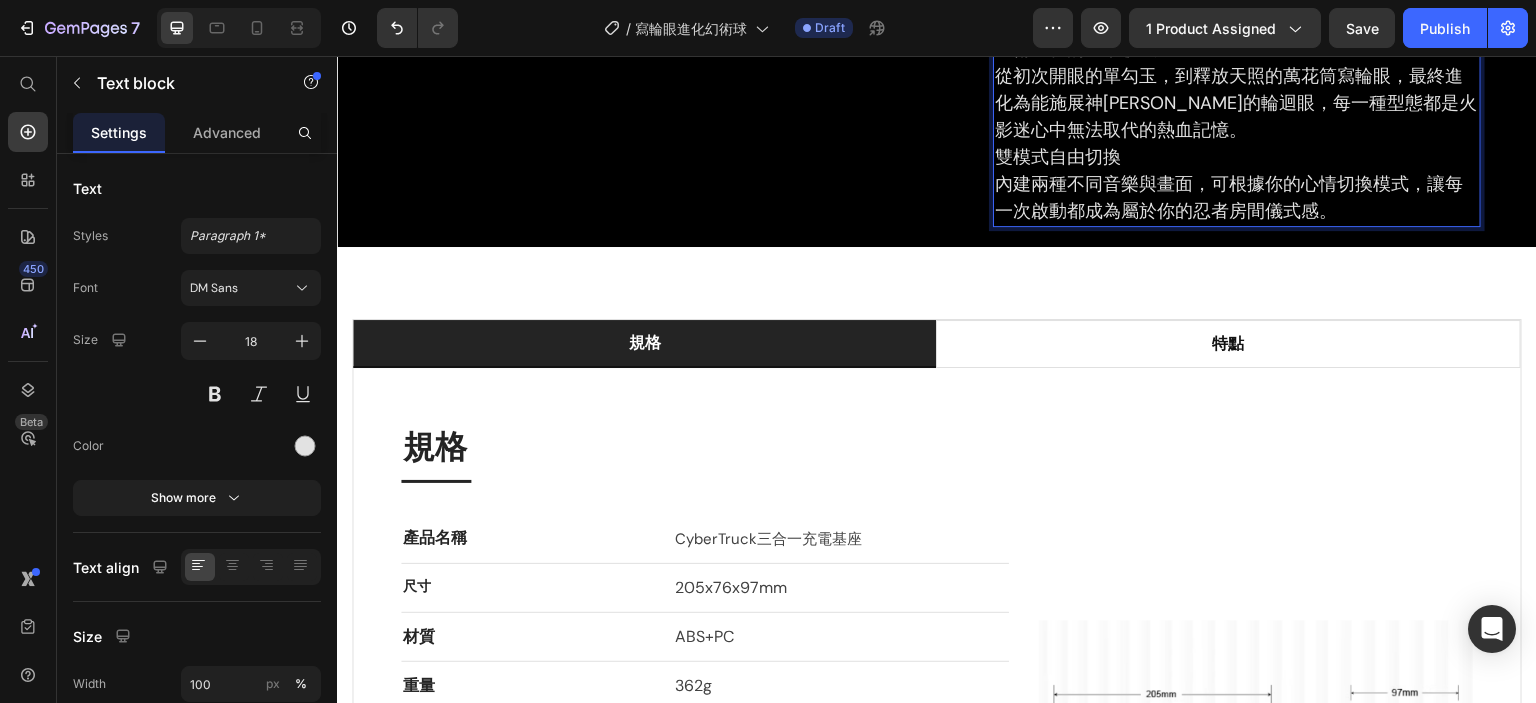 click on "血繼限界，再次覺醒" at bounding box center [1237, -329] 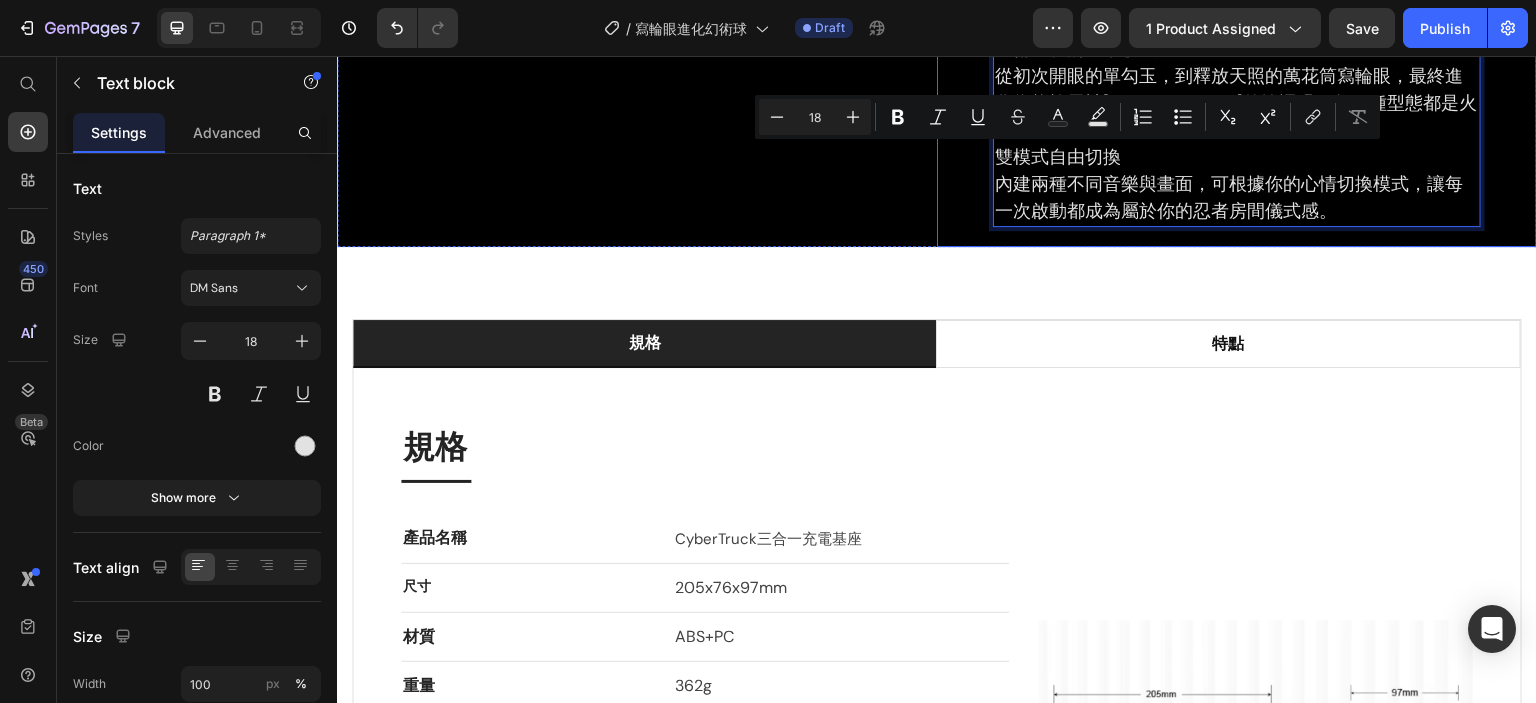 drag, startPoint x: 1150, startPoint y: 160, endPoint x: 970, endPoint y: 167, distance: 180.13606 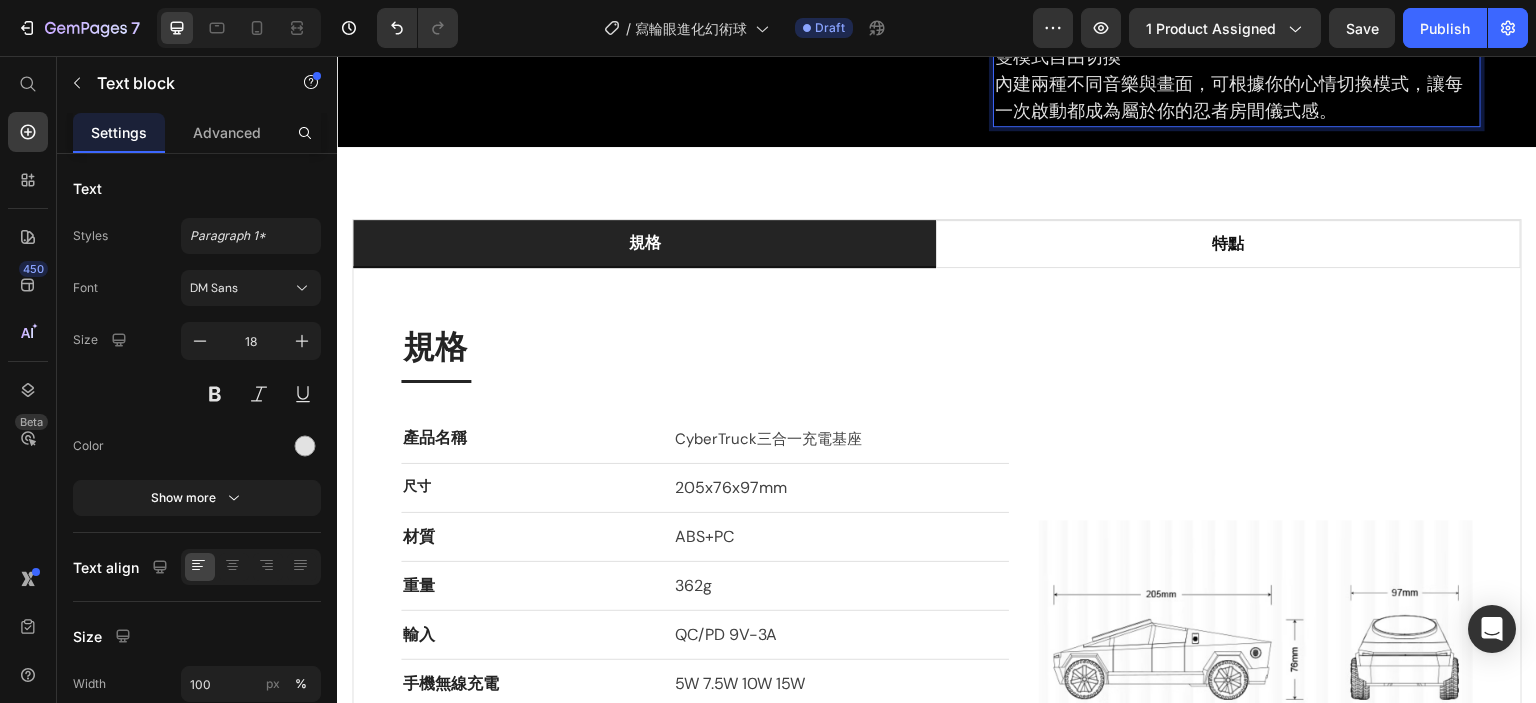 scroll, scrollTop: 1628, scrollLeft: 0, axis: vertical 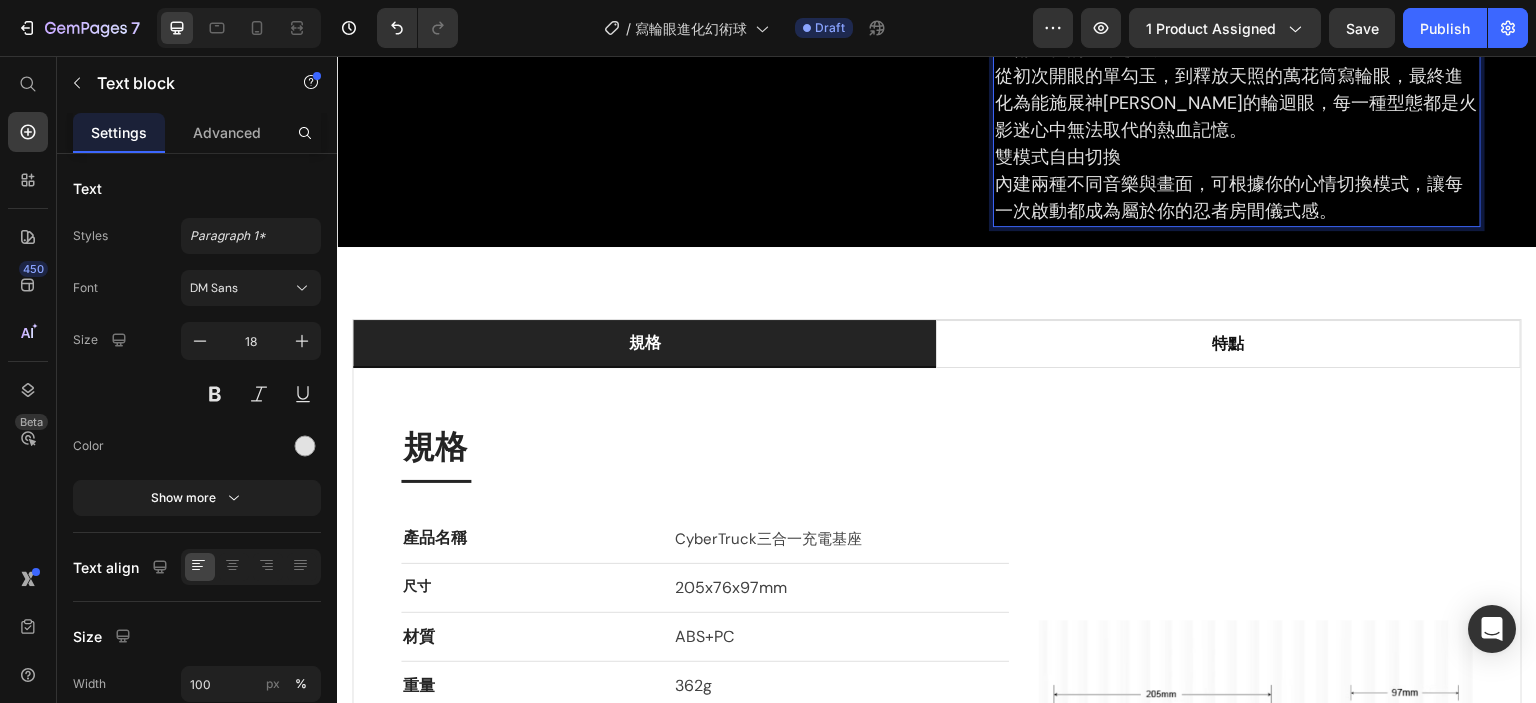 click on "這顆寫輪眼進化幻術球，收錄了完整的寫輪眼進化動畫，從單勾玉開眼、萬花筒寫輪眼、永恆萬花筒寫輪眼，到最終能施展神[PERSON_NAME]的輪迴眼與勾玉輪迴眼，每一次進化都讓你回想起角色們突破極限、燃燒靈魂的瞬間。內建兩種可切換的音樂與畫面模式，可調整音量、暫停播放，讓你的房間也能重現瞳術爆發時的氛圍。卡[PERSON_NAME]、[PERSON_NAME]、止水、[PERSON_NAME]、輝夜等角色的經典瞳術全部重現，是寫輪眼與血繼限界迷不容錯過的收藏品。" at bounding box center (1237, -194) 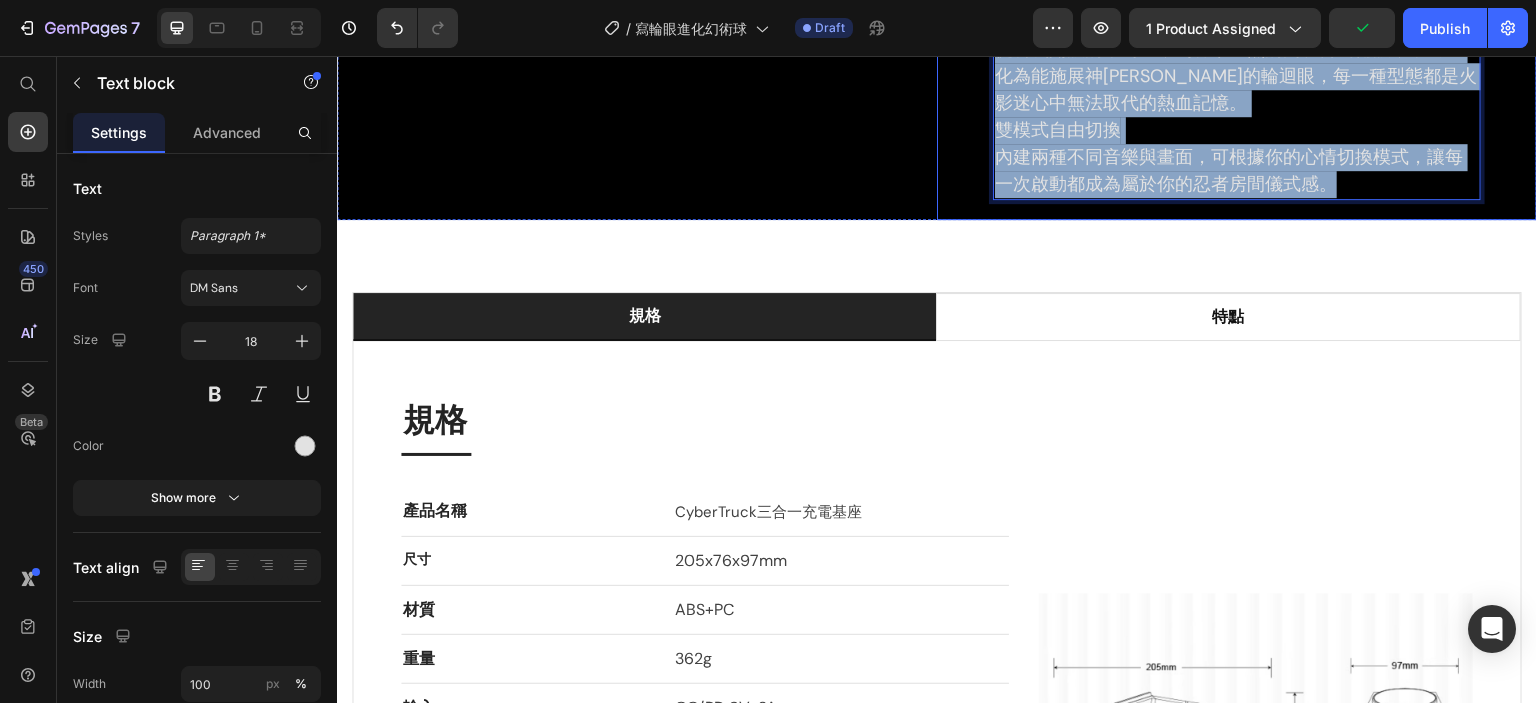 drag, startPoint x: 989, startPoint y: 370, endPoint x: 1460, endPoint y: 677, distance: 562.2188 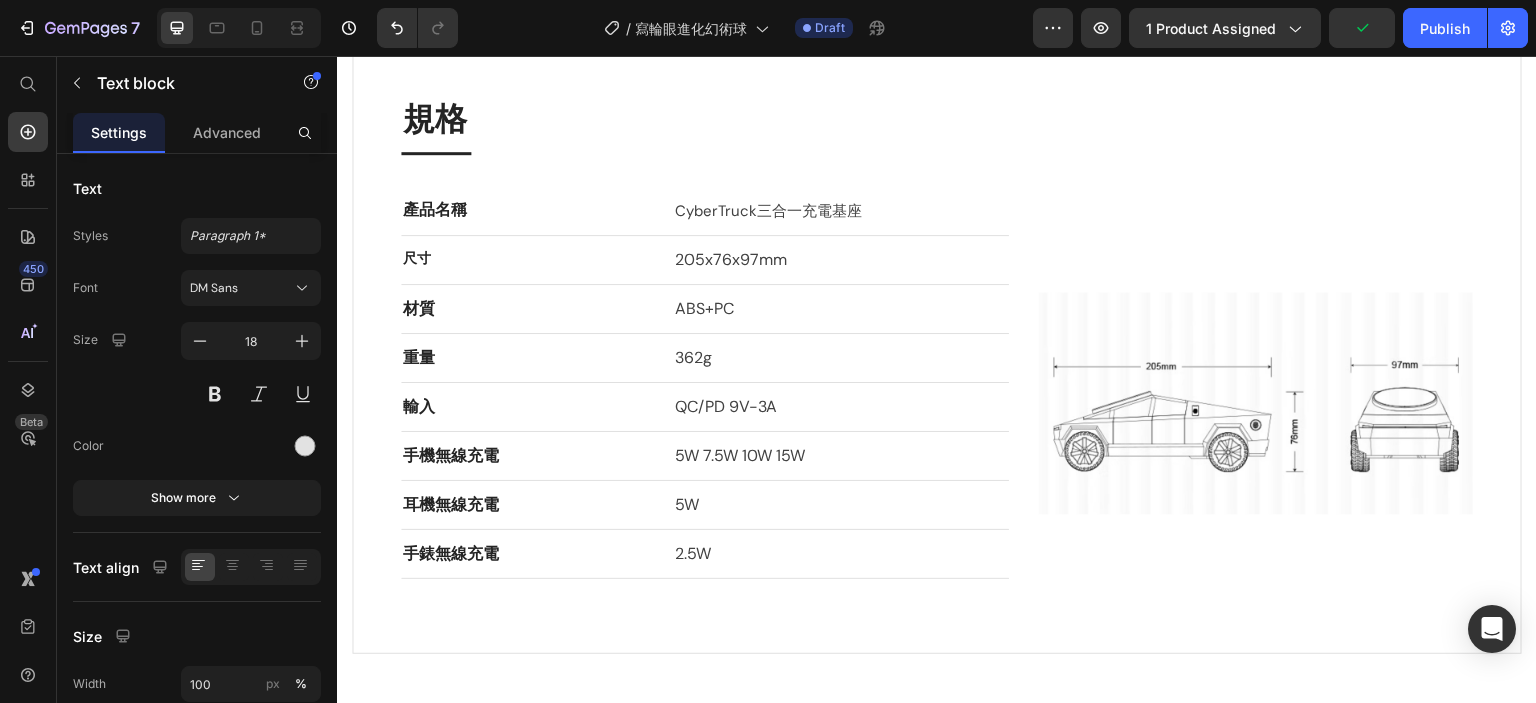 scroll, scrollTop: 1672, scrollLeft: 0, axis: vertical 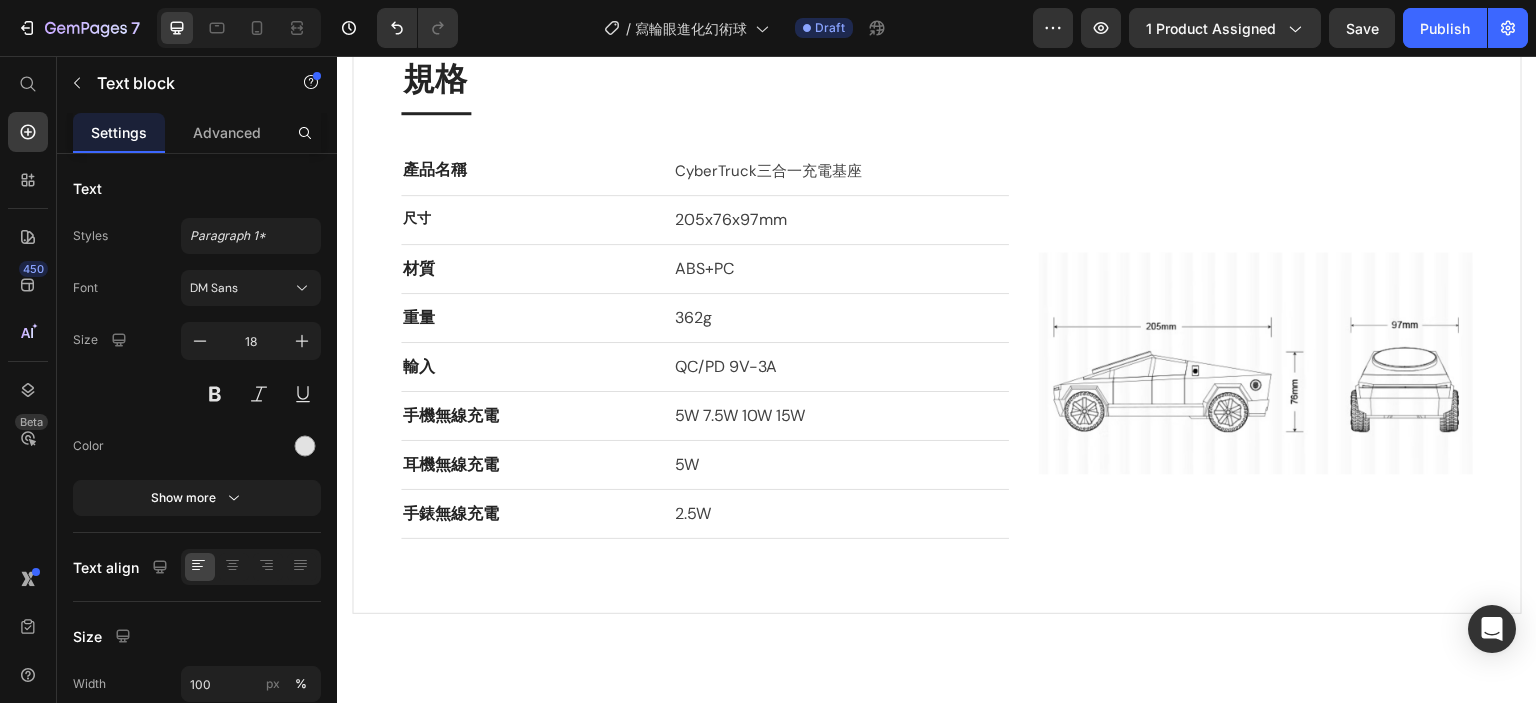 click on "這顆寫輪眼進化幻術球，收錄了完整的寫輪眼進化動畫，從單勾玉開眼、萬花筒寫輪眼、永恆萬花筒寫輪眼，到最終能施展神[PERSON_NAME]的輪迴眼與勾玉輪迴眼，每一次進化都讓你回想起角色們突破極限、燃燒靈魂的瞬間。內建兩種可切換的音樂與畫面模式，可調整音量、暫停播放，讓你的房間也能重現瞳術爆發時的氛圍。卡[PERSON_NAME]、[PERSON_NAME]、止水、[PERSON_NAME]、輝夜等角色的經典瞳術全部重現，是寫輪眼與血繼限界迷不容錯過的收藏品。" at bounding box center [1237, -265] 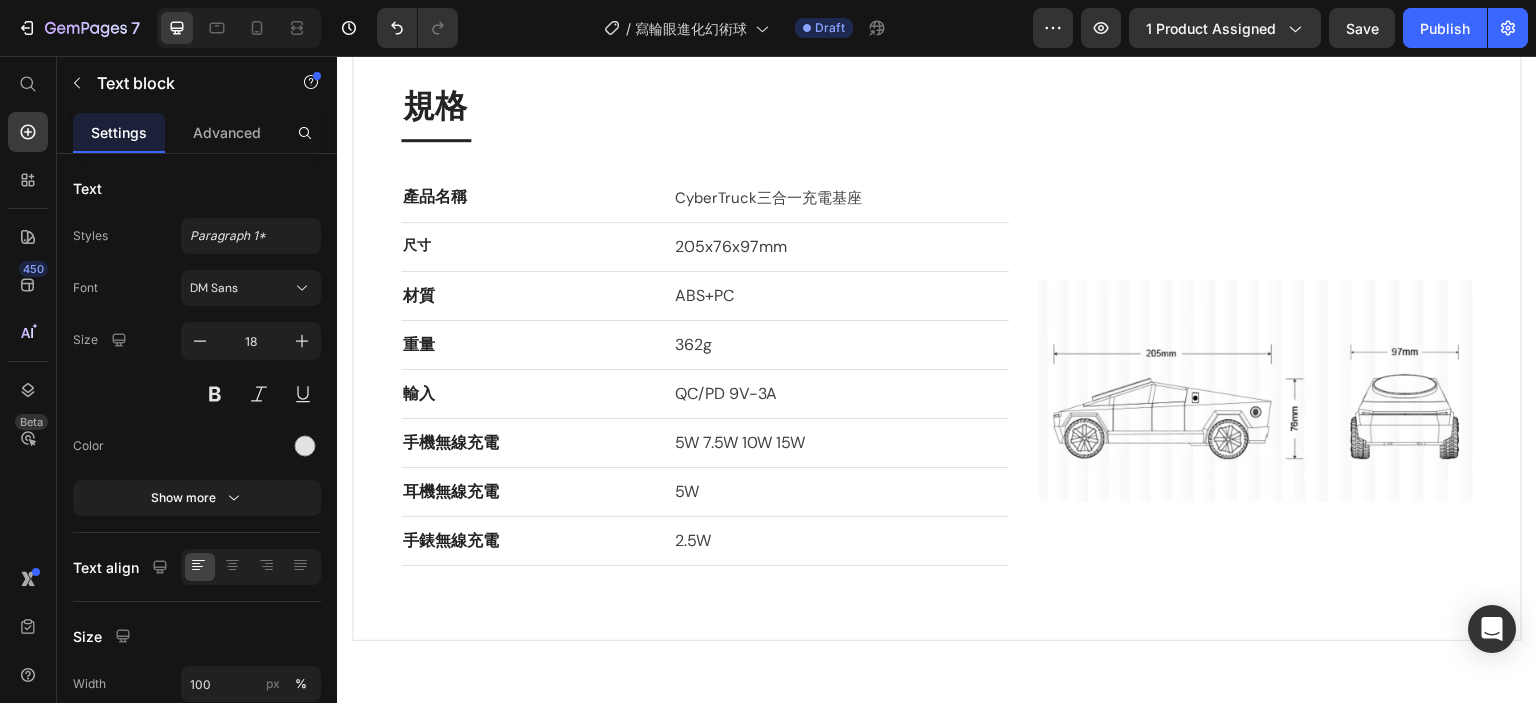 scroll, scrollTop: 1659, scrollLeft: 0, axis: vertical 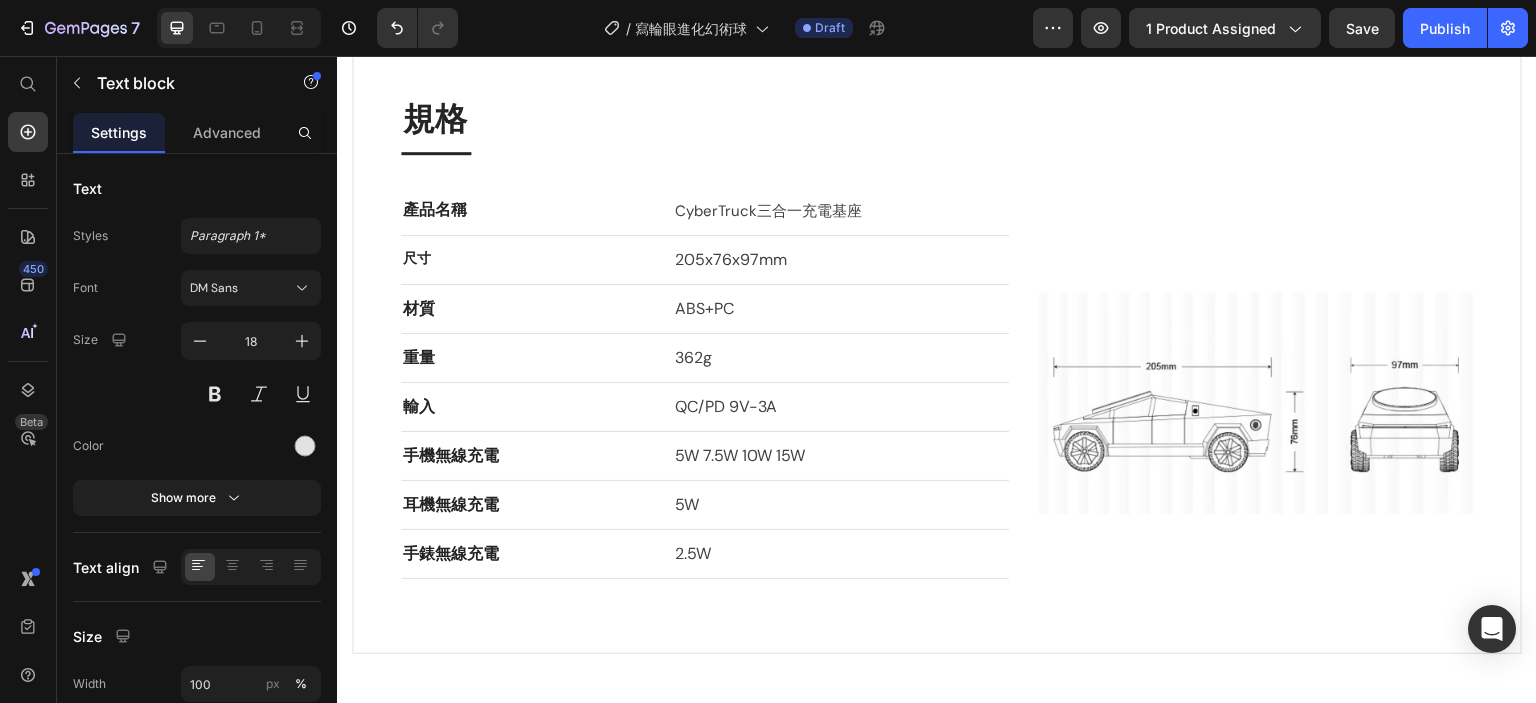 click on "這顆寫輪眼進化幻術球，收錄了完整的寫輪眼進化動畫，從單勾玉開眼、萬花筒寫輪眼、永恆萬花筒寫輪眼，到最終能施展神[PERSON_NAME]的輪迴眼與勾玉輪迴眼，每一次進化都讓你回想起角色們突破極限、燃燒靈魂的瞬間。 內建兩種可切換的音樂與畫面模式，可調整音量、暫停播放，讓你的房間也能重現瞳術爆發時的氛圍。卡[PERSON_NAME]、[PERSON_NAME]、止水、[PERSON_NAME]、輝夜等角色的經典瞳術全部重現，是寫輪眼與血繼限界迷不容錯過的收藏品。" at bounding box center [1237, -238] 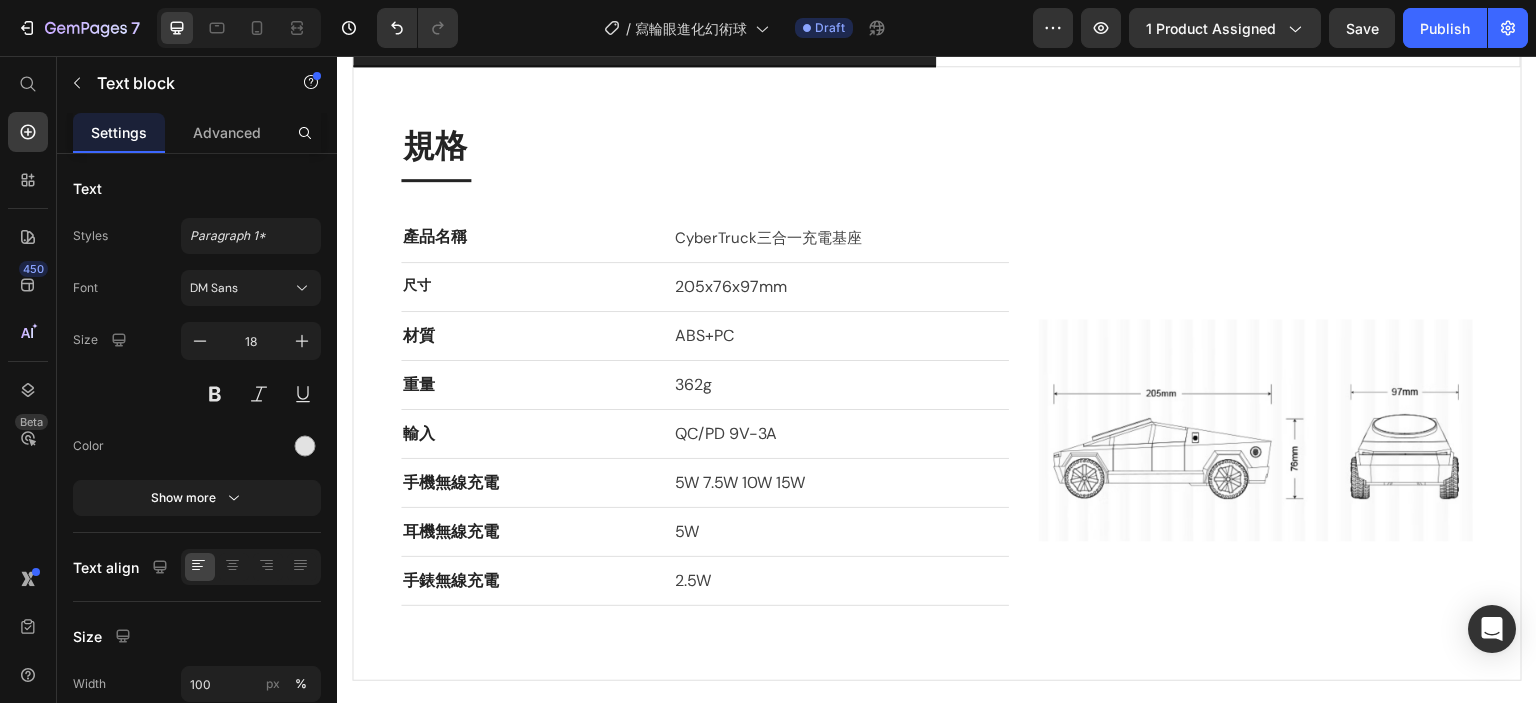scroll, scrollTop: 1645, scrollLeft: 0, axis: vertical 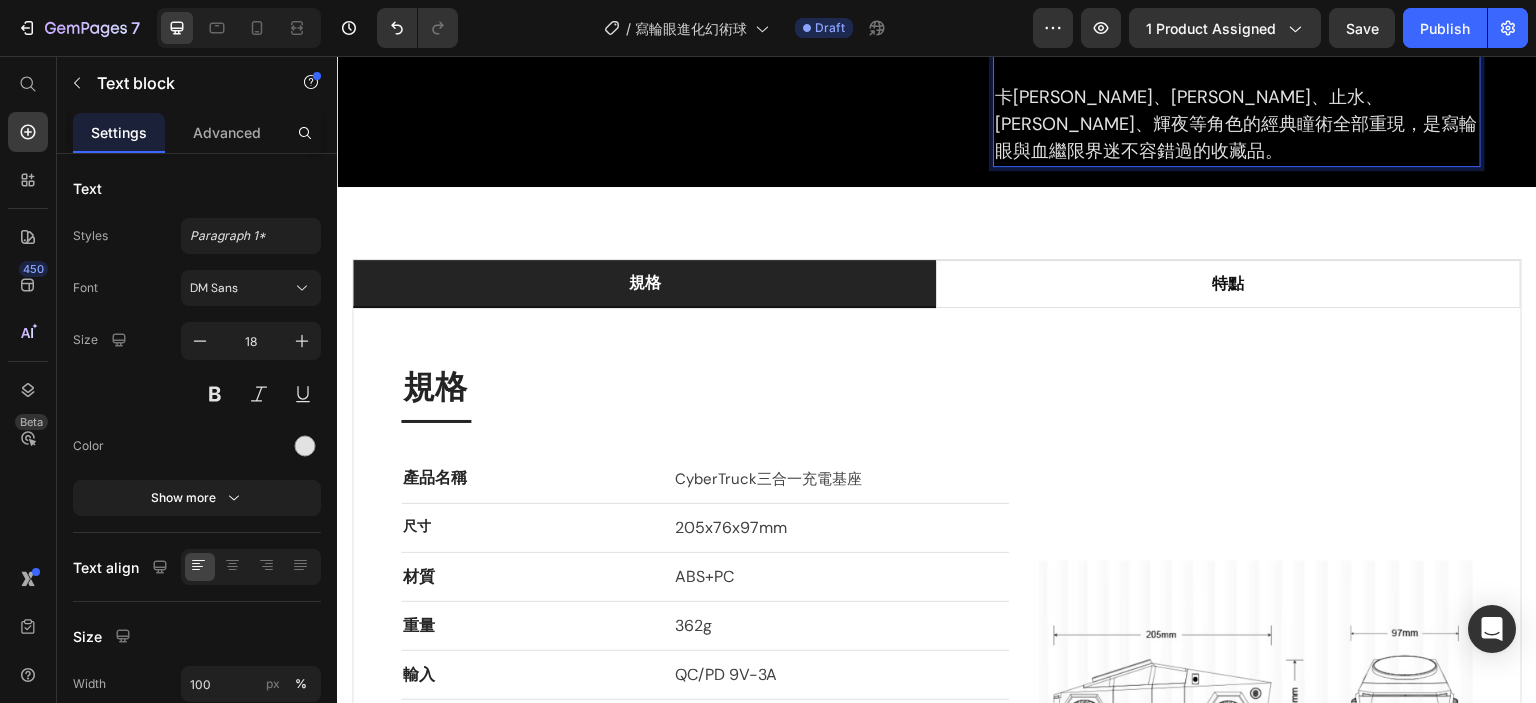 click at bounding box center (529, -344) 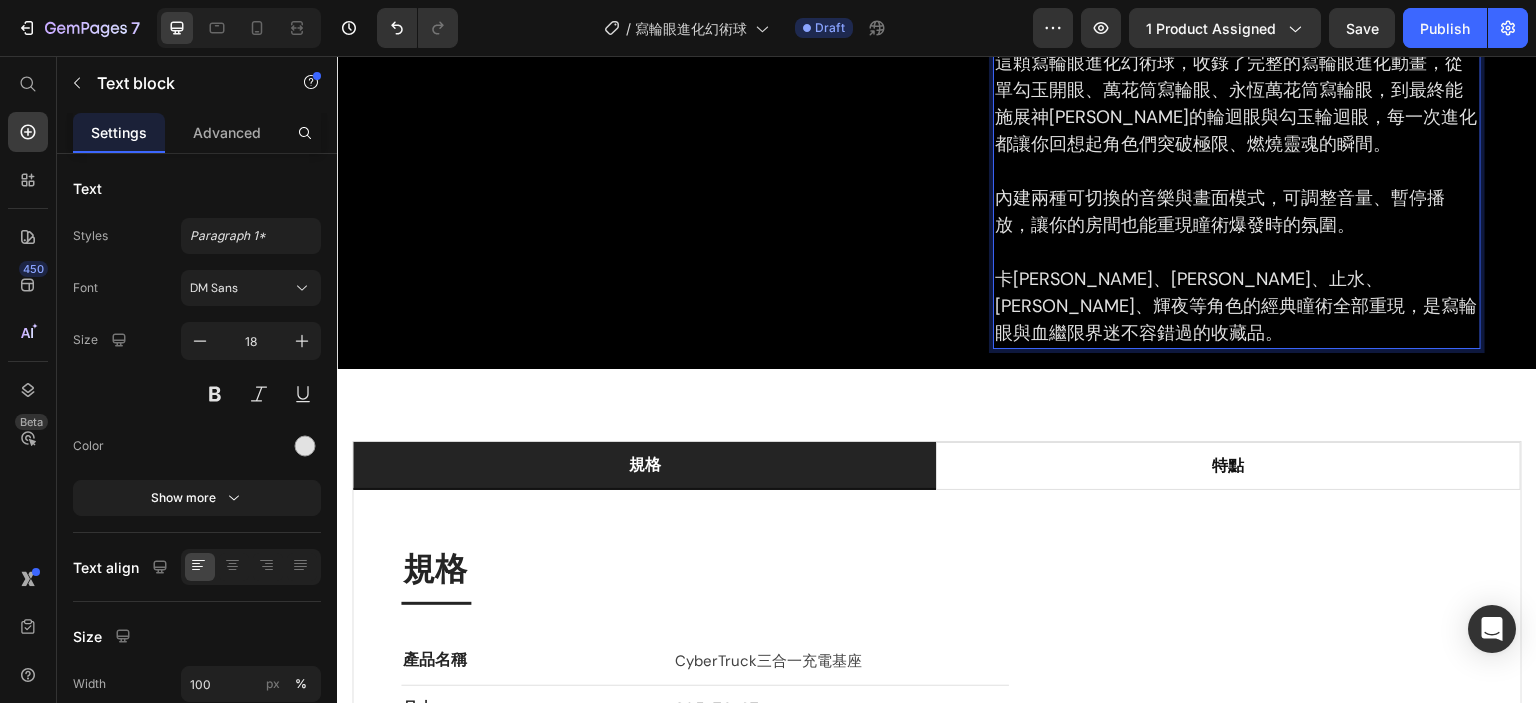 scroll, scrollTop: 0, scrollLeft: 0, axis: both 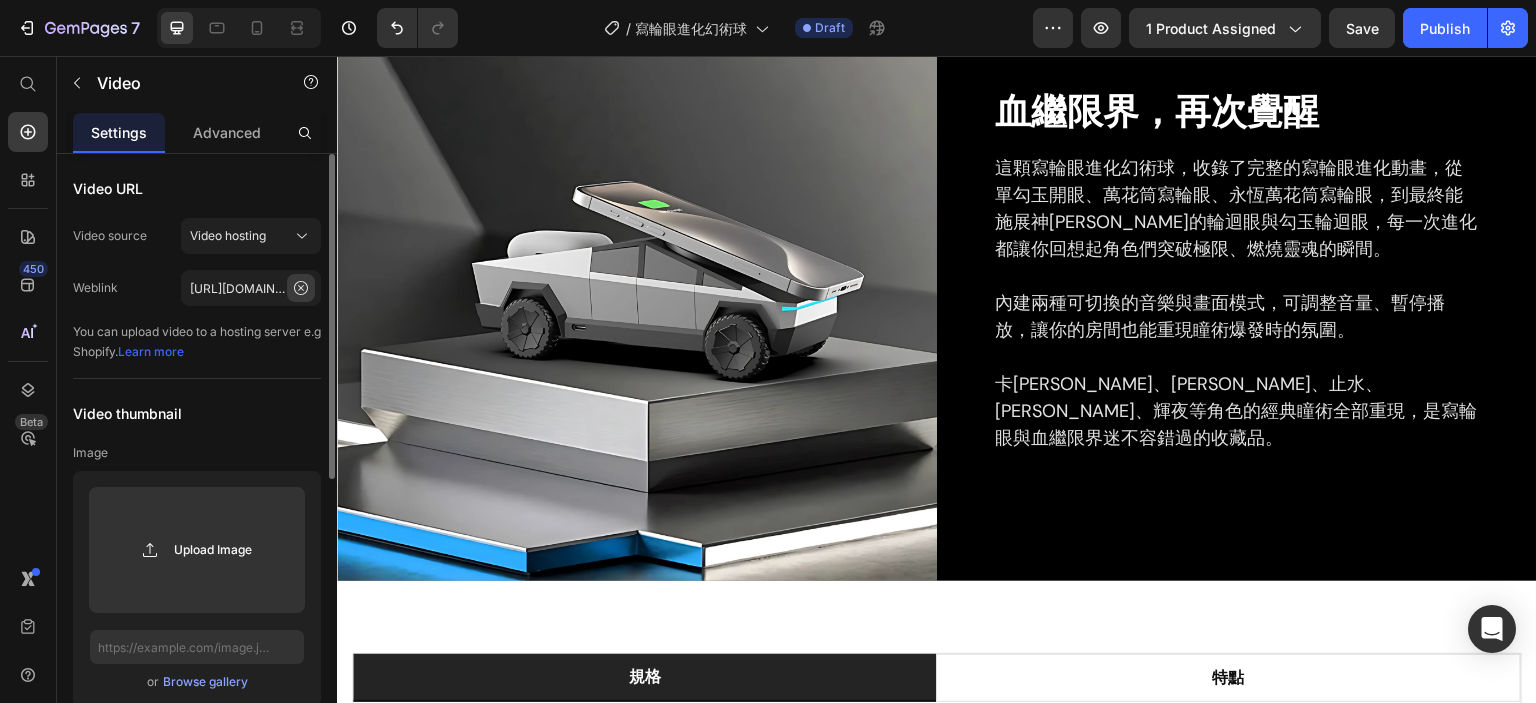 click 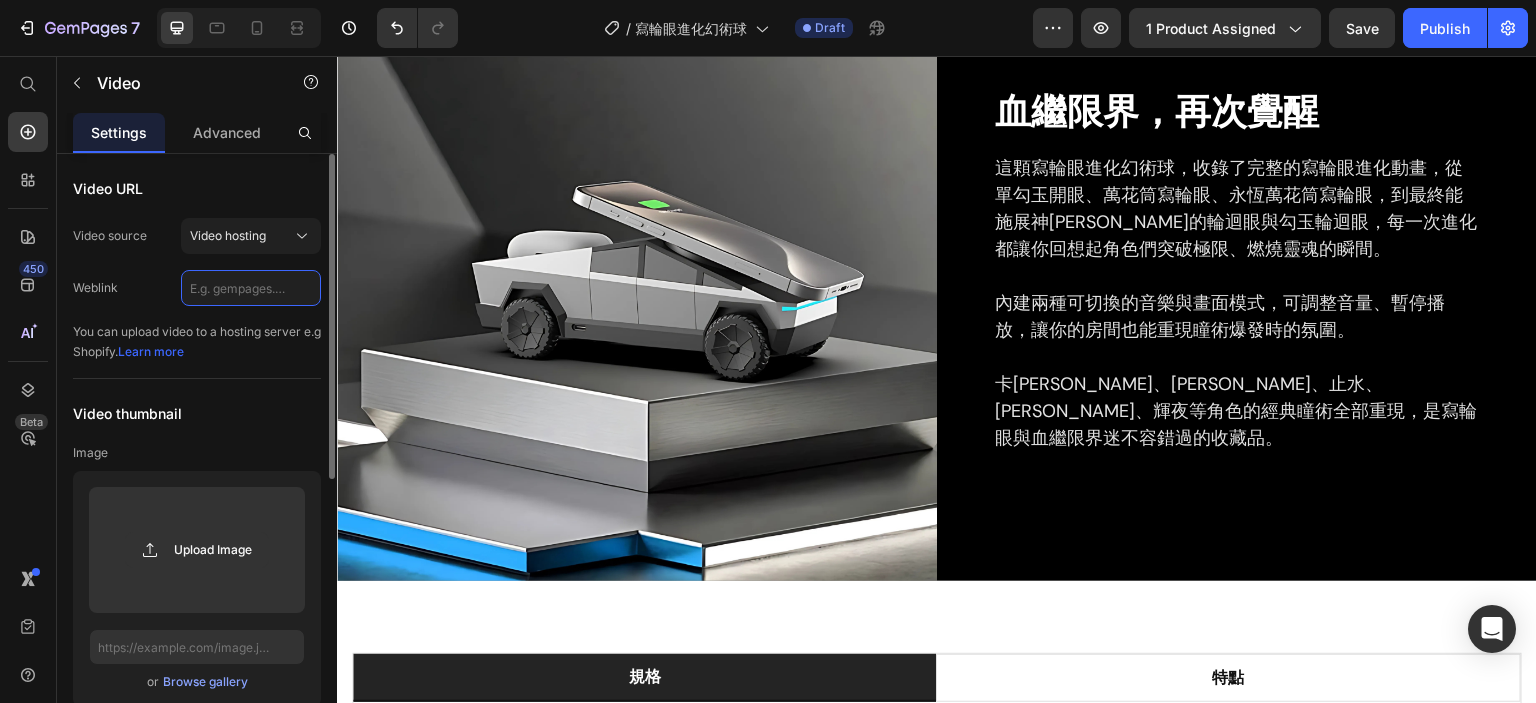 scroll, scrollTop: 0, scrollLeft: 0, axis: both 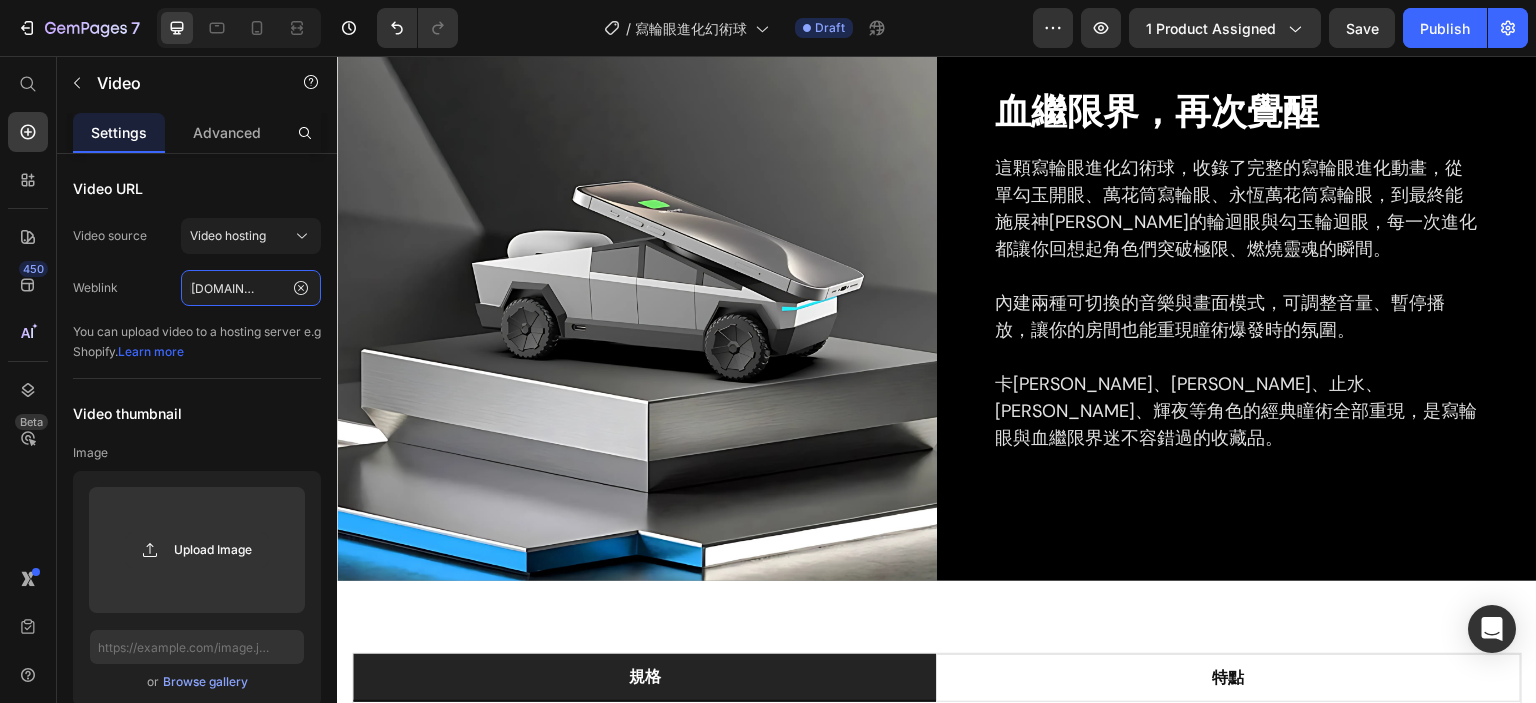 type on "[URL][DOMAIN_NAME]" 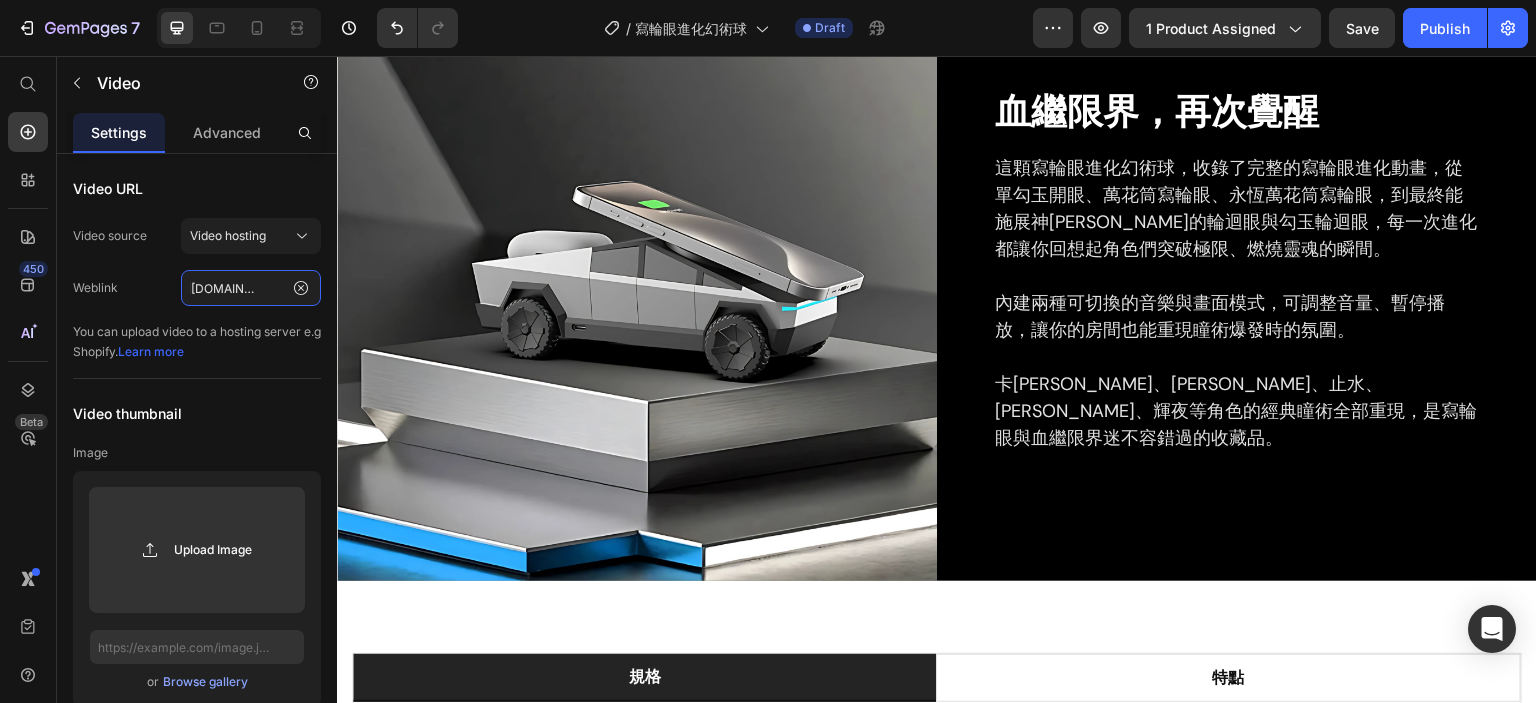 scroll, scrollTop: 0, scrollLeft: 0, axis: both 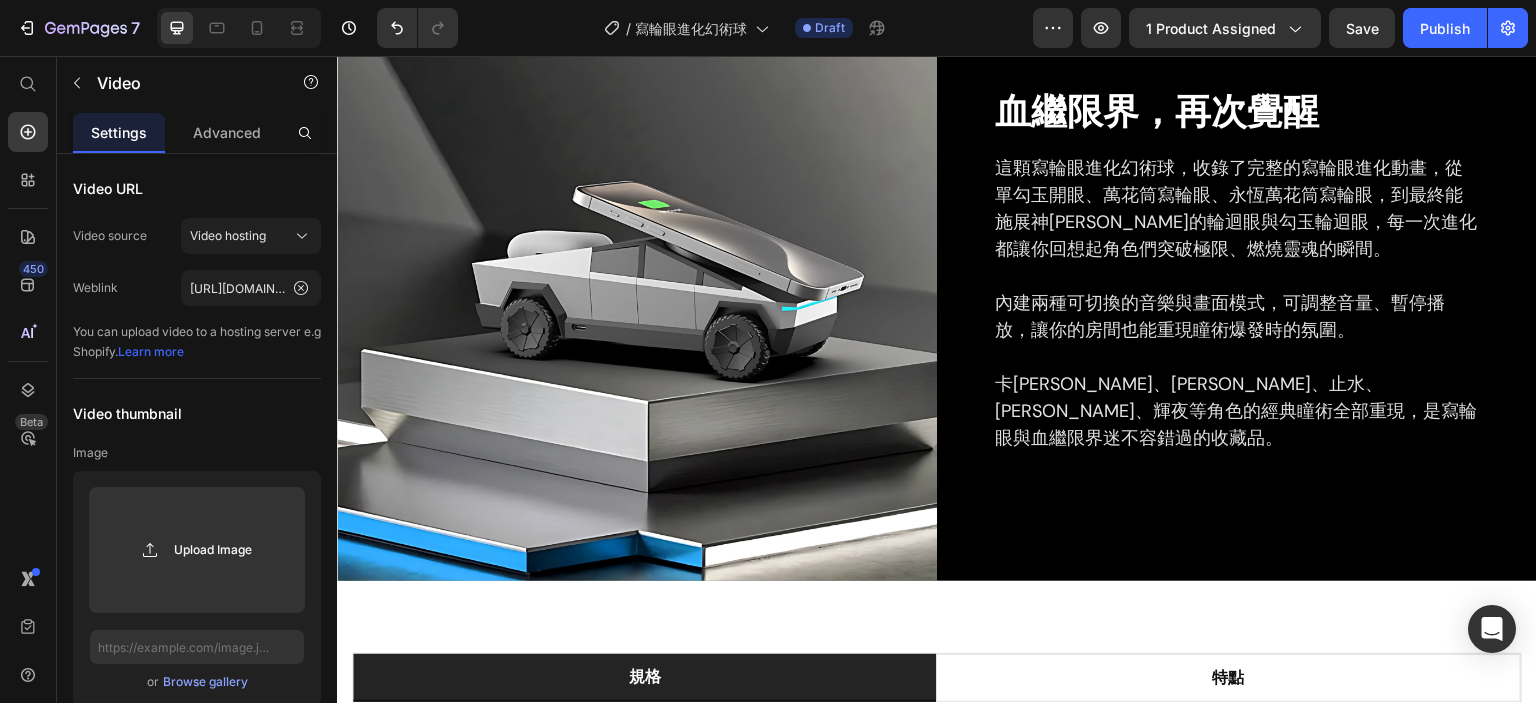 click at bounding box center [929, -164] 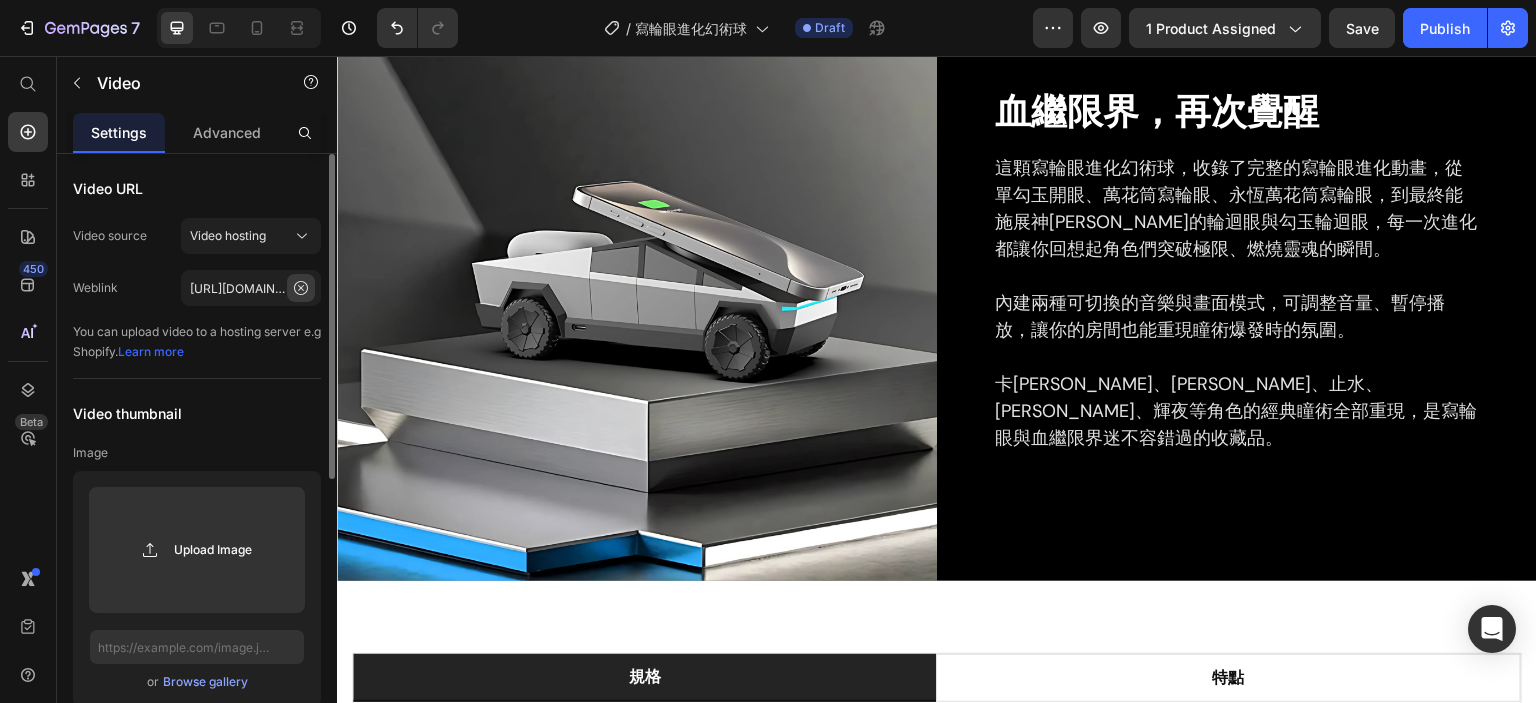 click 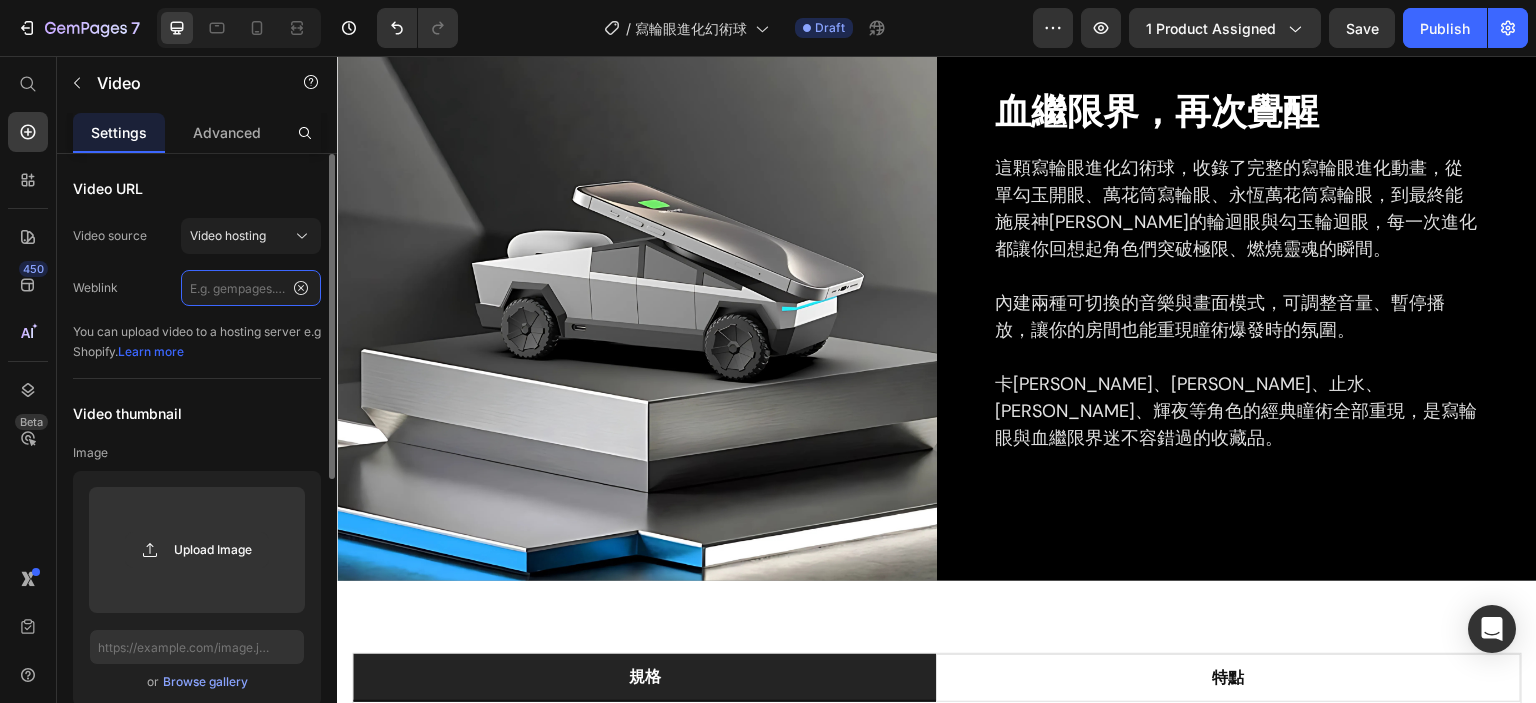 scroll, scrollTop: 0, scrollLeft: 0, axis: both 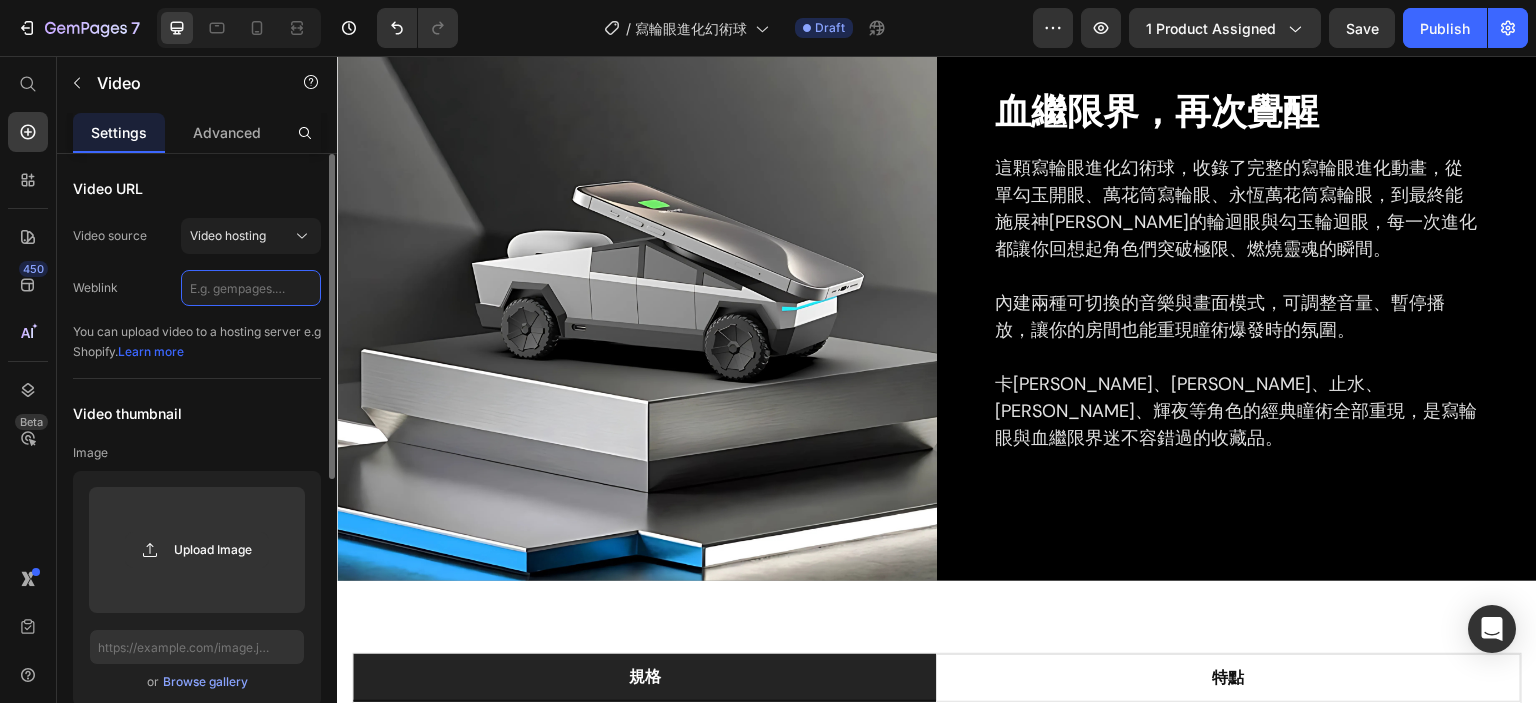 paste on "[URL][DOMAIN_NAME]" 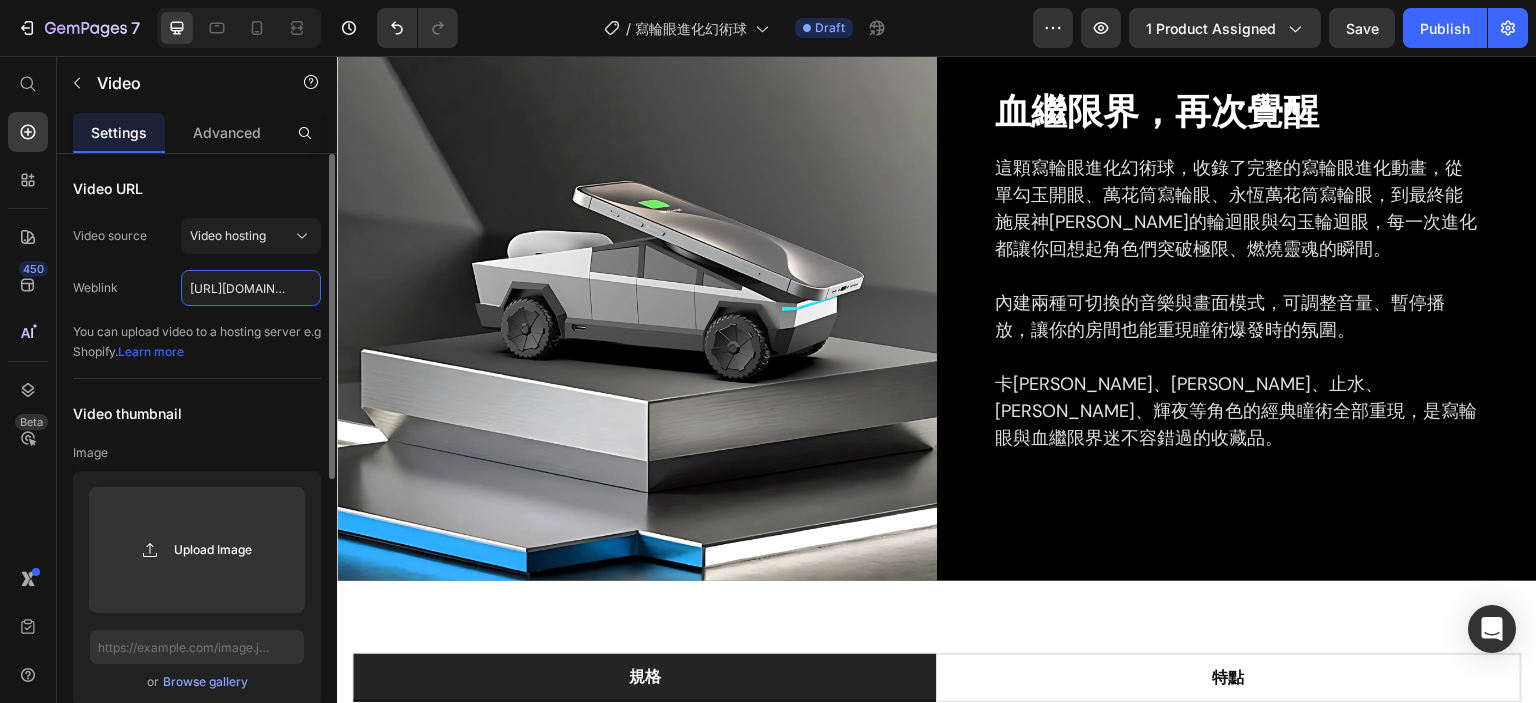 scroll, scrollTop: 0, scrollLeft: 366, axis: horizontal 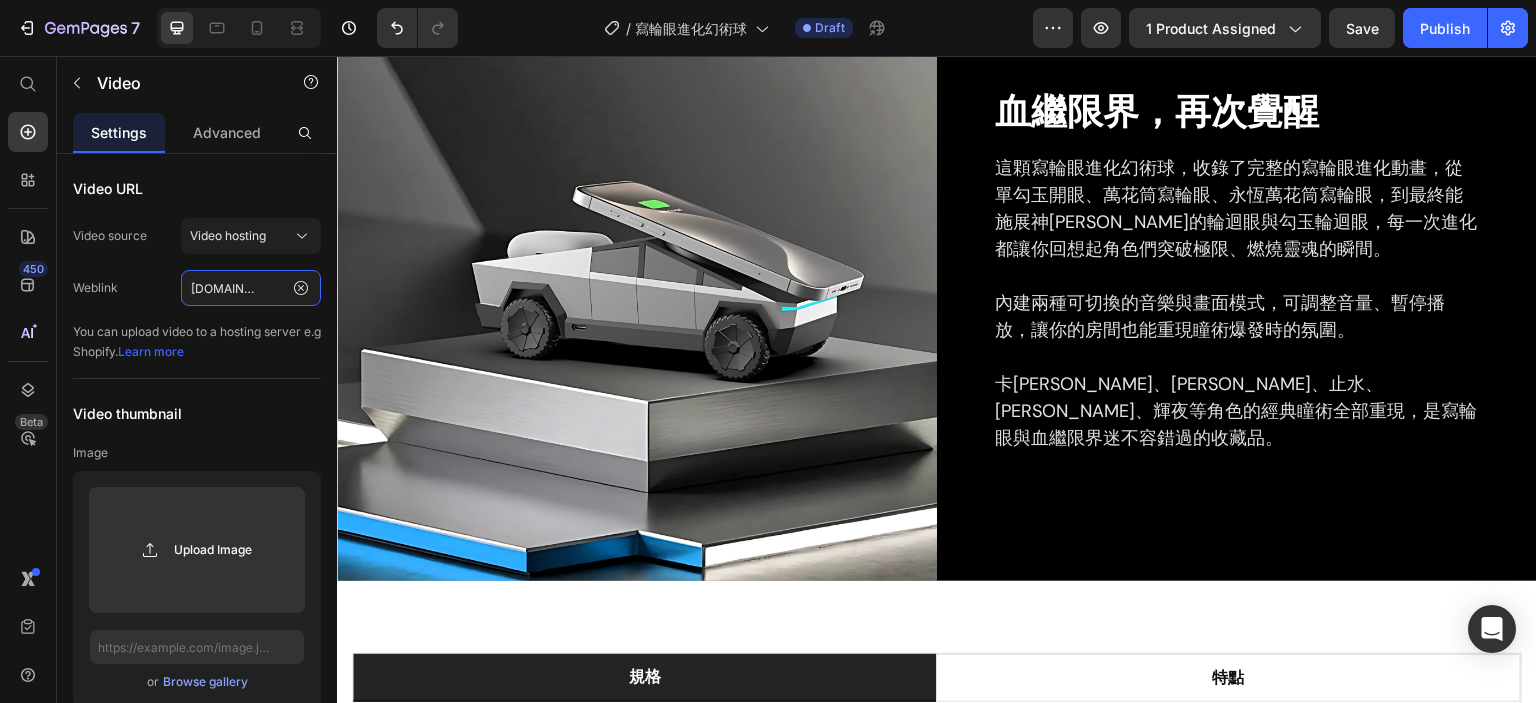 type on "[URL][DOMAIN_NAME]" 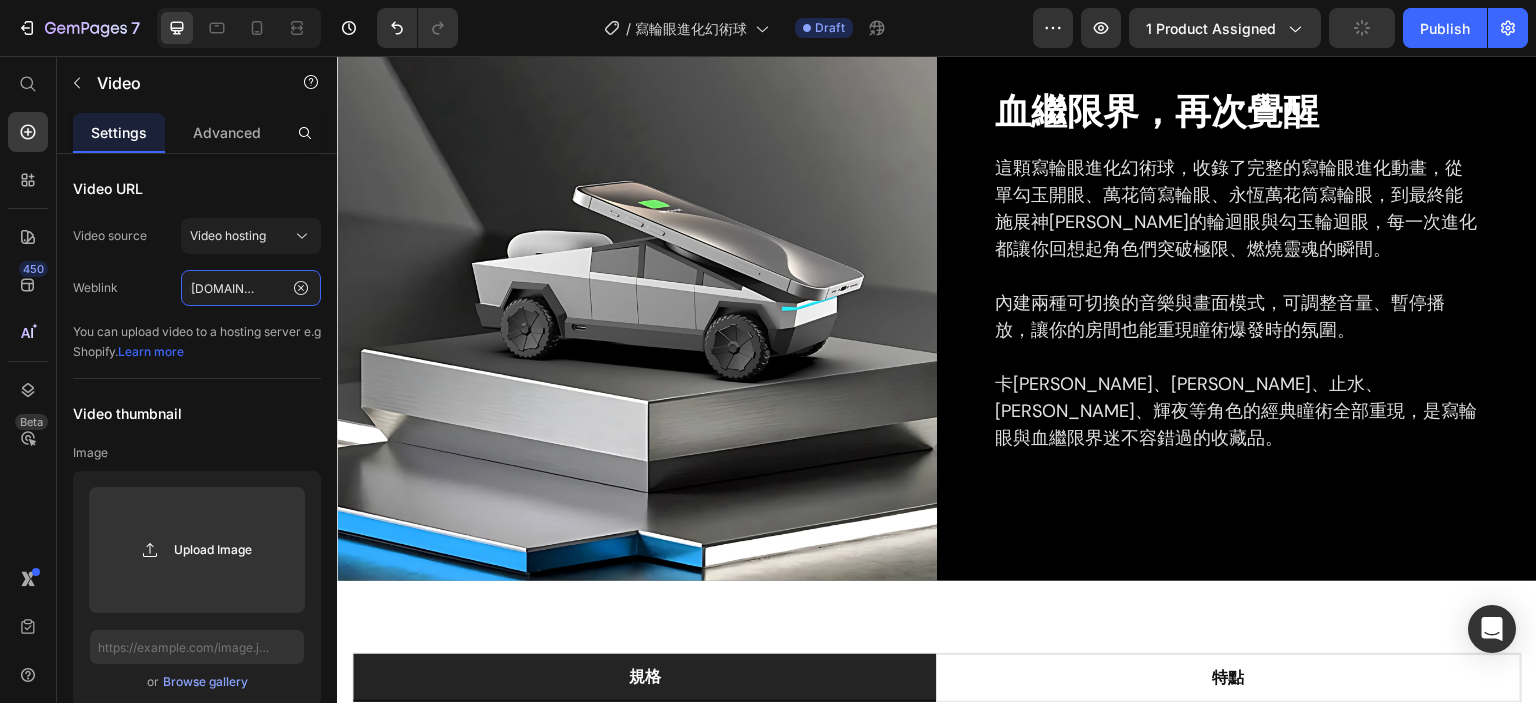 scroll, scrollTop: 0, scrollLeft: 0, axis: both 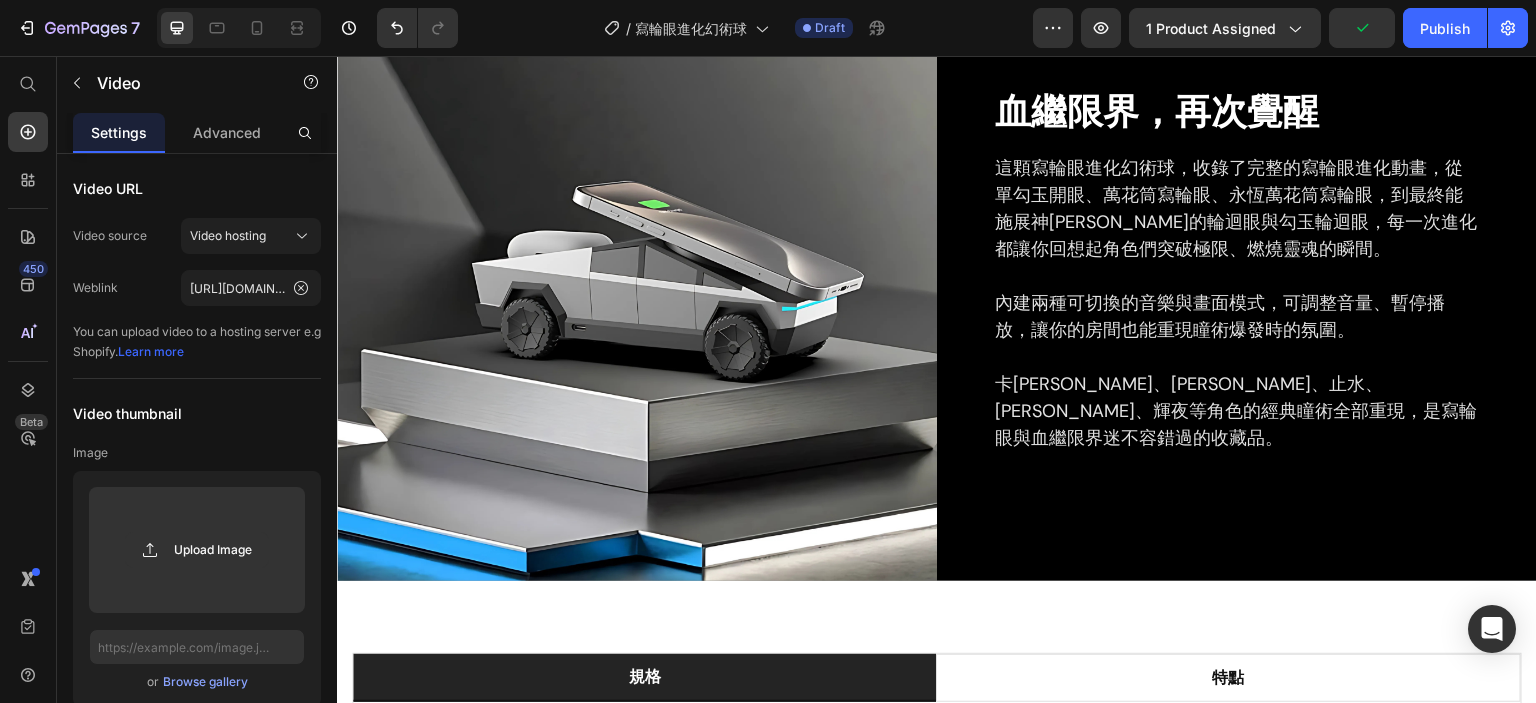 click at bounding box center (1330, -164) 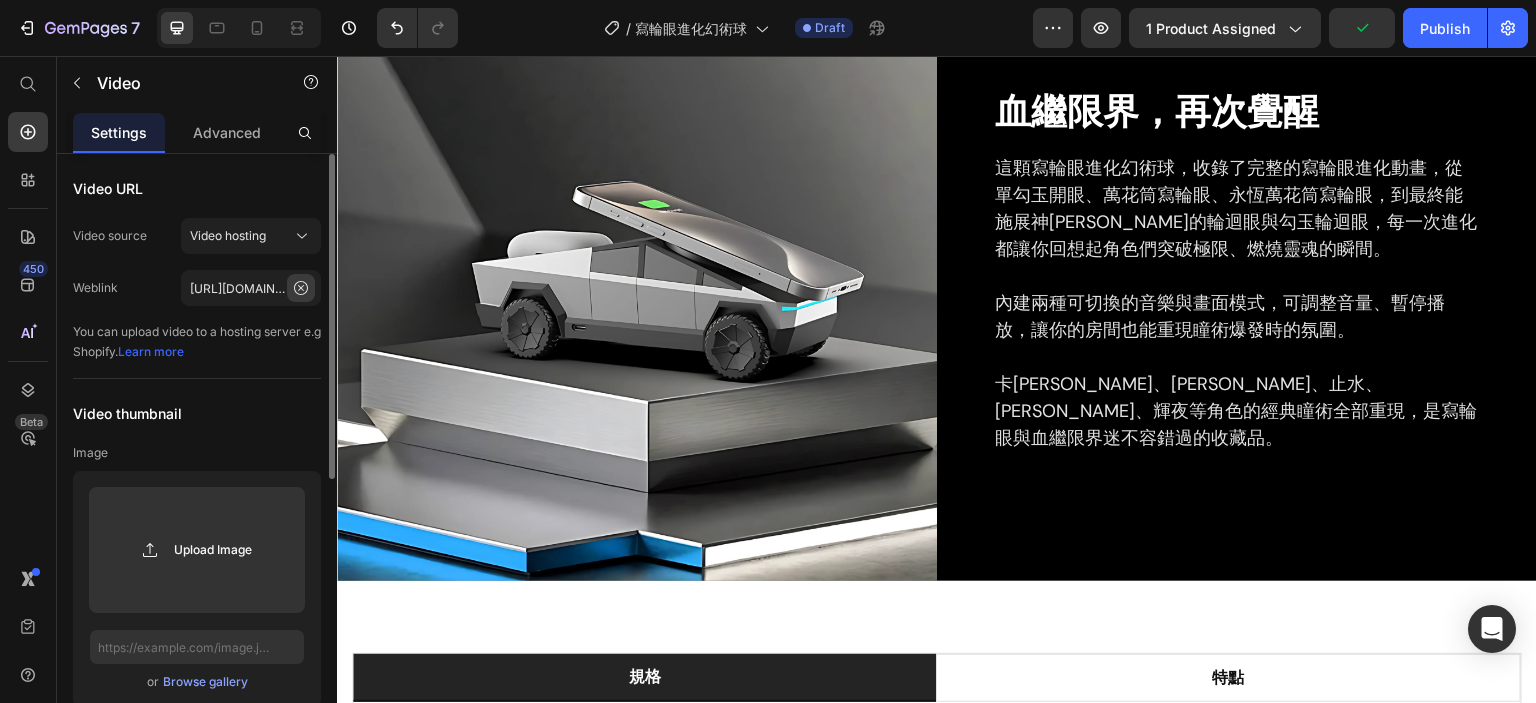 click 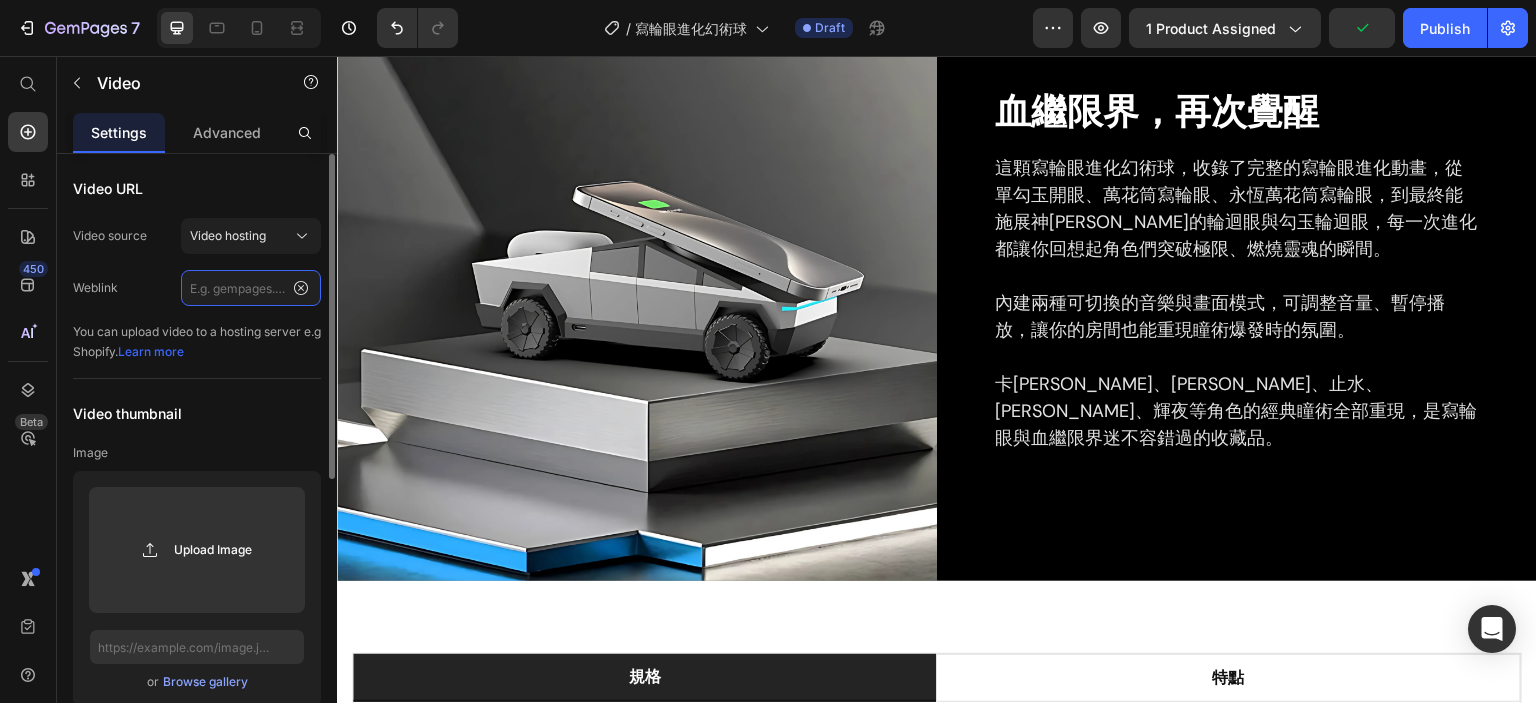 scroll, scrollTop: 0, scrollLeft: 0, axis: both 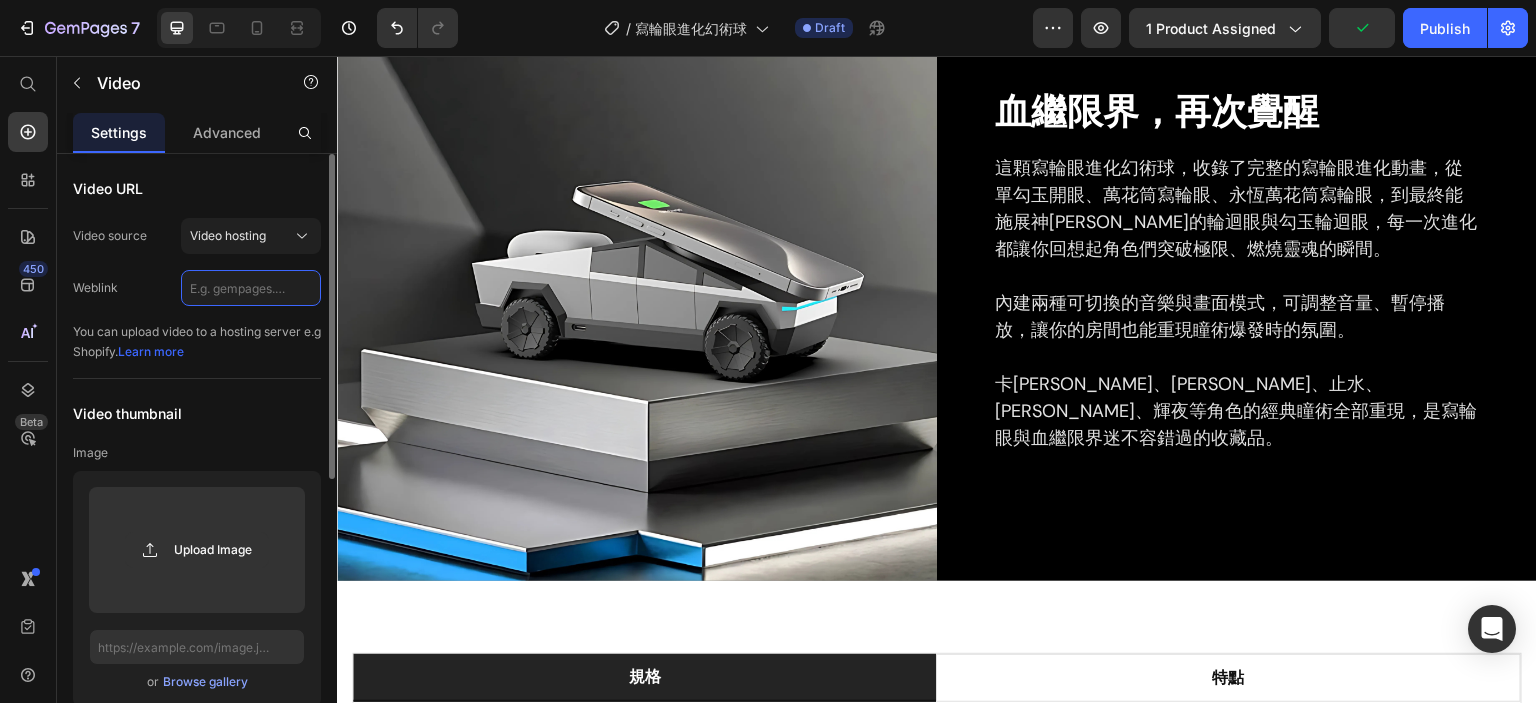 drag, startPoint x: 266, startPoint y: 283, endPoint x: 241, endPoint y: 286, distance: 25.179358 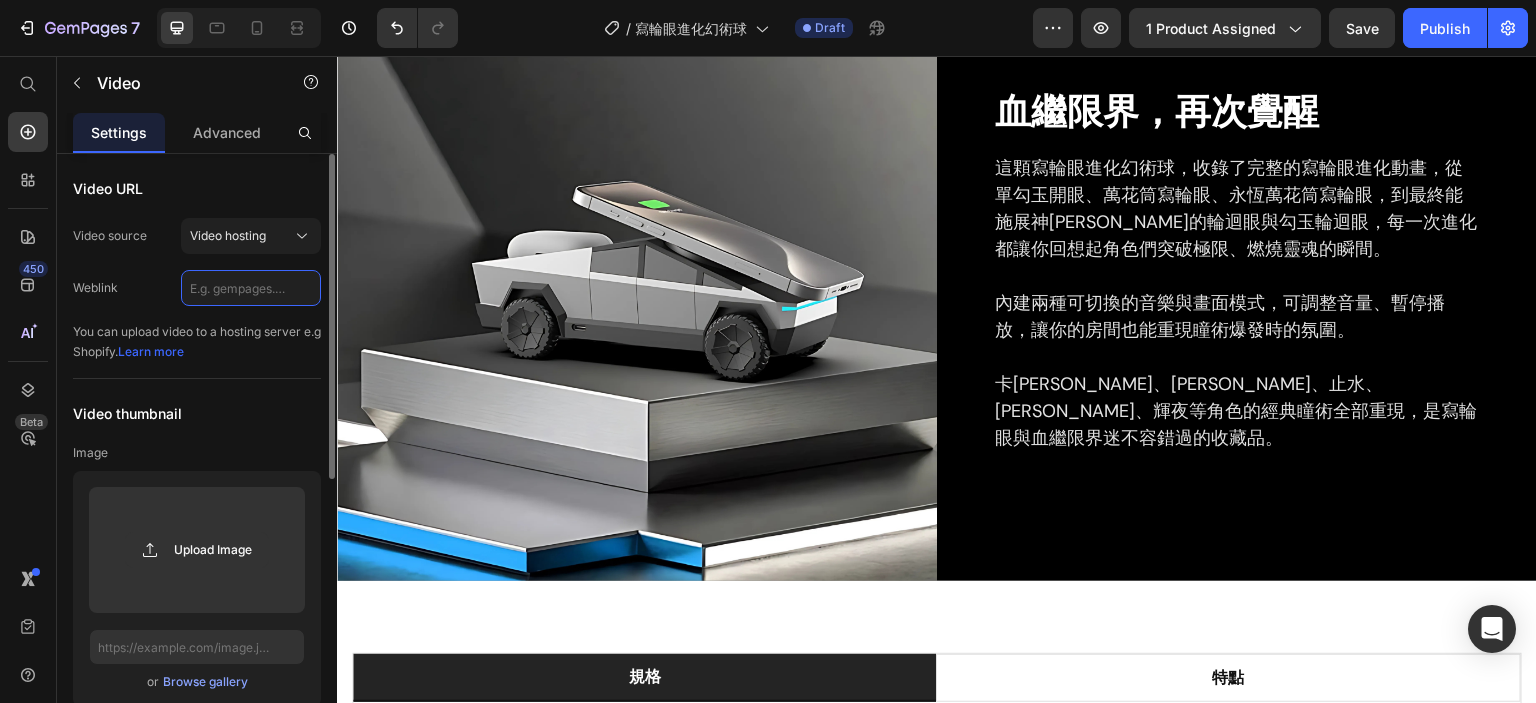paste on "[URL][DOMAIN_NAME]" 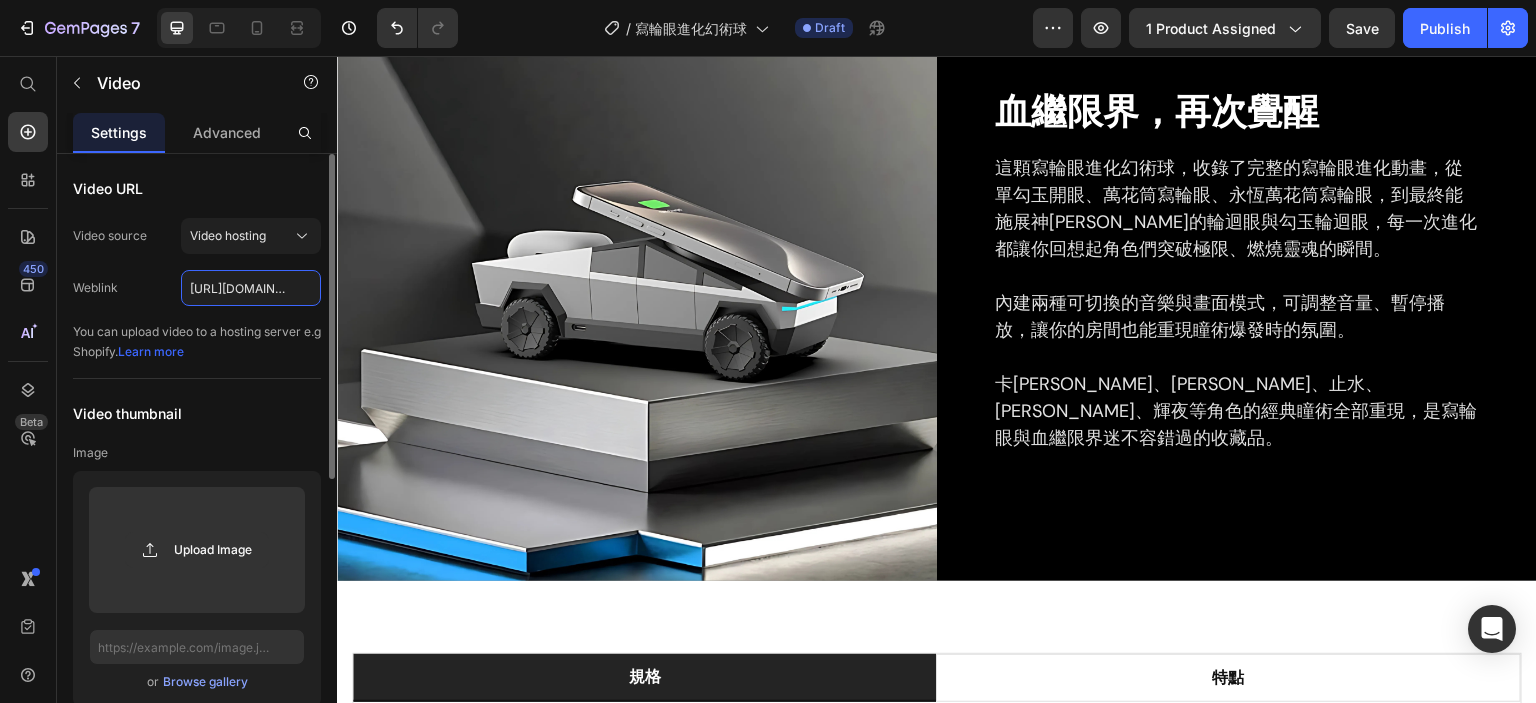scroll, scrollTop: 0, scrollLeft: 362, axis: horizontal 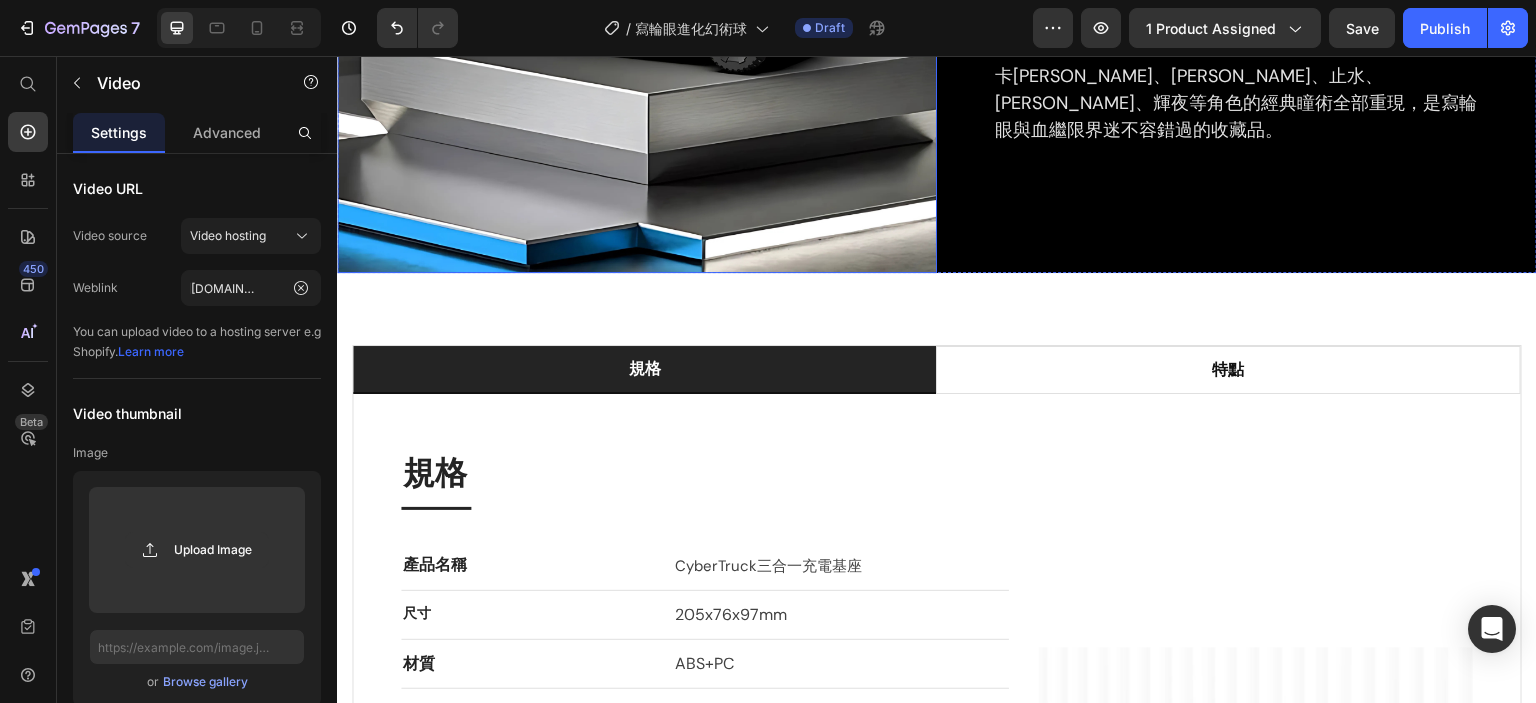 click at bounding box center (637, -27) 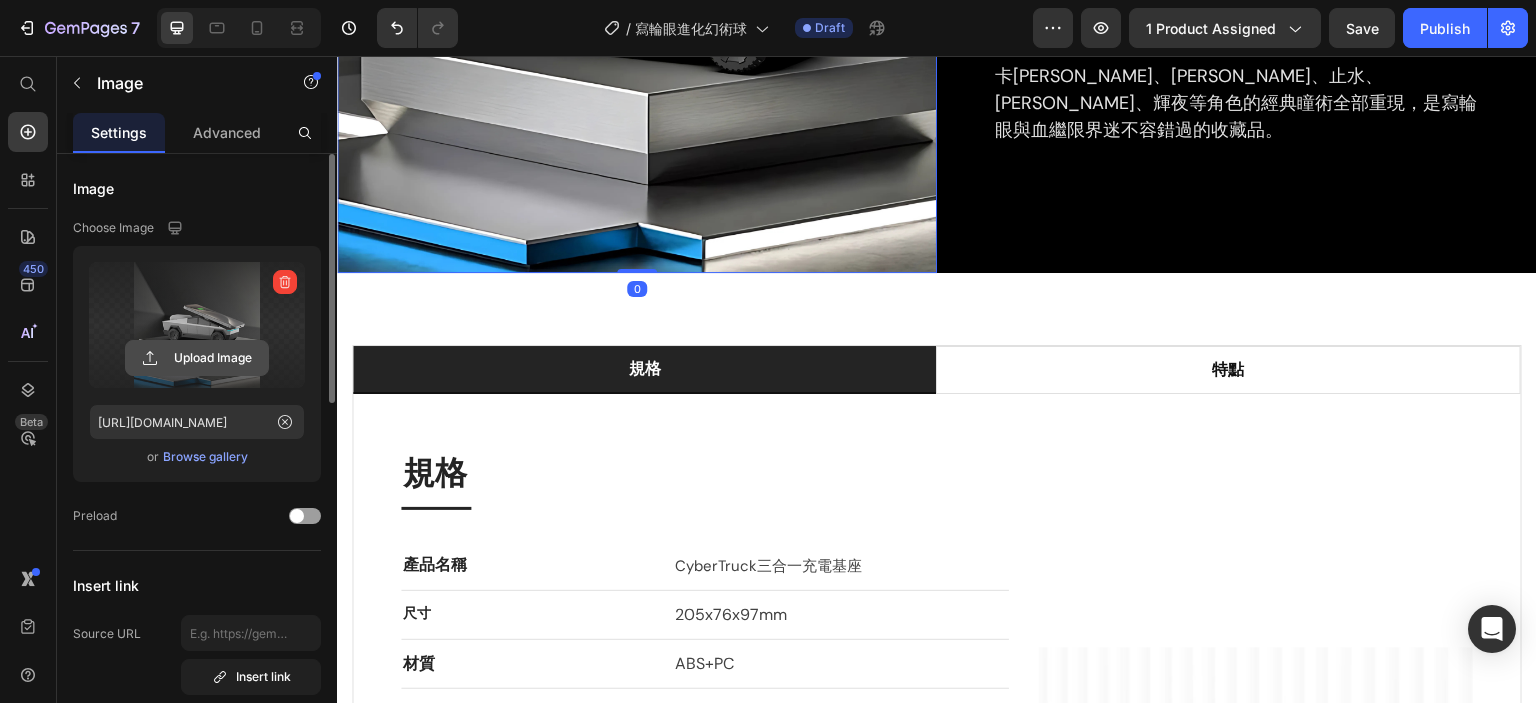 click 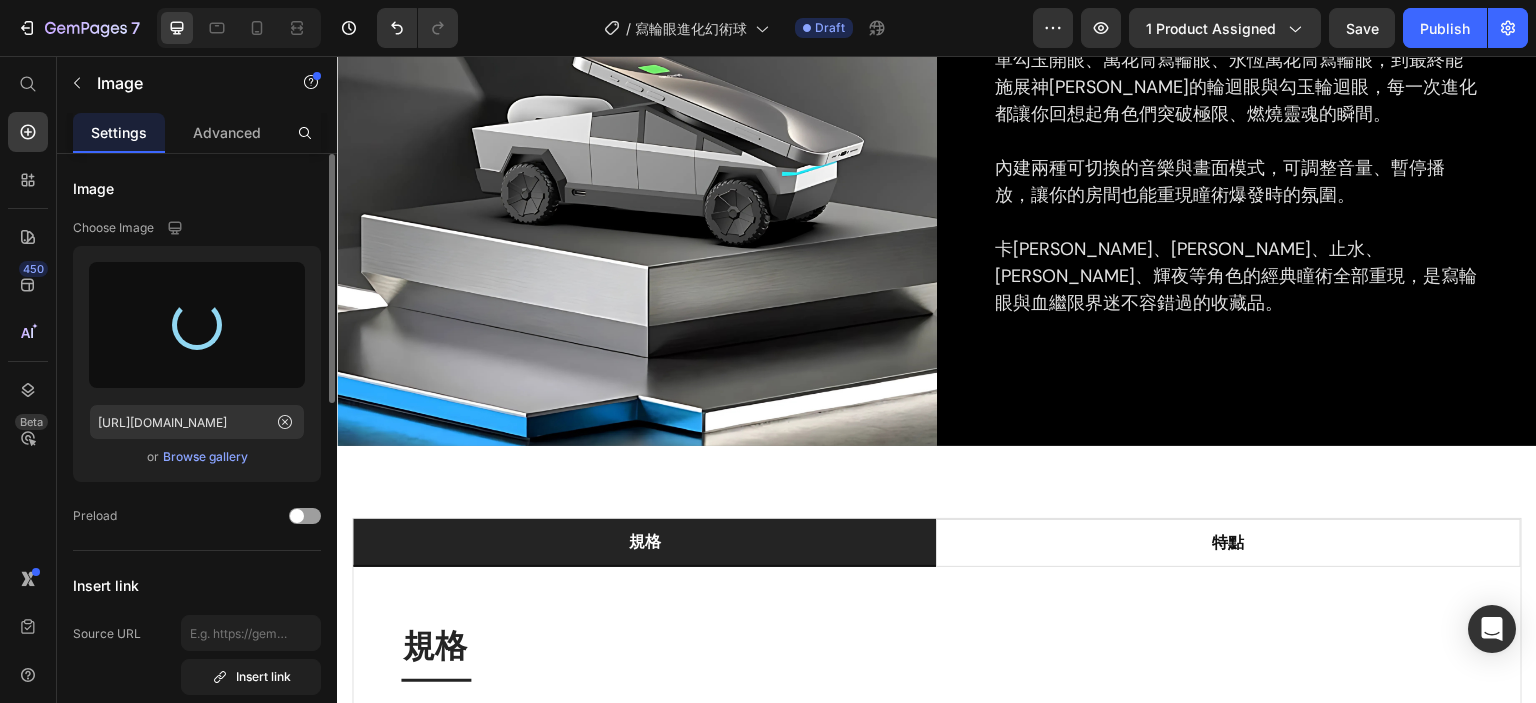 scroll, scrollTop: 1645, scrollLeft: 0, axis: vertical 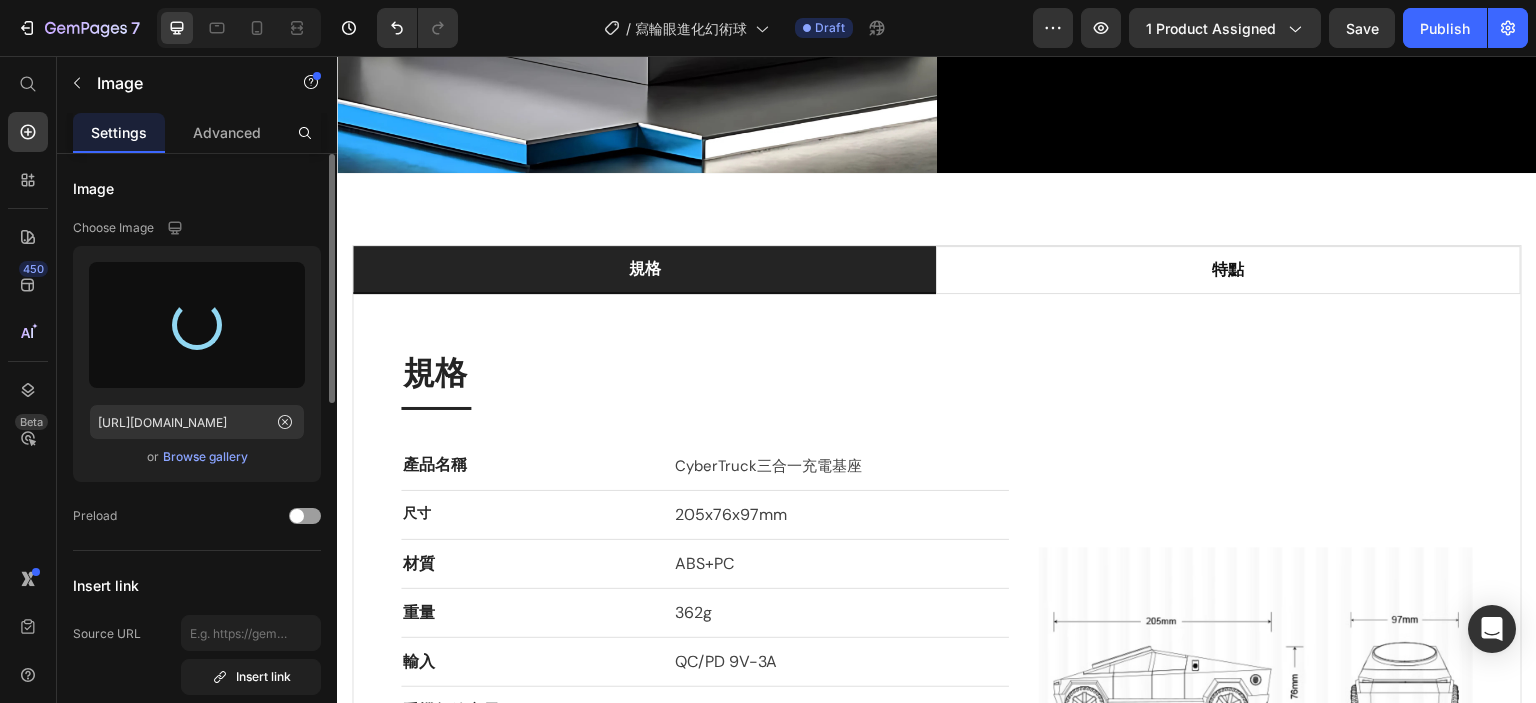 type on "[URL][DOMAIN_NAME]" 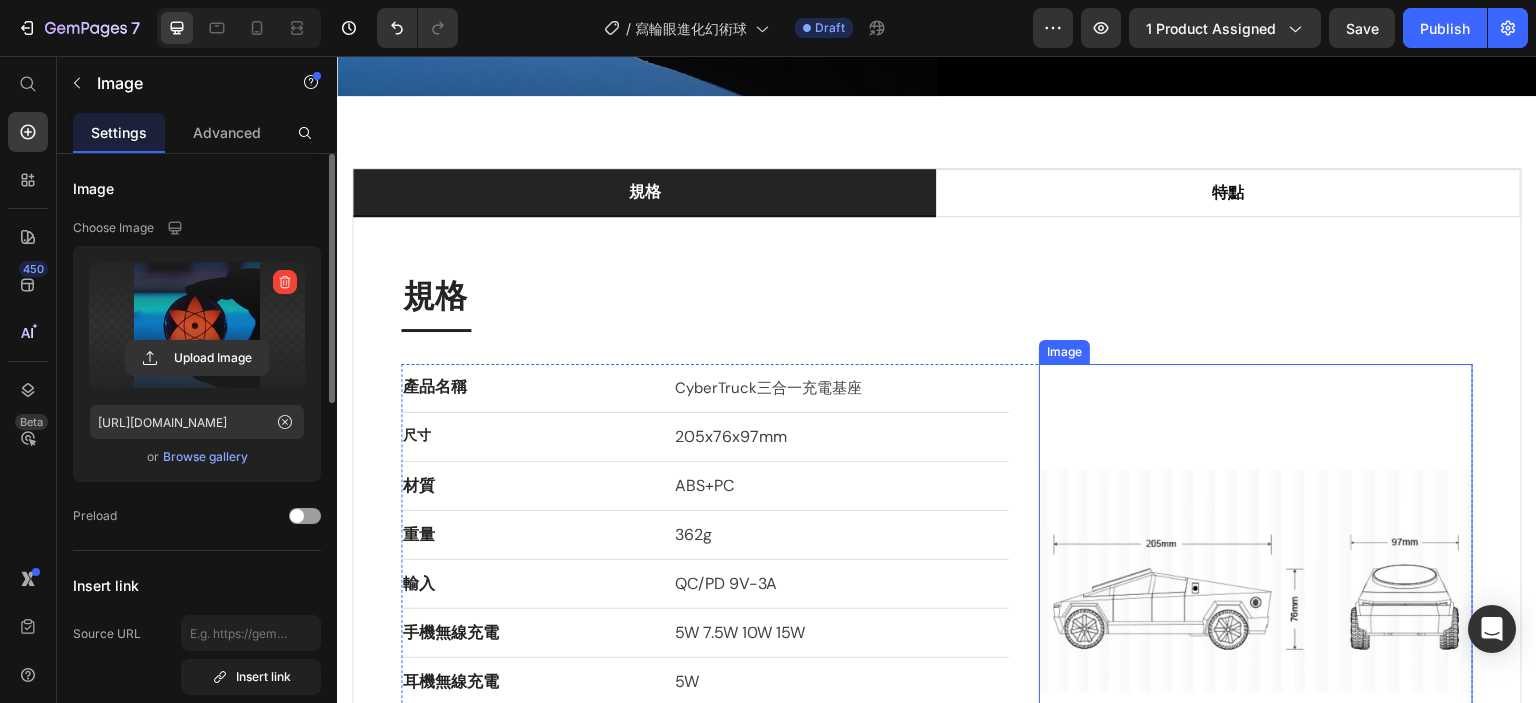 scroll, scrollTop: 2245, scrollLeft: 0, axis: vertical 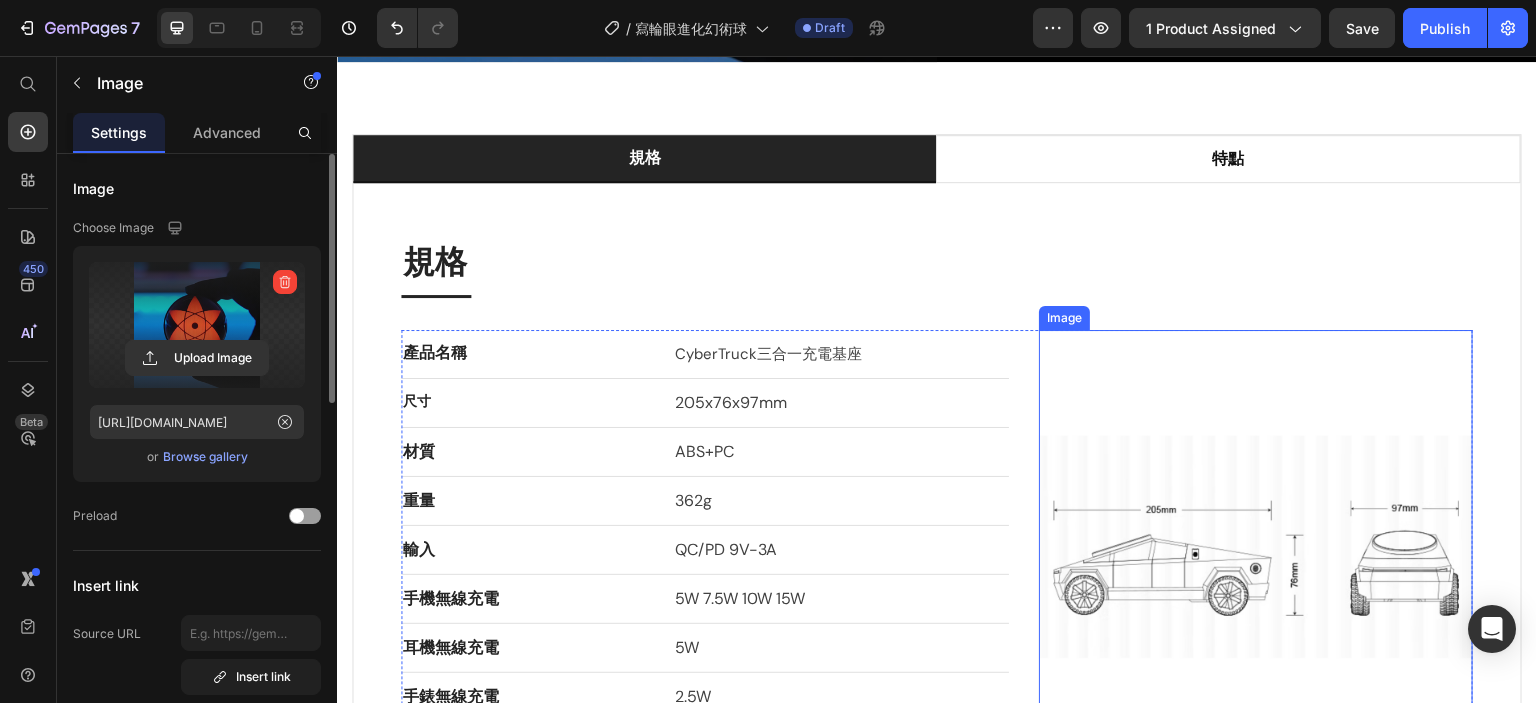 click at bounding box center [1256, 547] 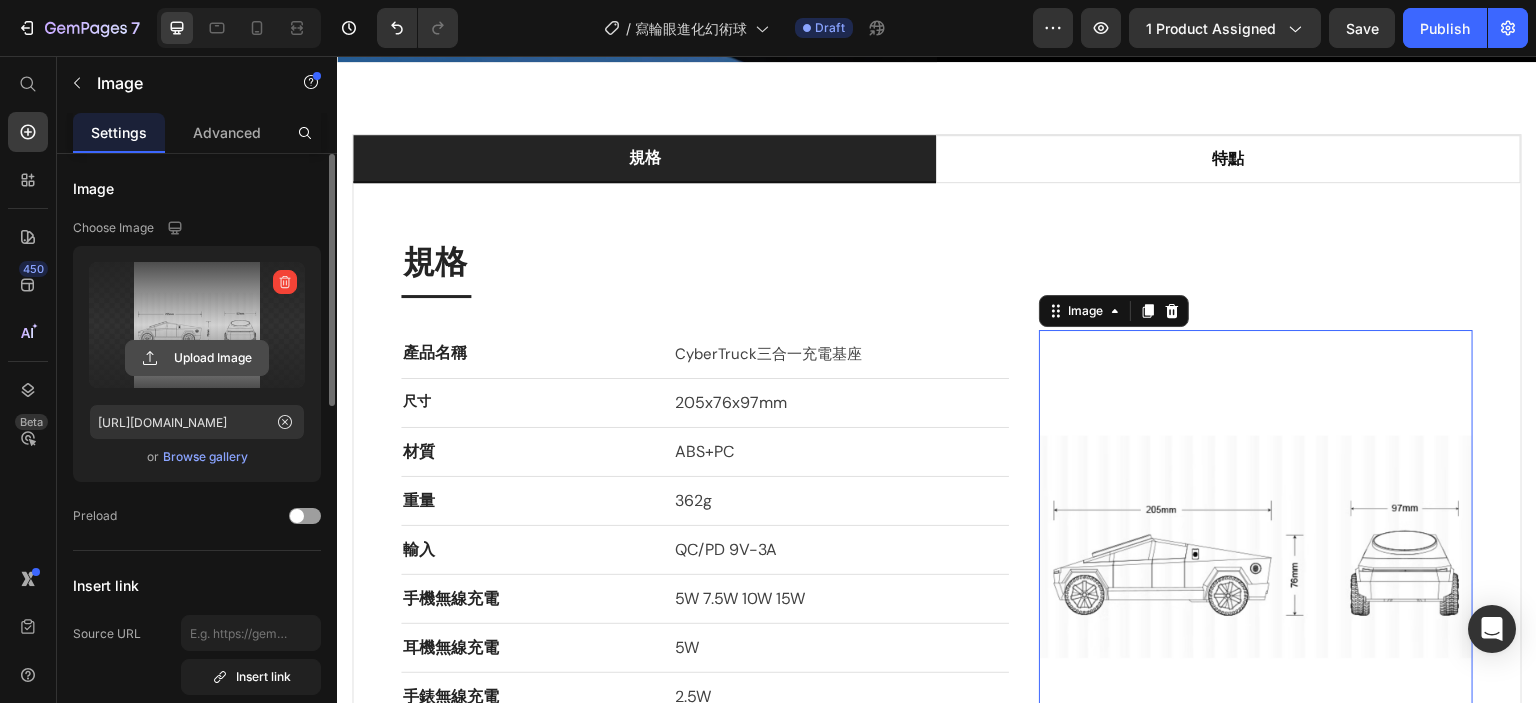click 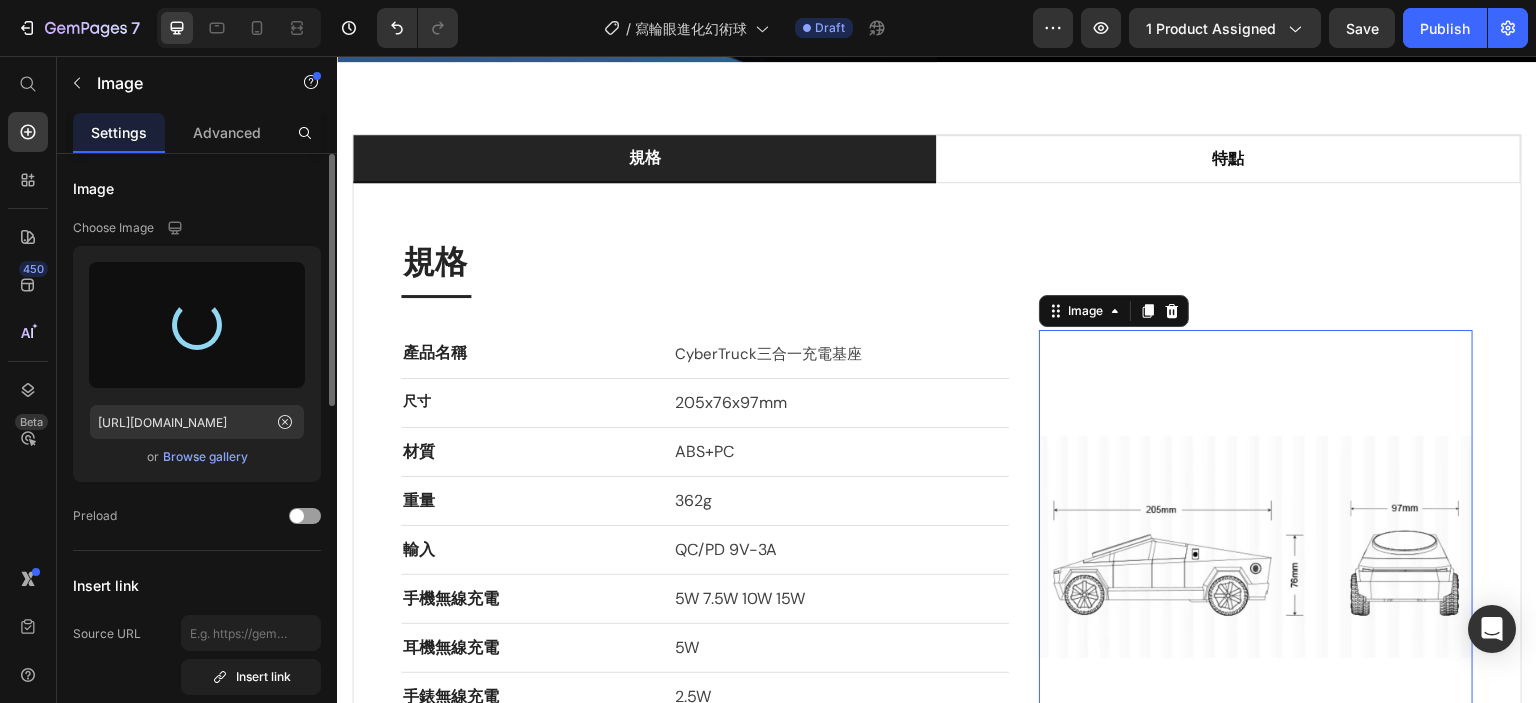 type on "[URL][DOMAIN_NAME]" 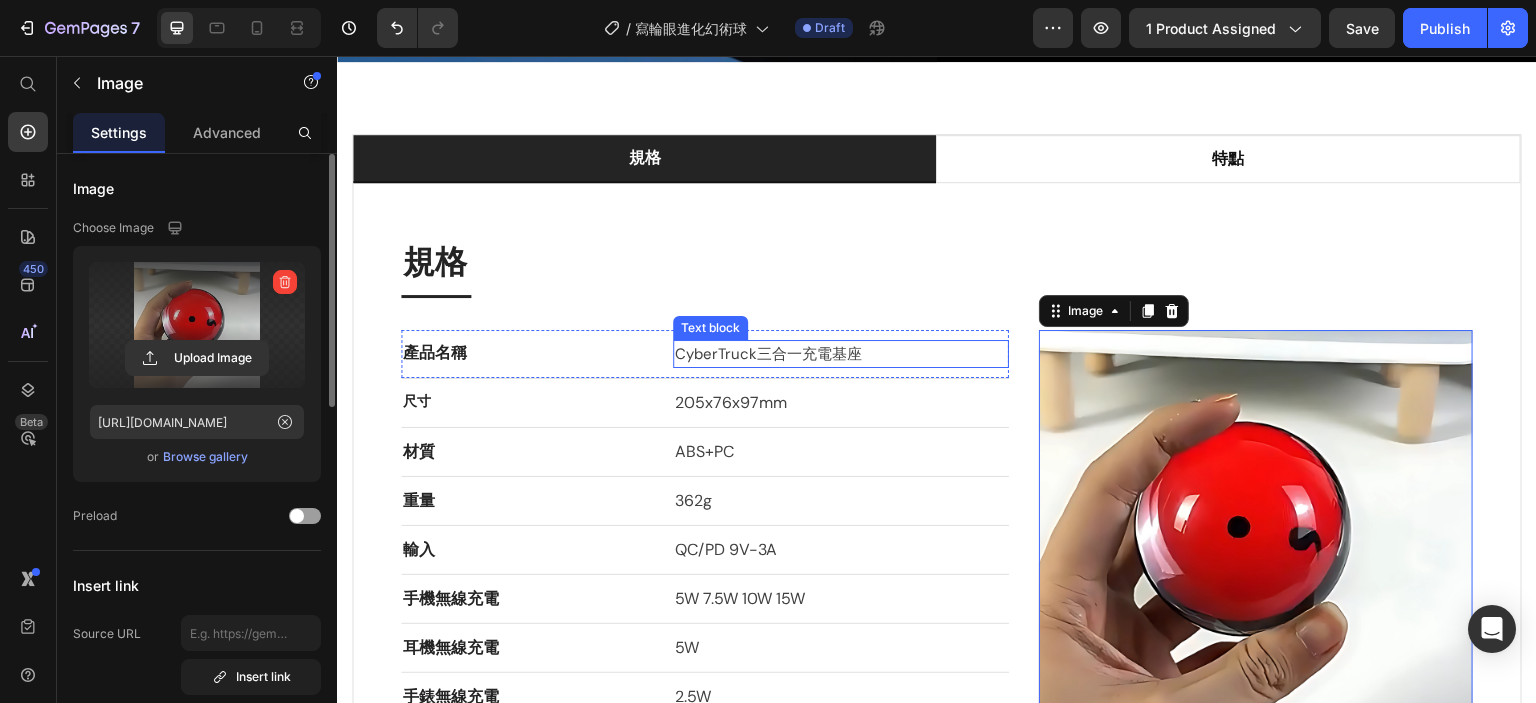click on "CyberTruck三合一充電基座" at bounding box center [768, 354] 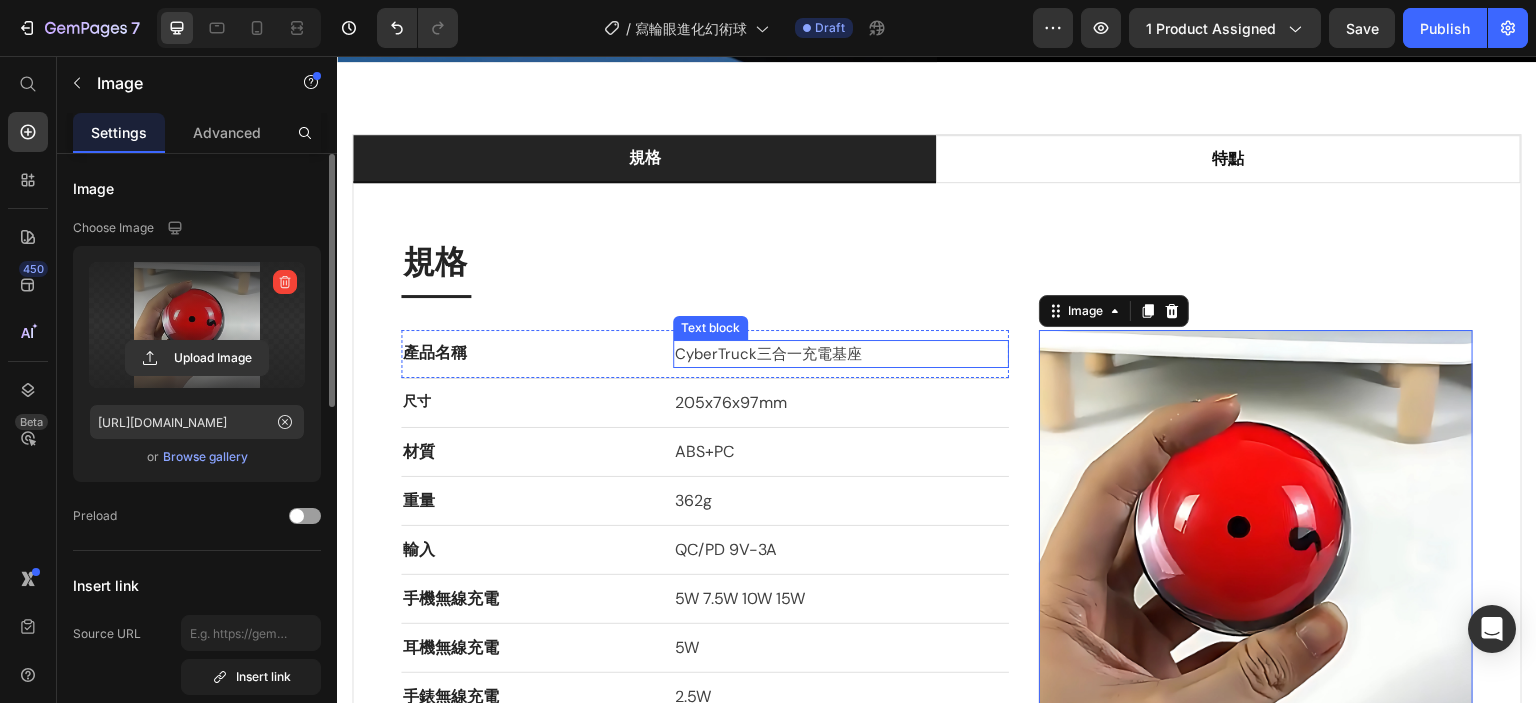 click on "CyberTruck三合一充電基座" at bounding box center (768, 354) 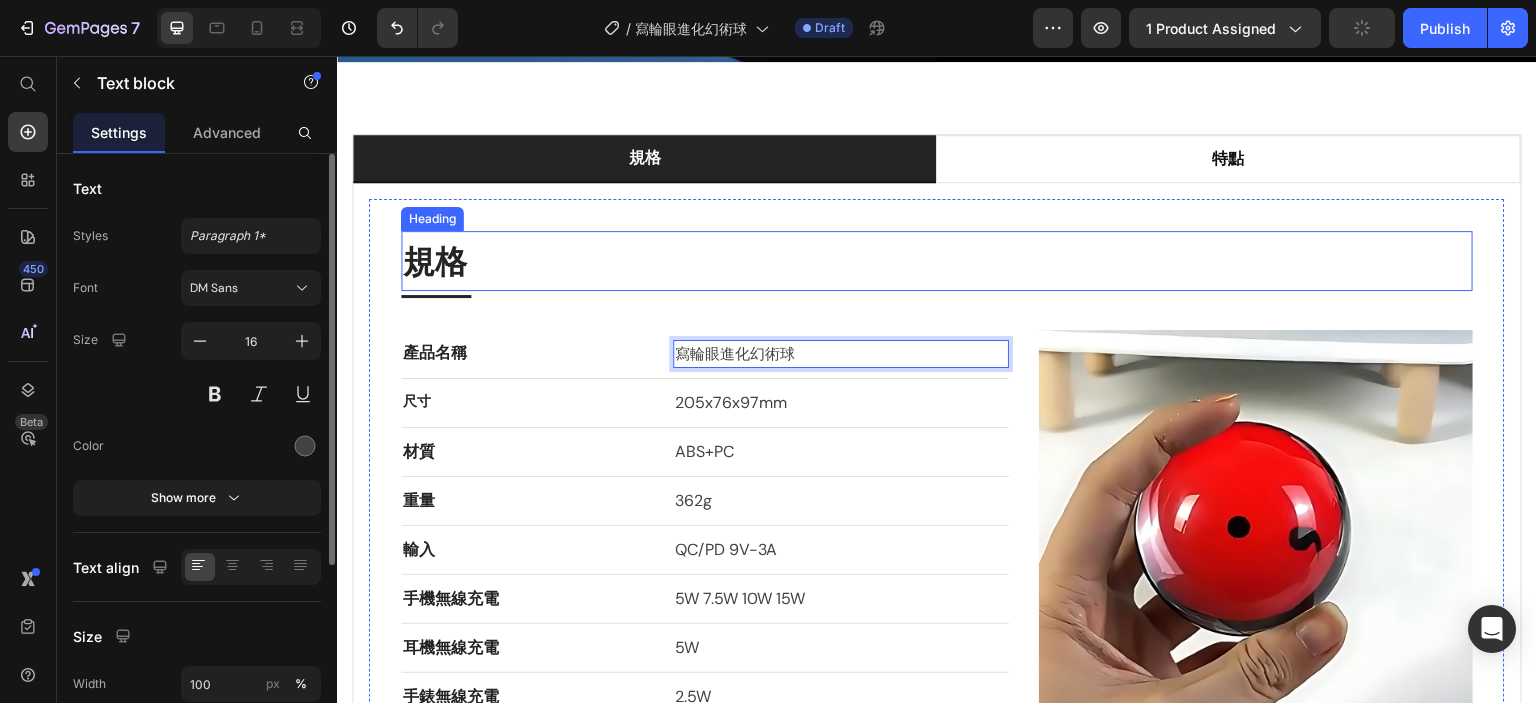 click on "規格" at bounding box center (937, 261) 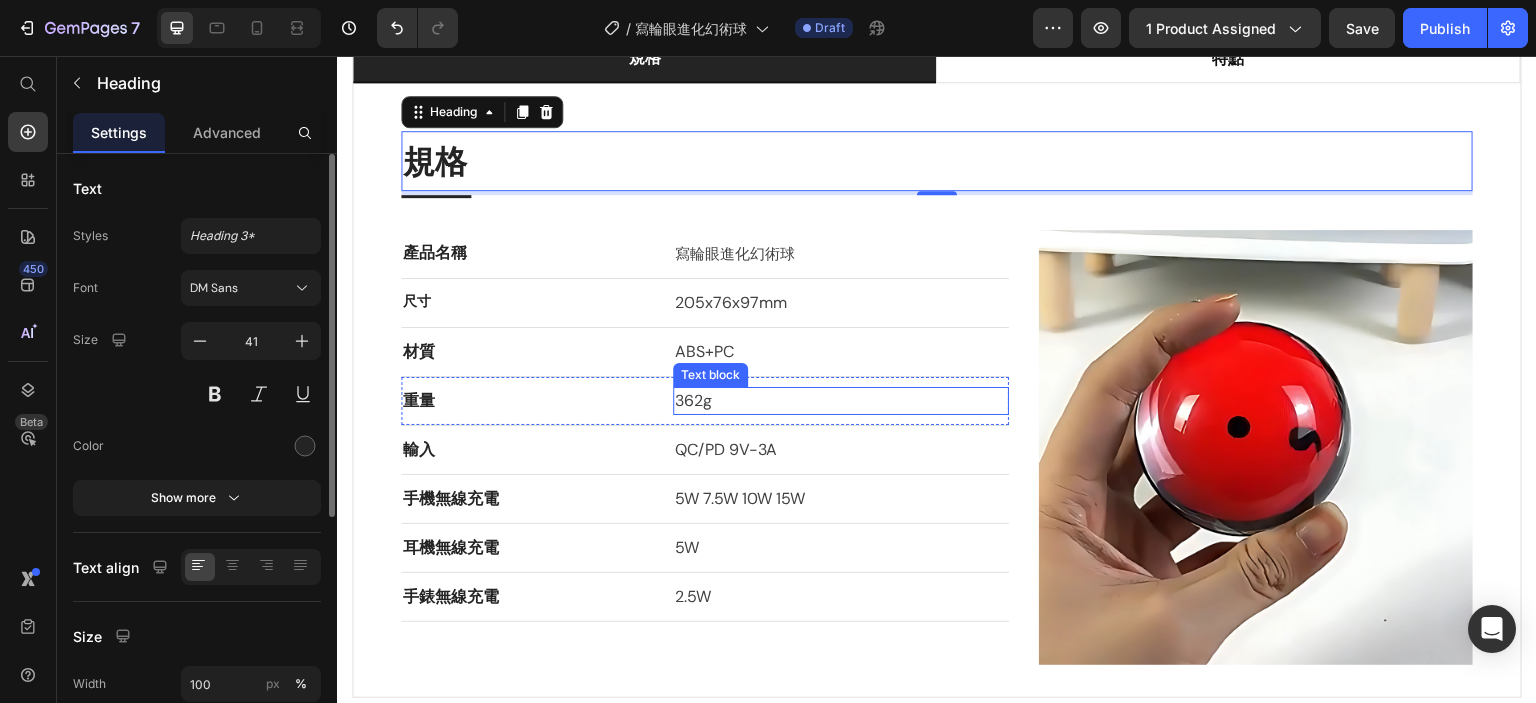 scroll, scrollTop: 2245, scrollLeft: 0, axis: vertical 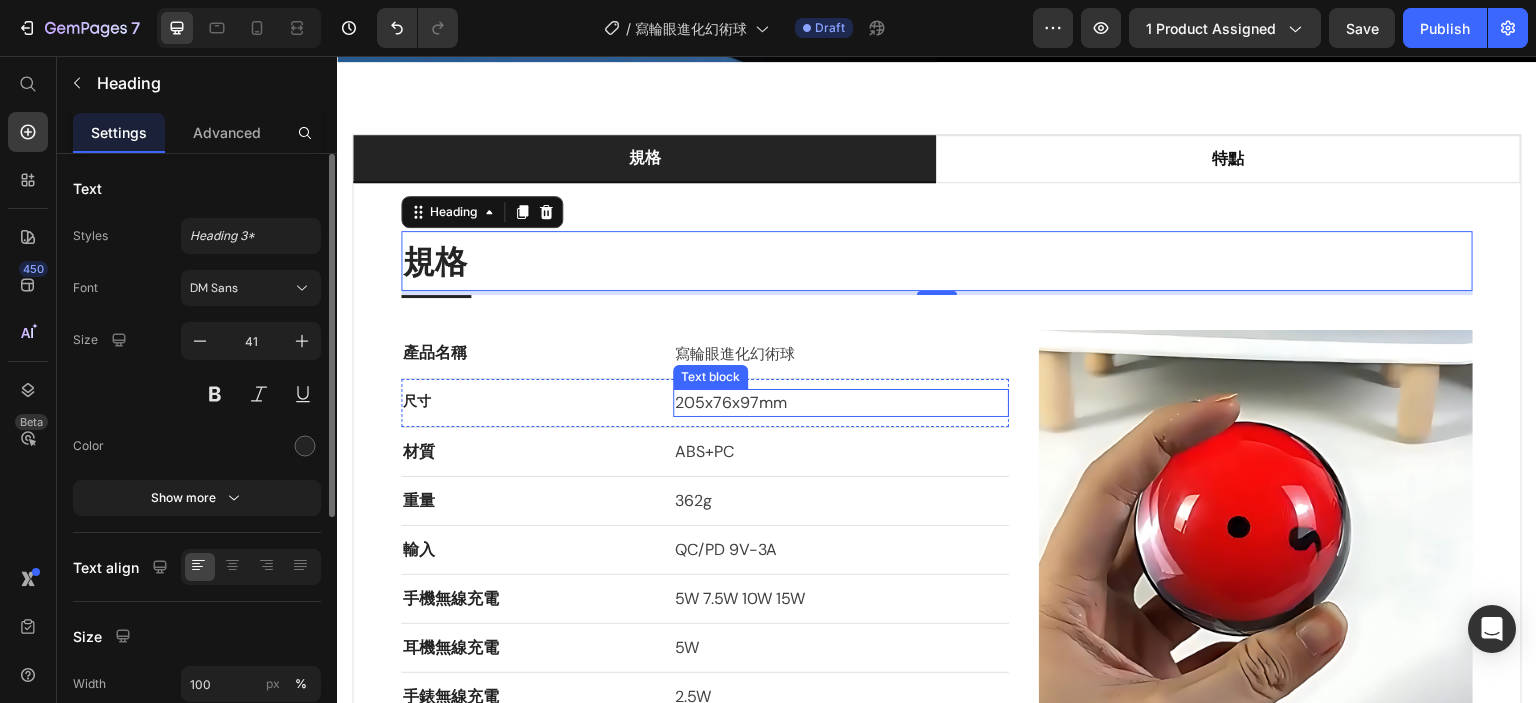 click on "205x76x97mm" at bounding box center [841, 403] 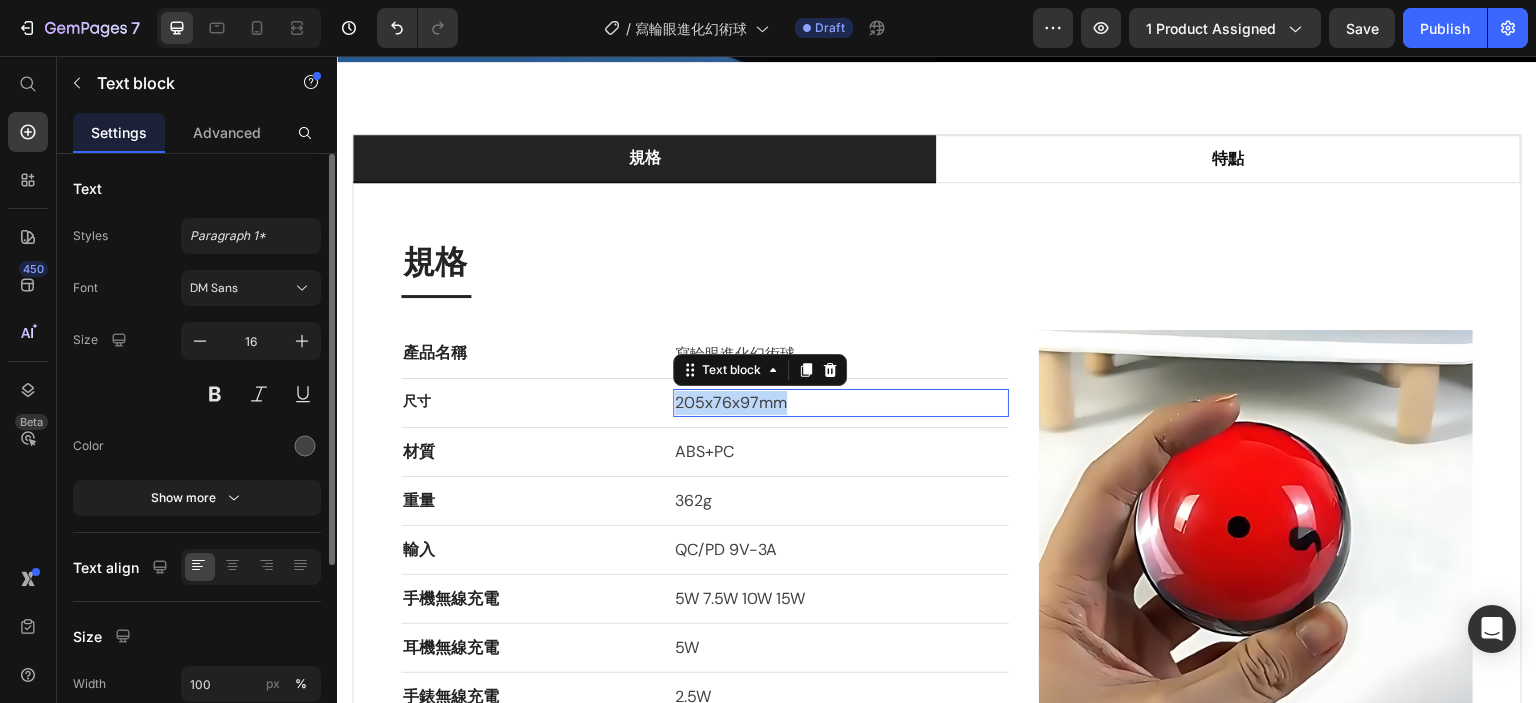click on "205x76x97mm" at bounding box center (841, 403) 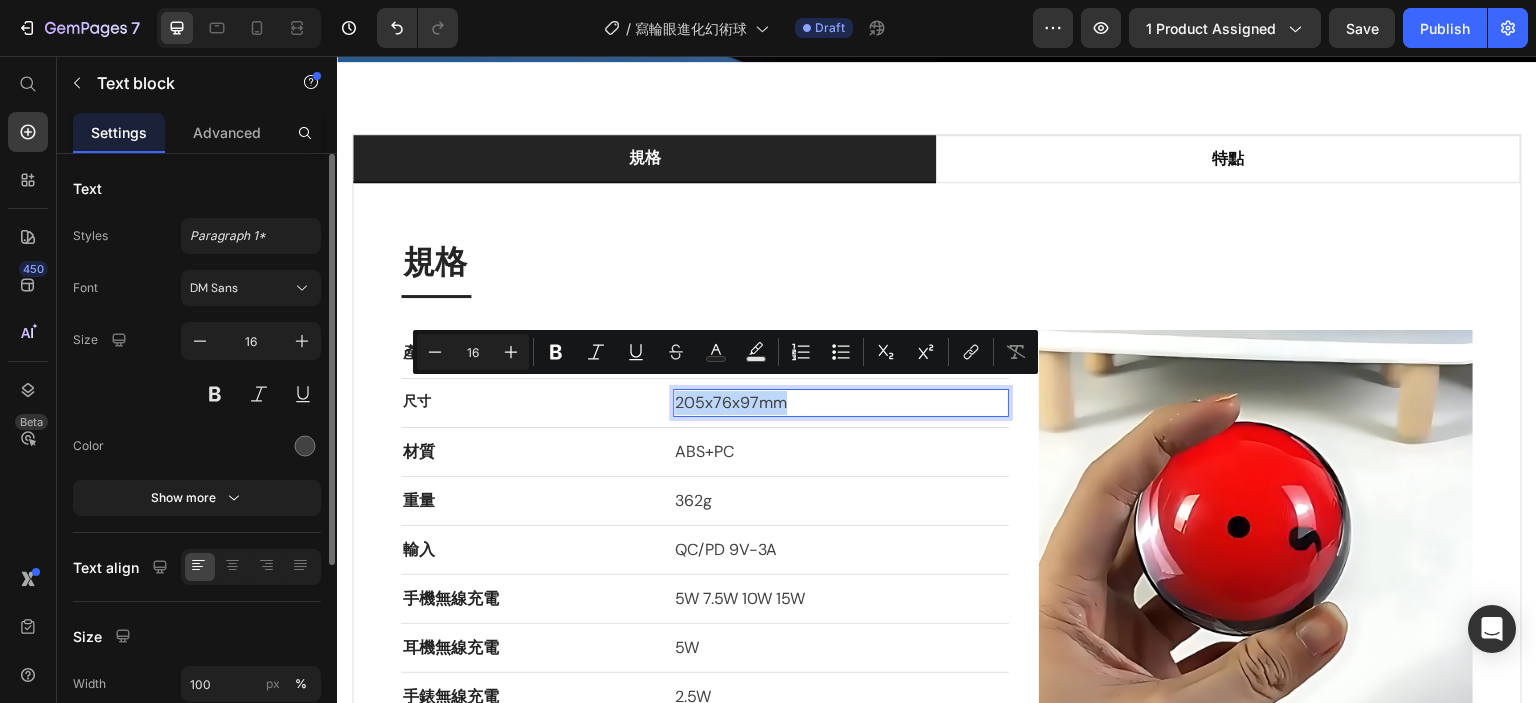 click on "205x76x97mm" at bounding box center (841, 403) 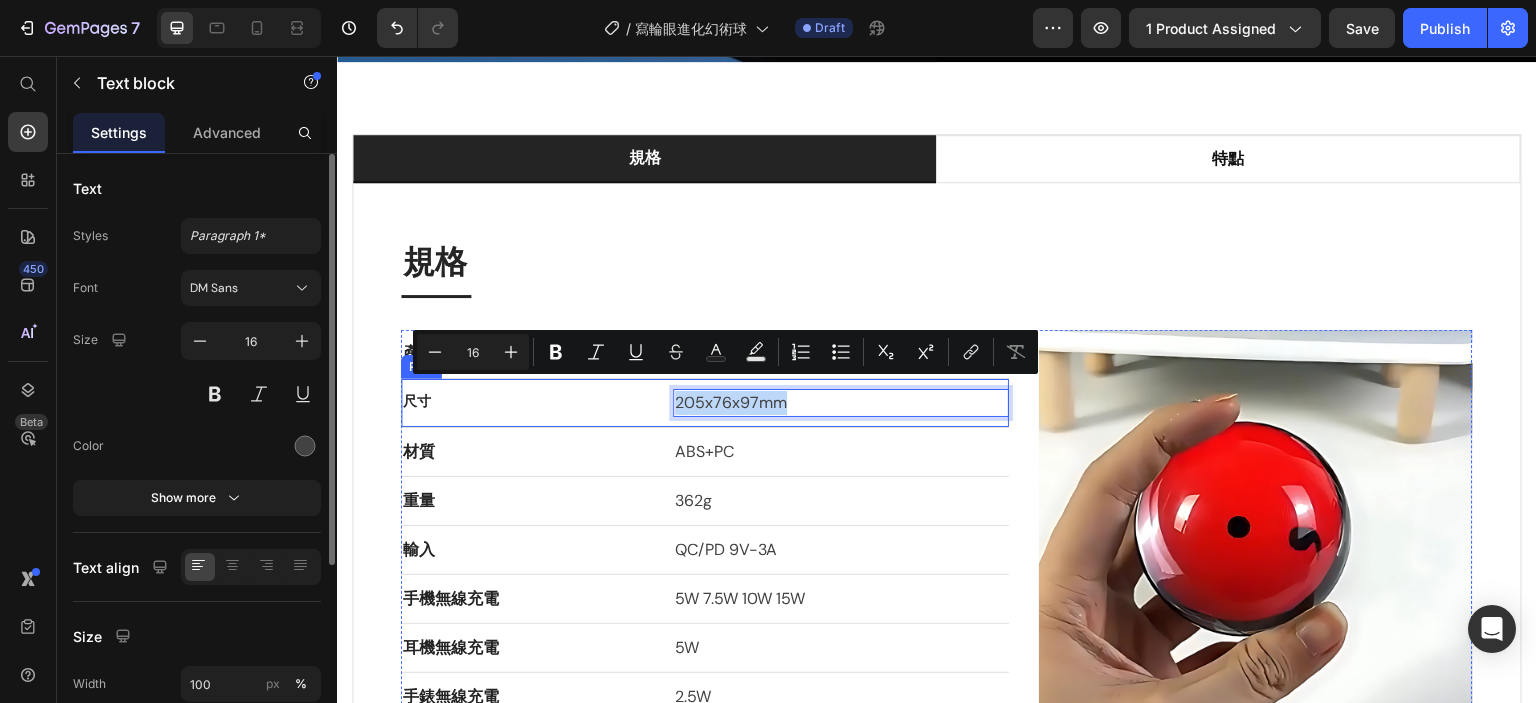 drag, startPoint x: 753, startPoint y: 392, endPoint x: 681, endPoint y: 408, distance: 73.756355 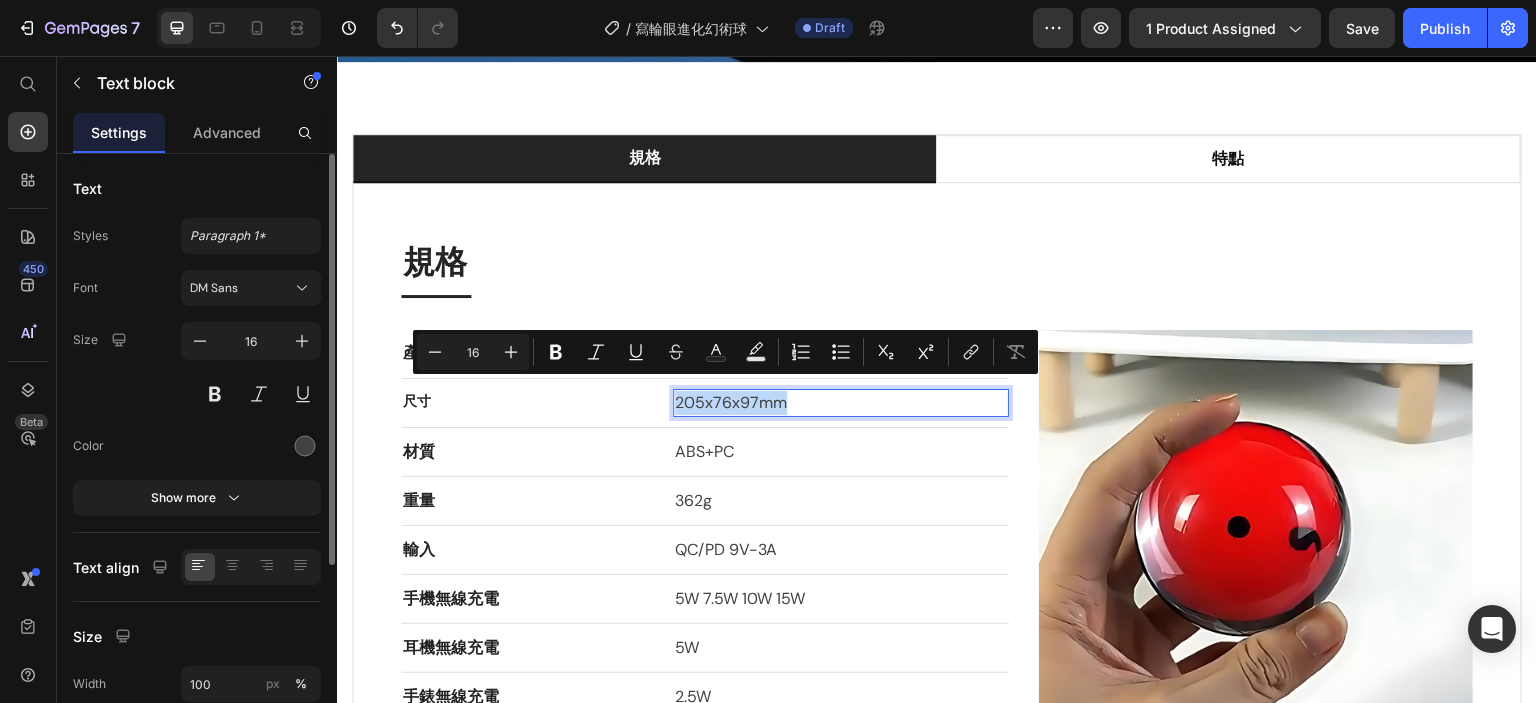 click on "205x76x97mm" at bounding box center [841, 403] 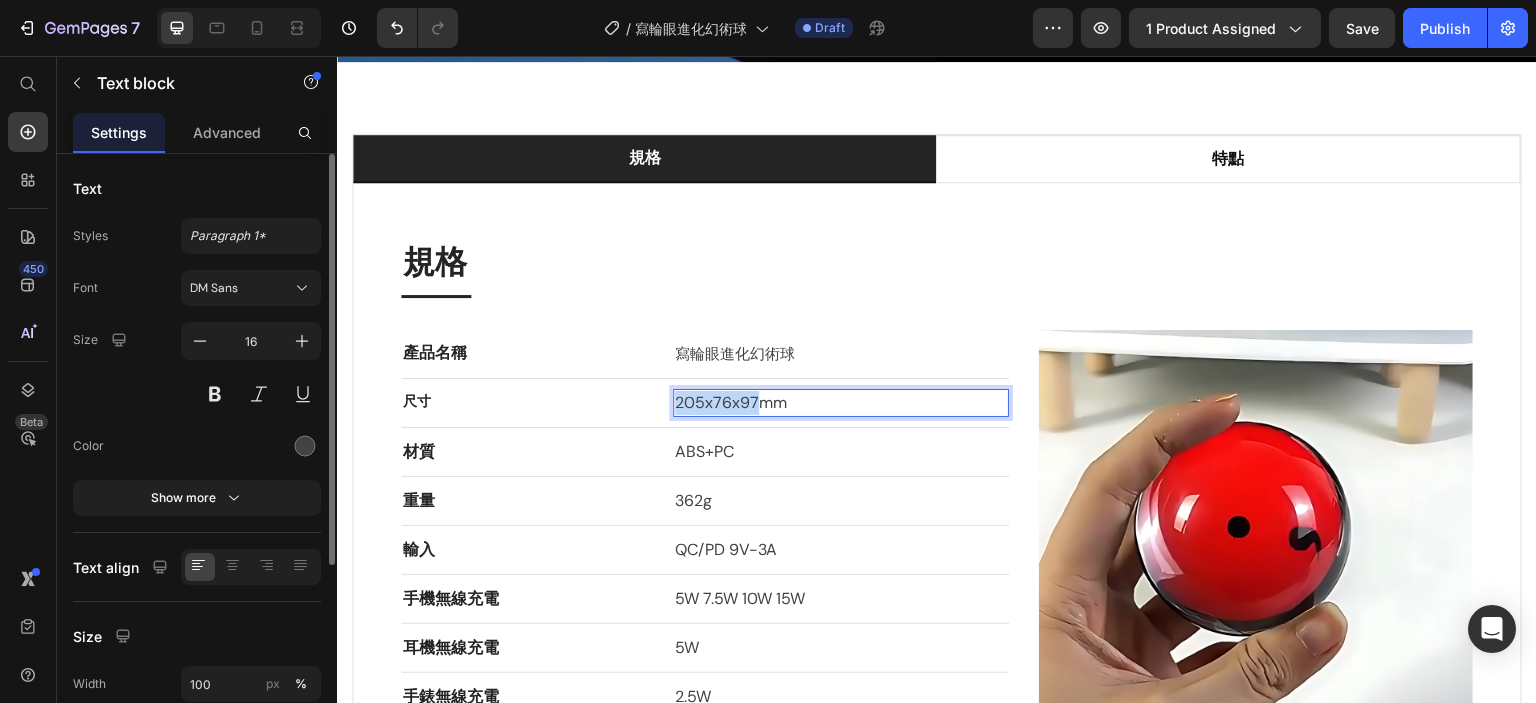 drag, startPoint x: 757, startPoint y: 392, endPoint x: 673, endPoint y: 394, distance: 84.0238 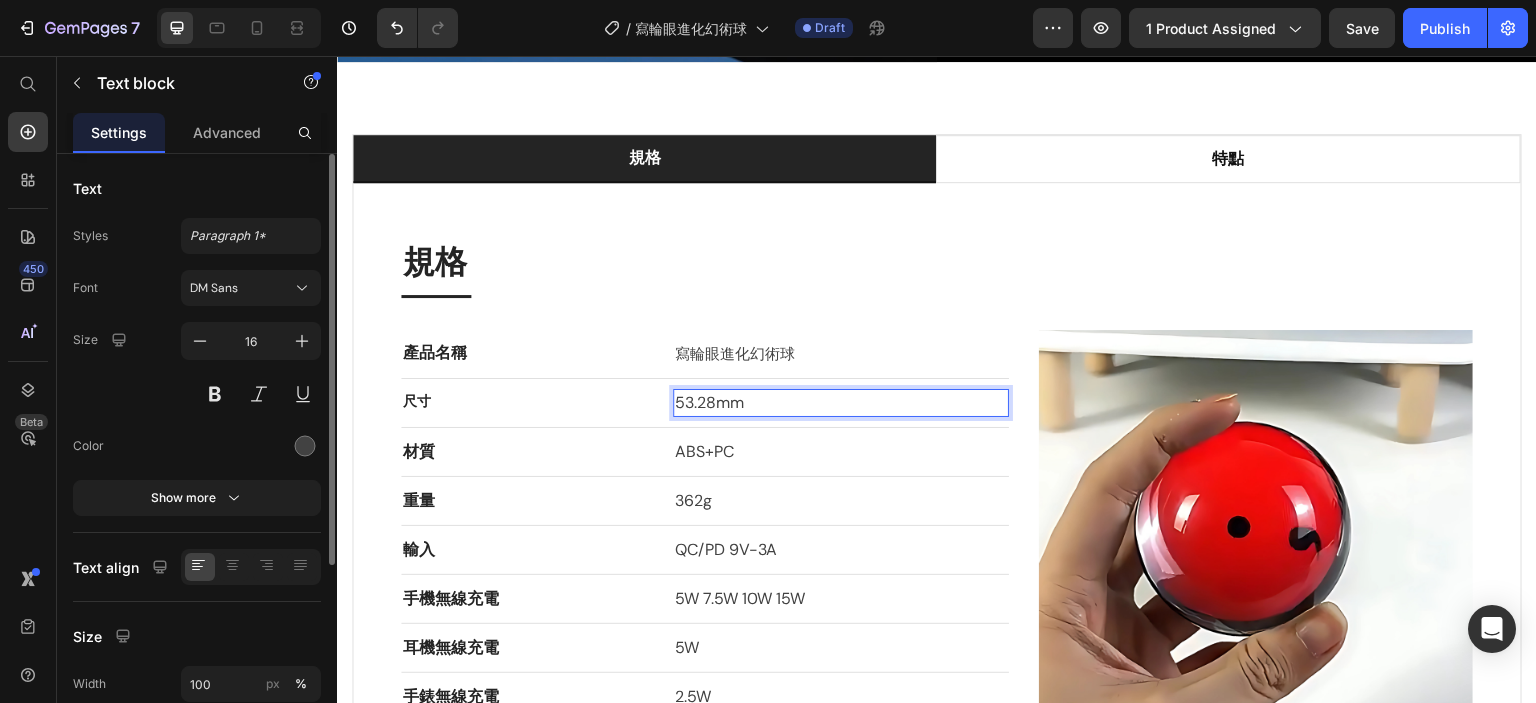 click on "53.28mm" at bounding box center [841, 403] 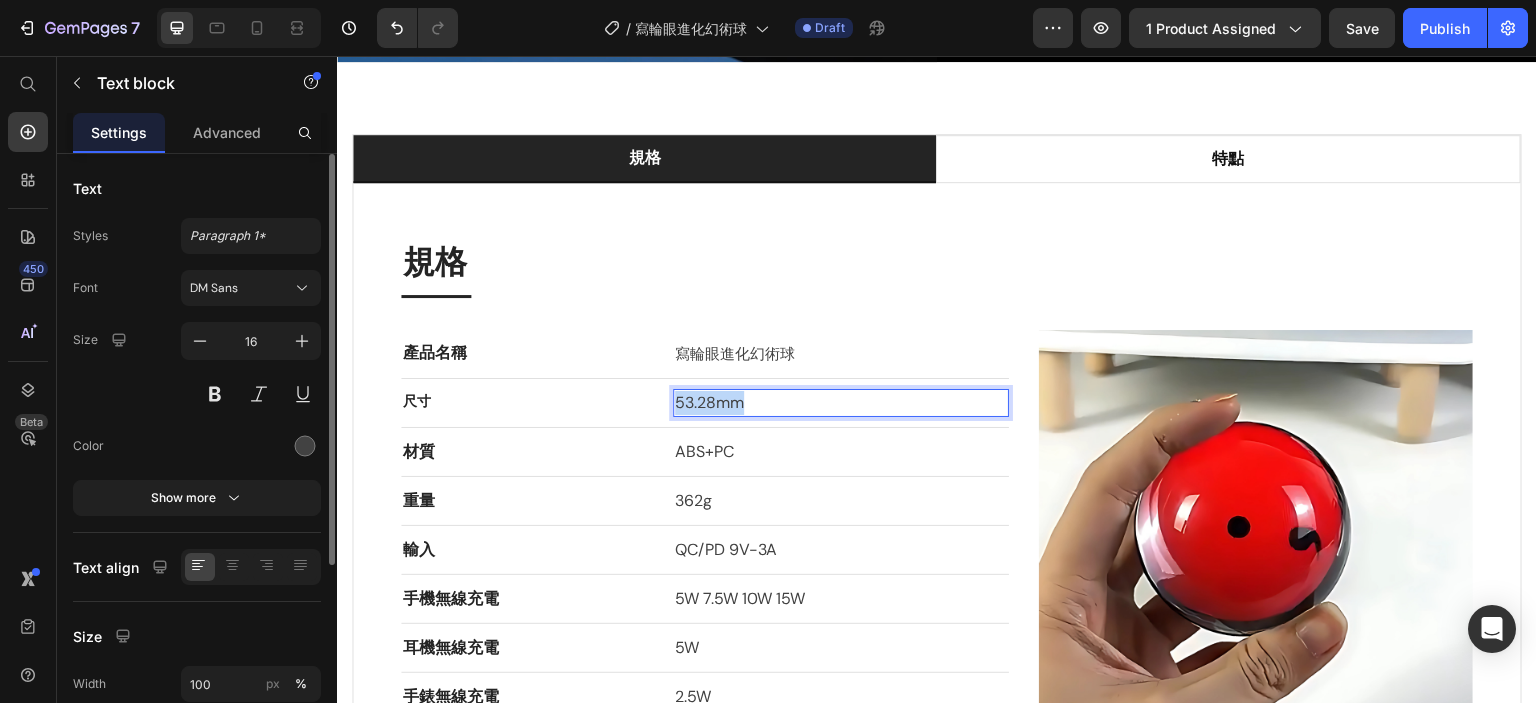 click on "53.28mm" at bounding box center [841, 403] 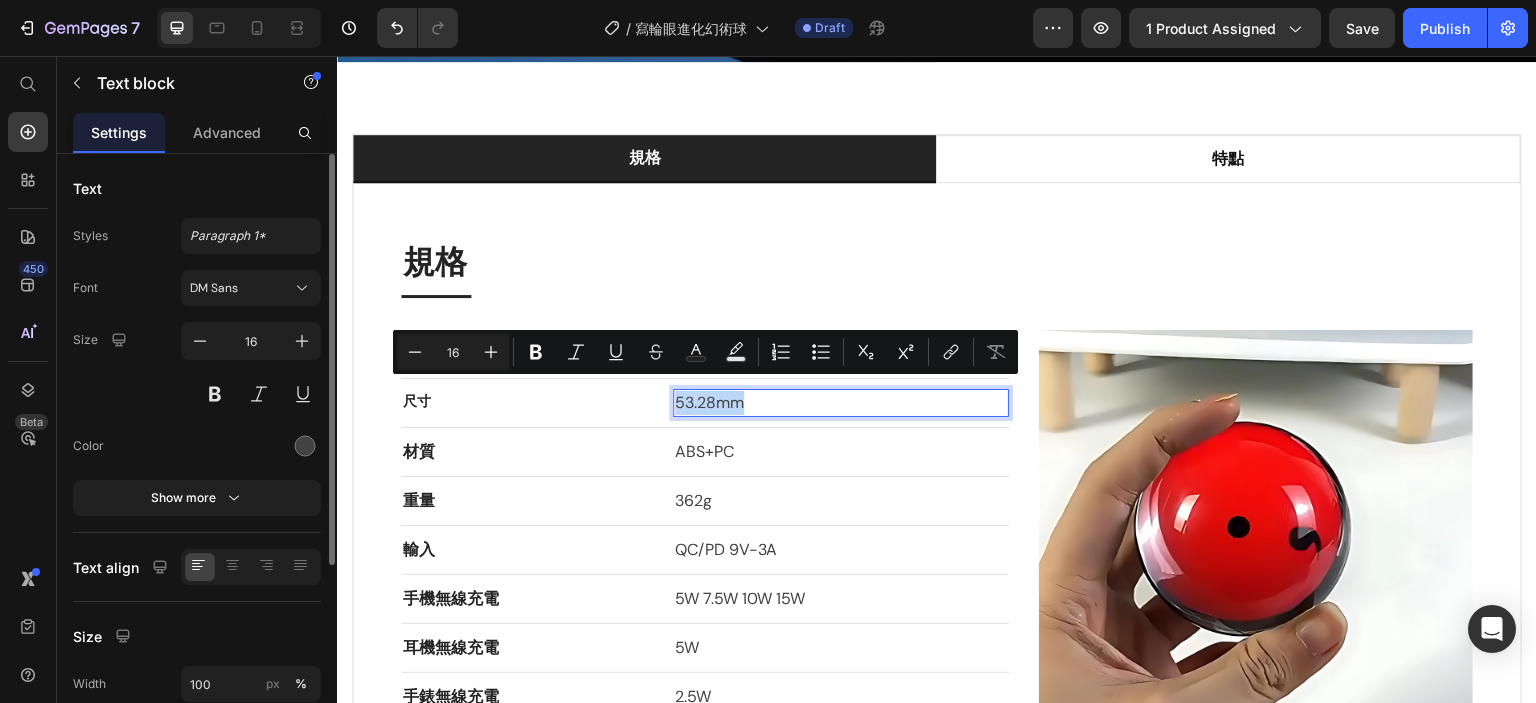 click on "53.28mm" at bounding box center (841, 403) 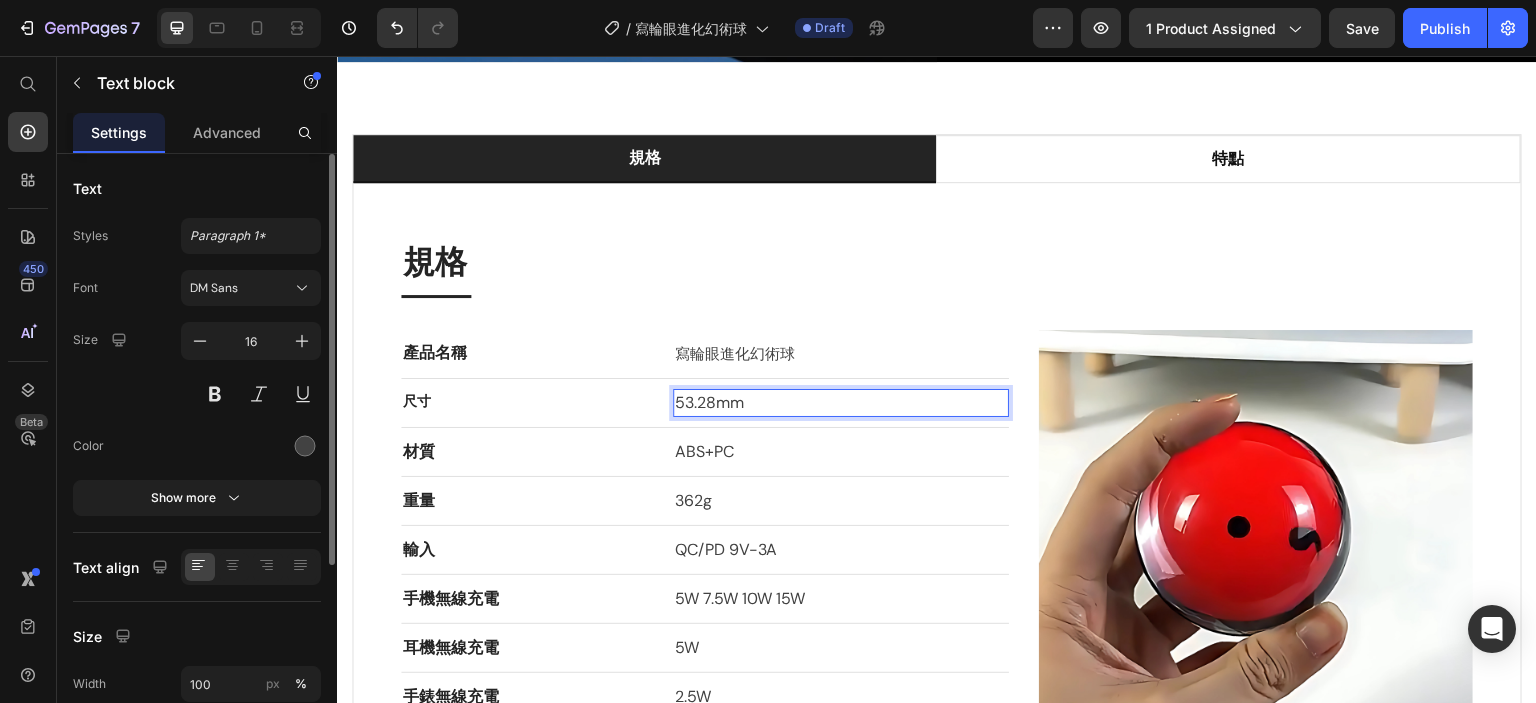 click on "53.28mm" at bounding box center (841, 403) 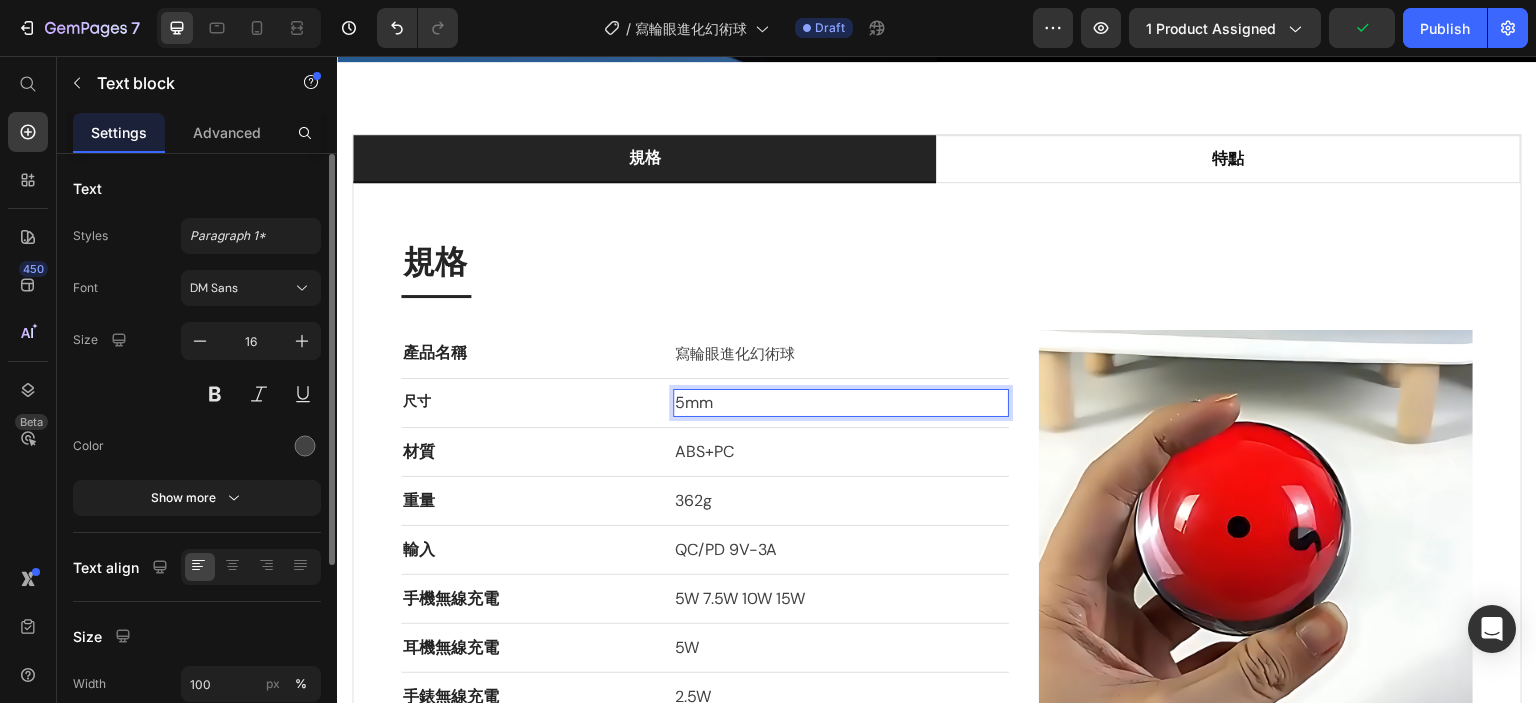 type 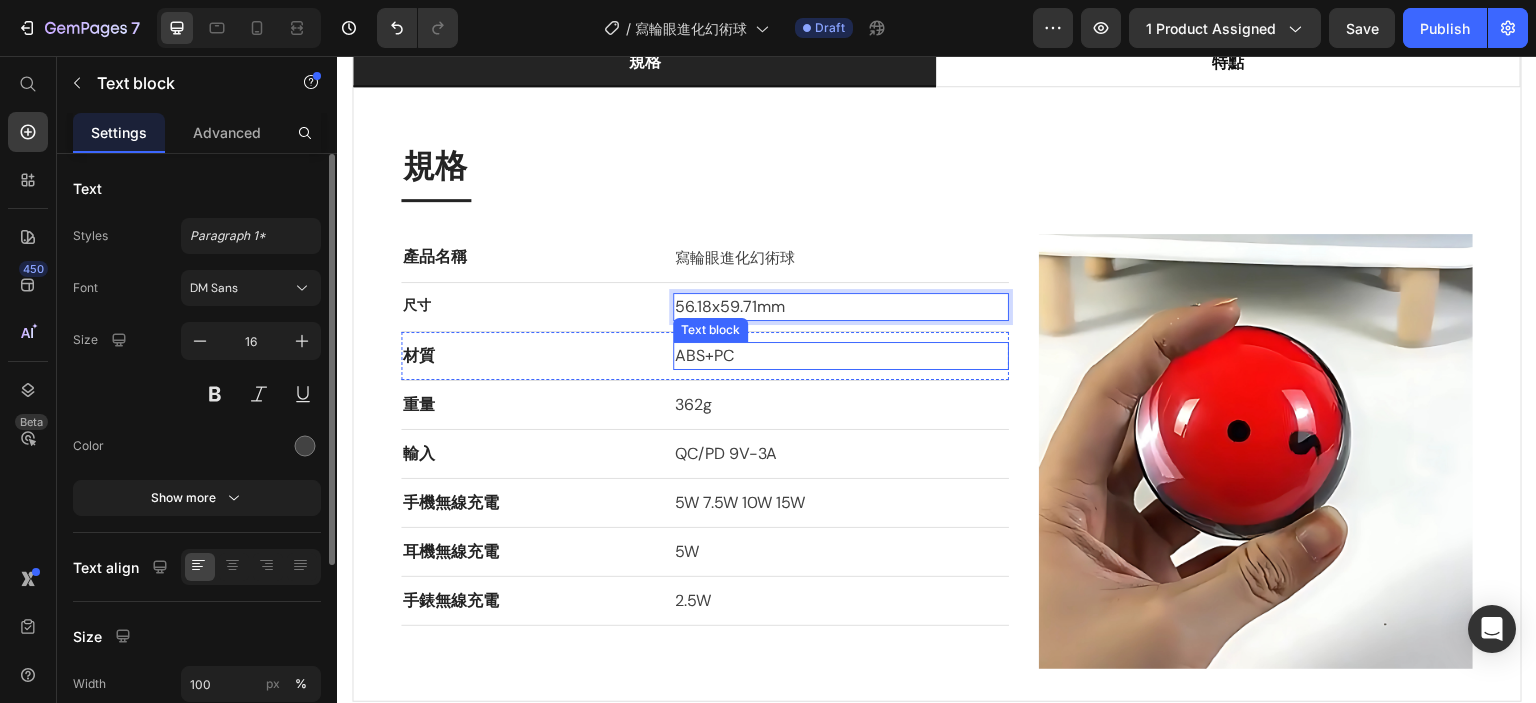 scroll, scrollTop: 2345, scrollLeft: 0, axis: vertical 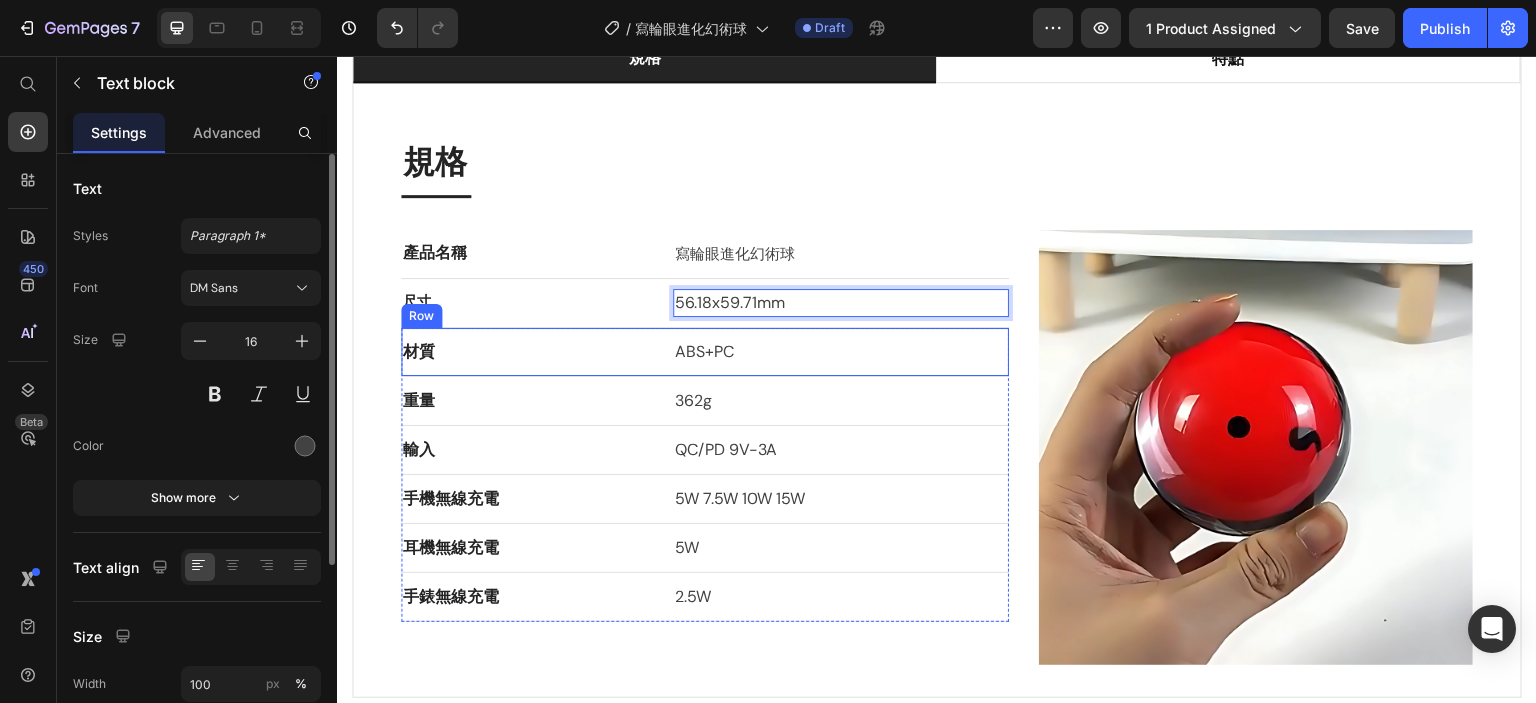 click on "材質 Text block ABS+PC Text block Row" at bounding box center [705, 352] 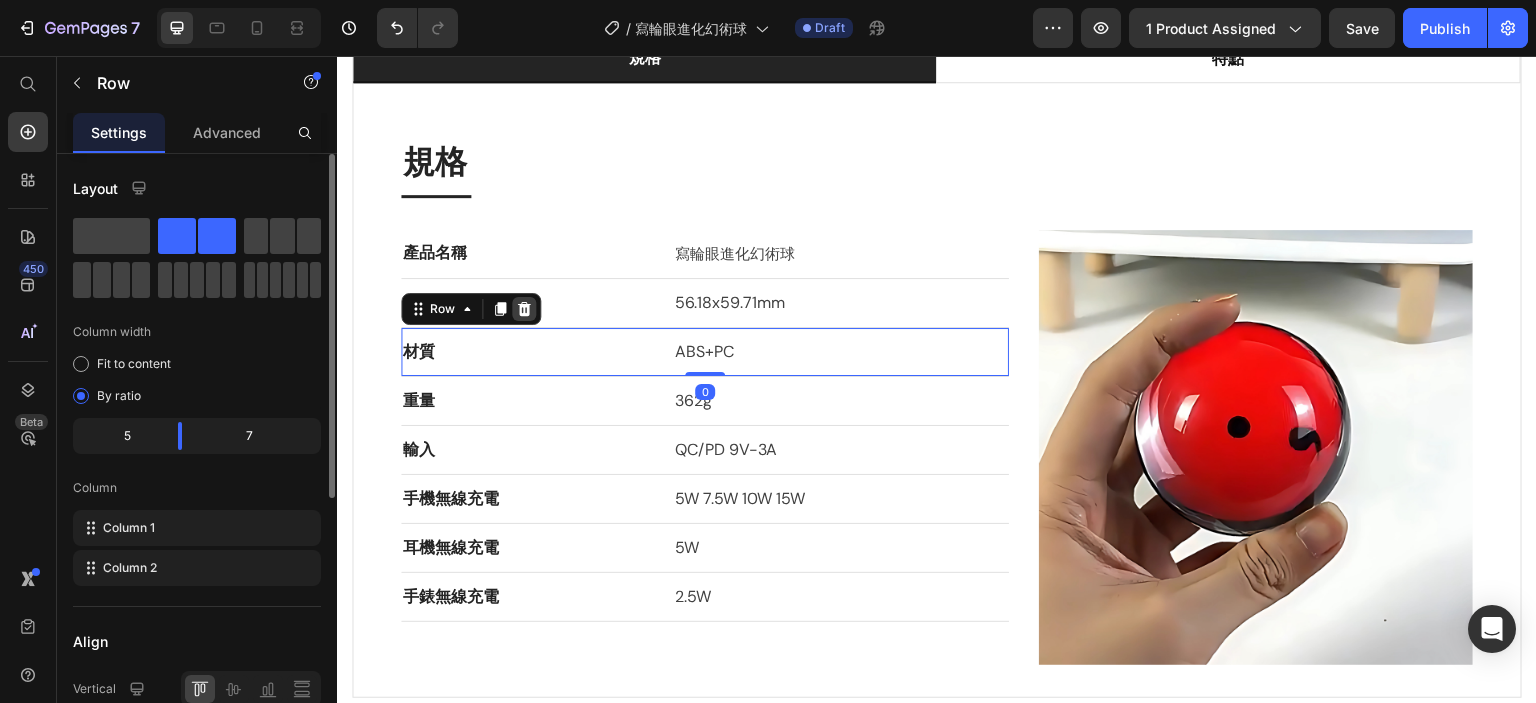 click 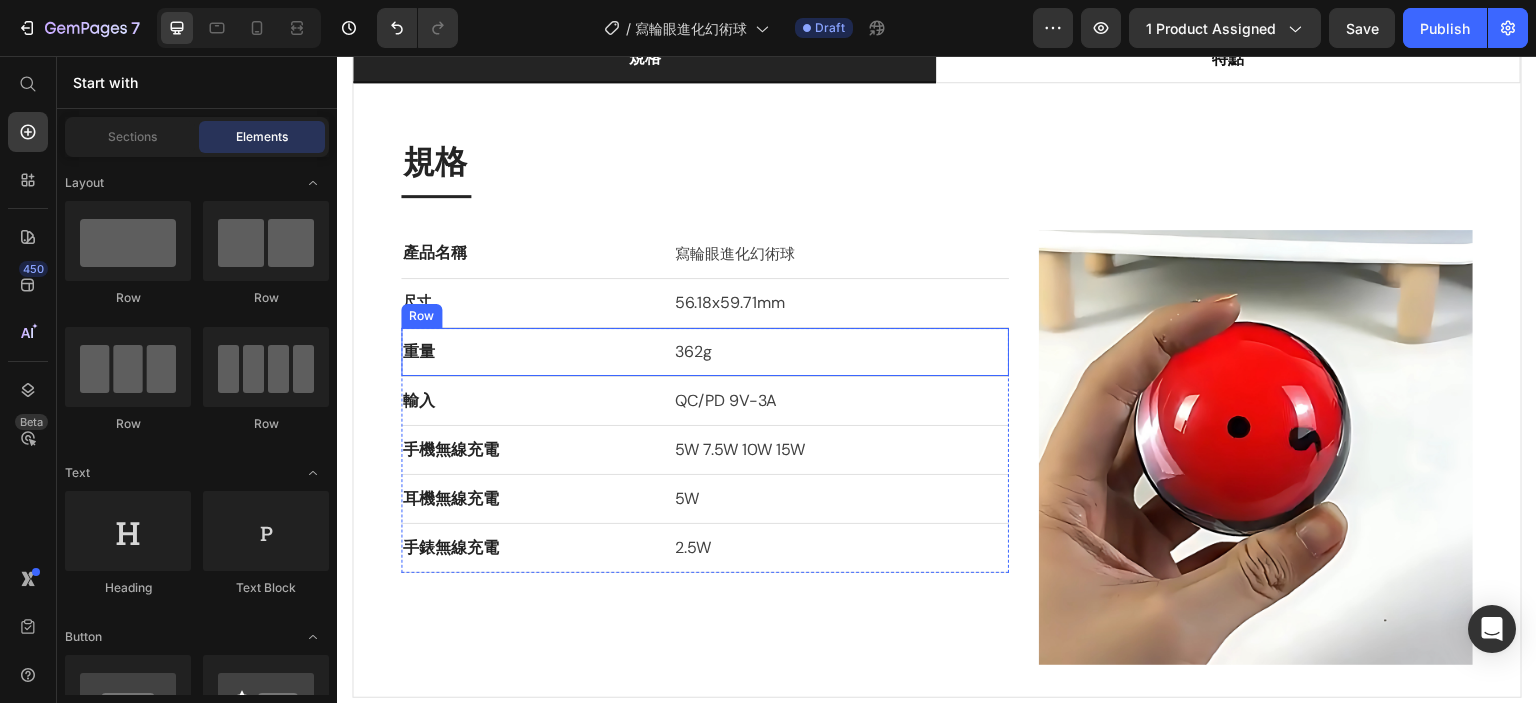 click on "重量 Text block 362g Text block Row" at bounding box center (705, 352) 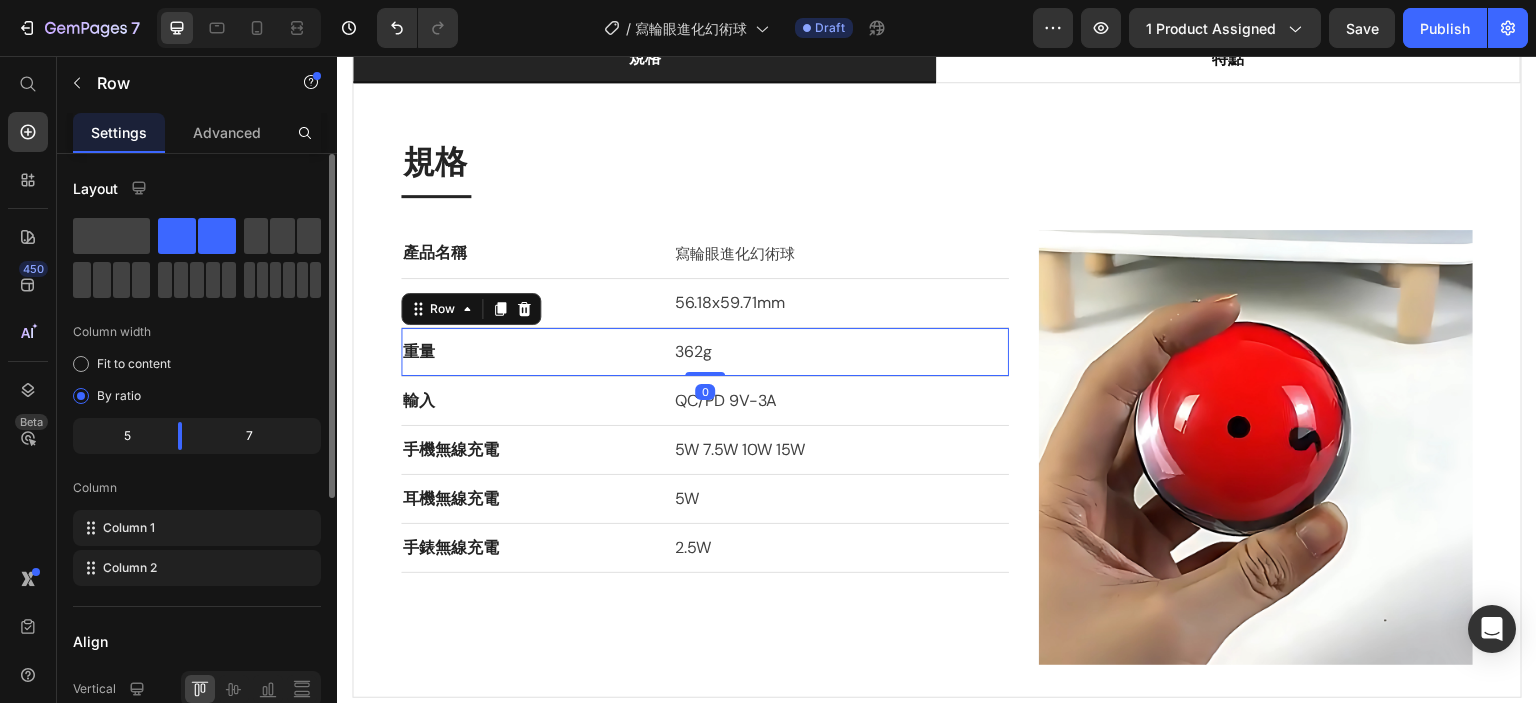 click 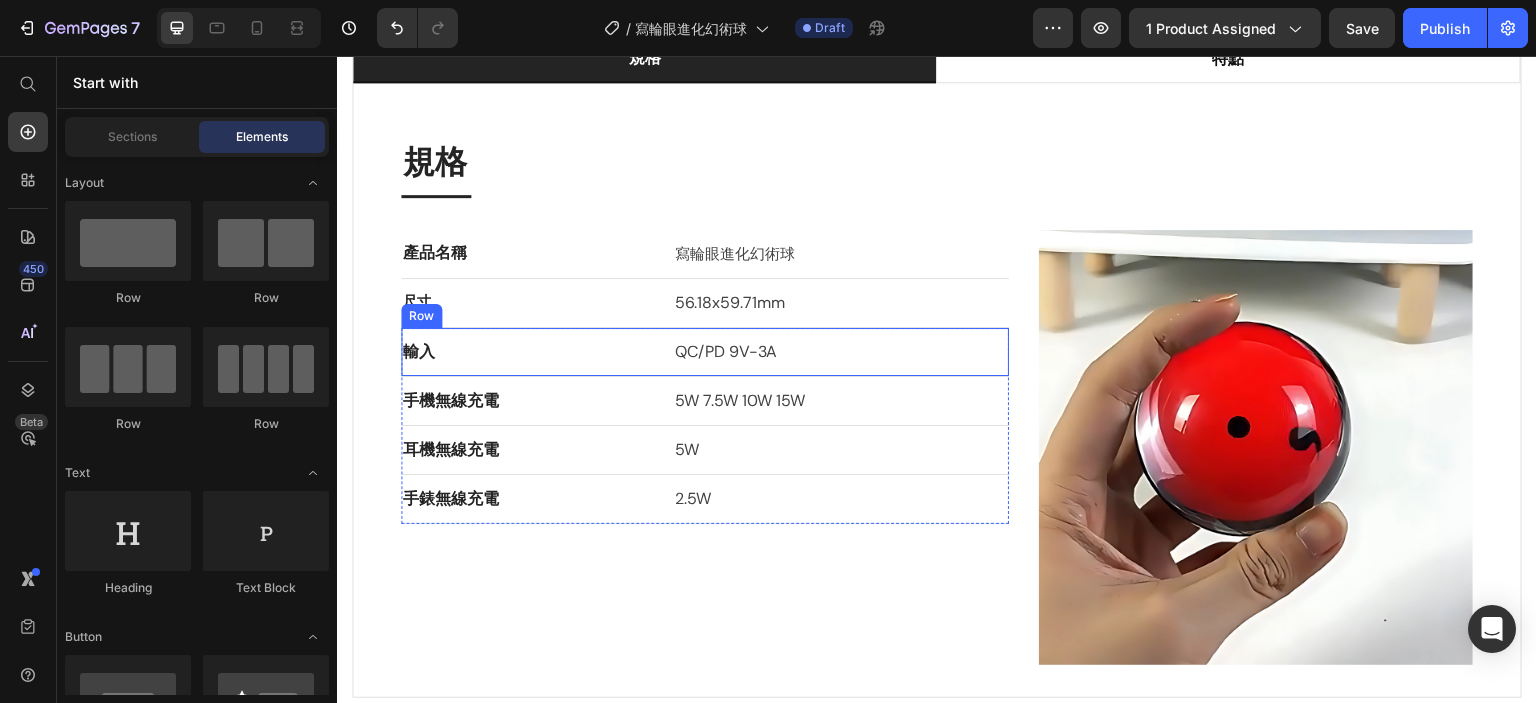 click on "輸入 Text block QC/PD 9V-3A Text block Row" at bounding box center [705, 352] 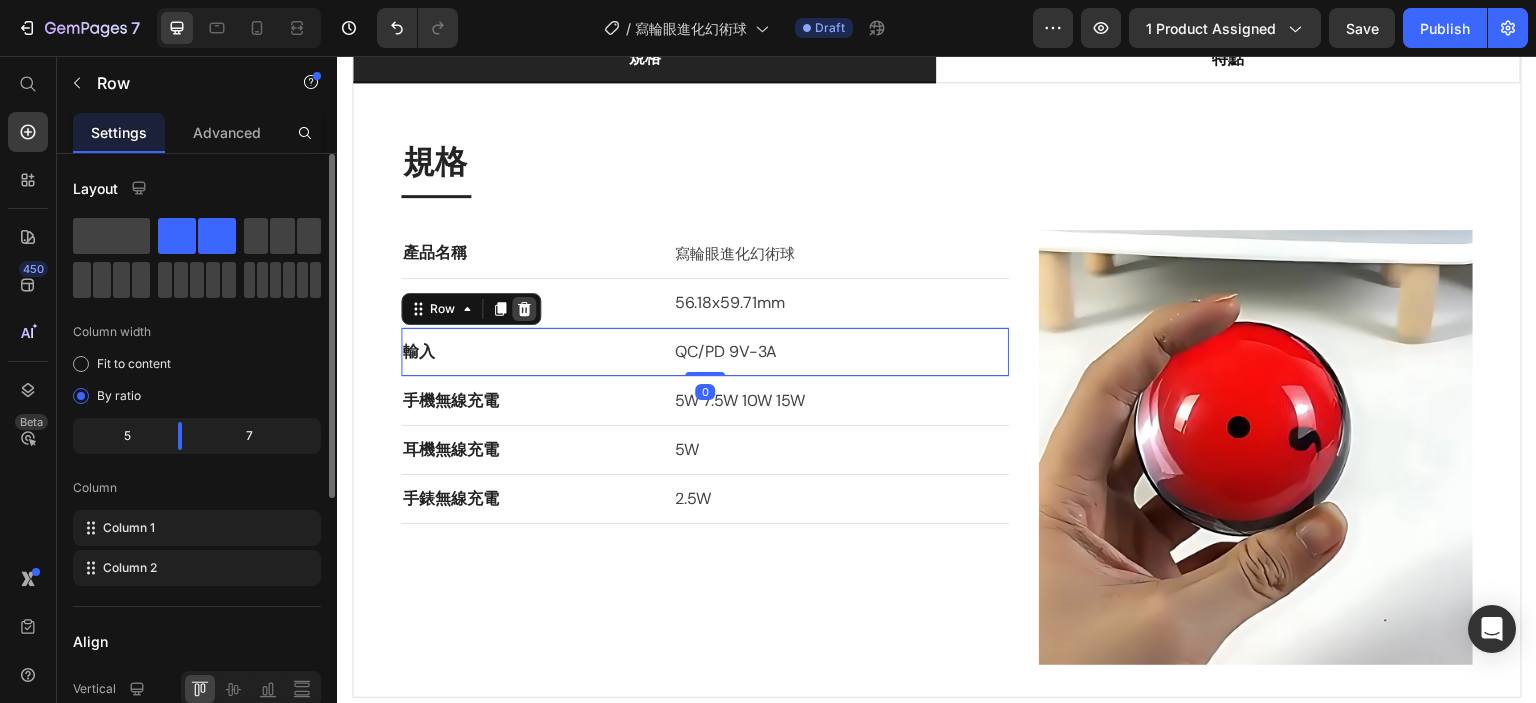 click 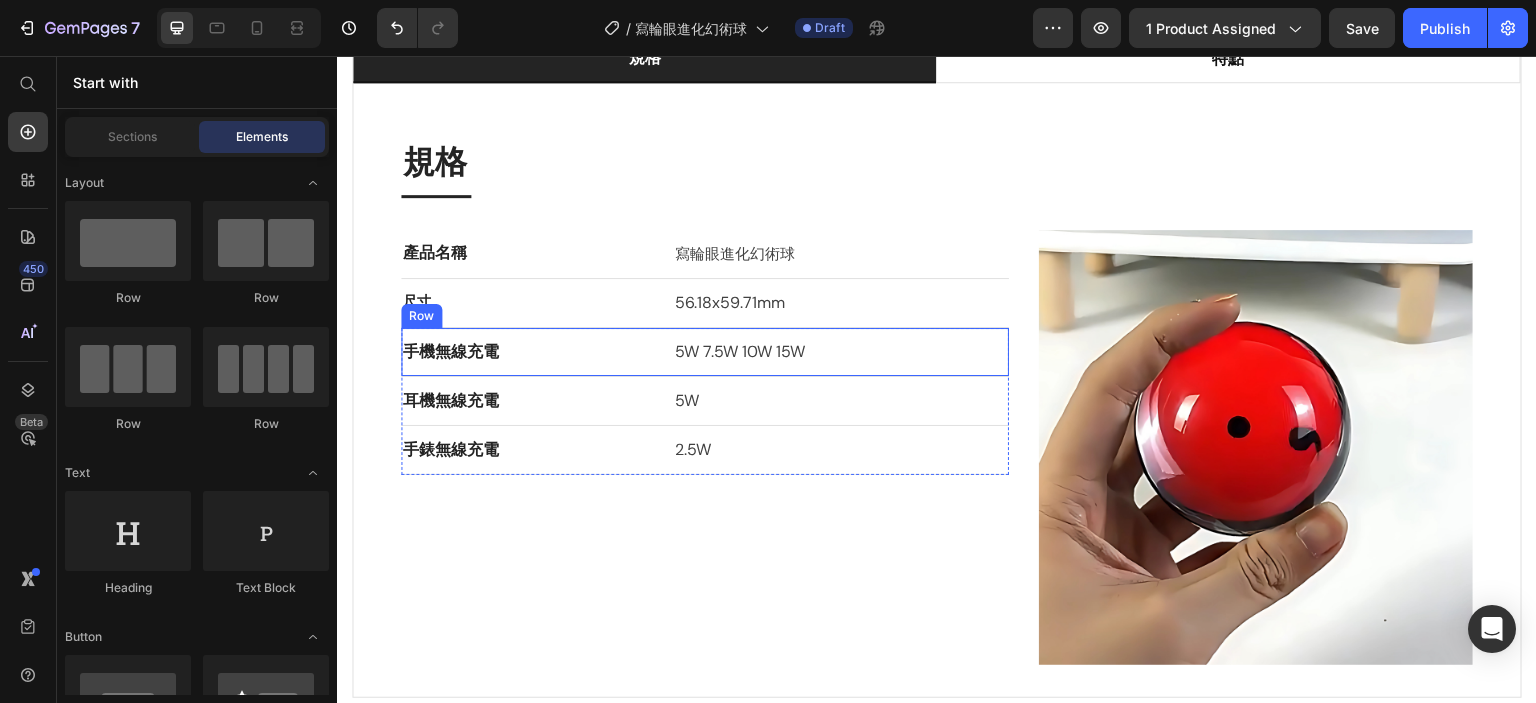 drag, startPoint x: 555, startPoint y: 324, endPoint x: 530, endPoint y: 316, distance: 26.24881 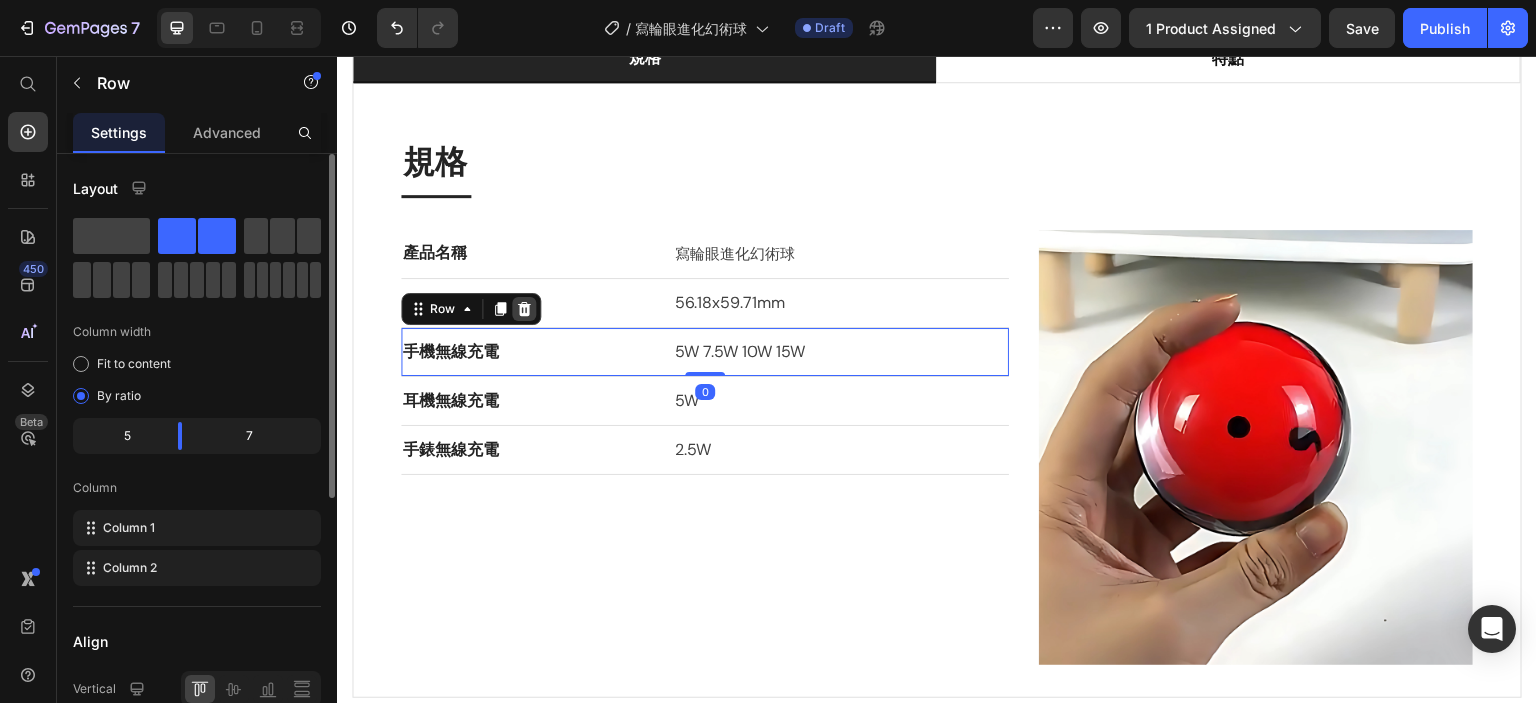 click at bounding box center (524, 309) 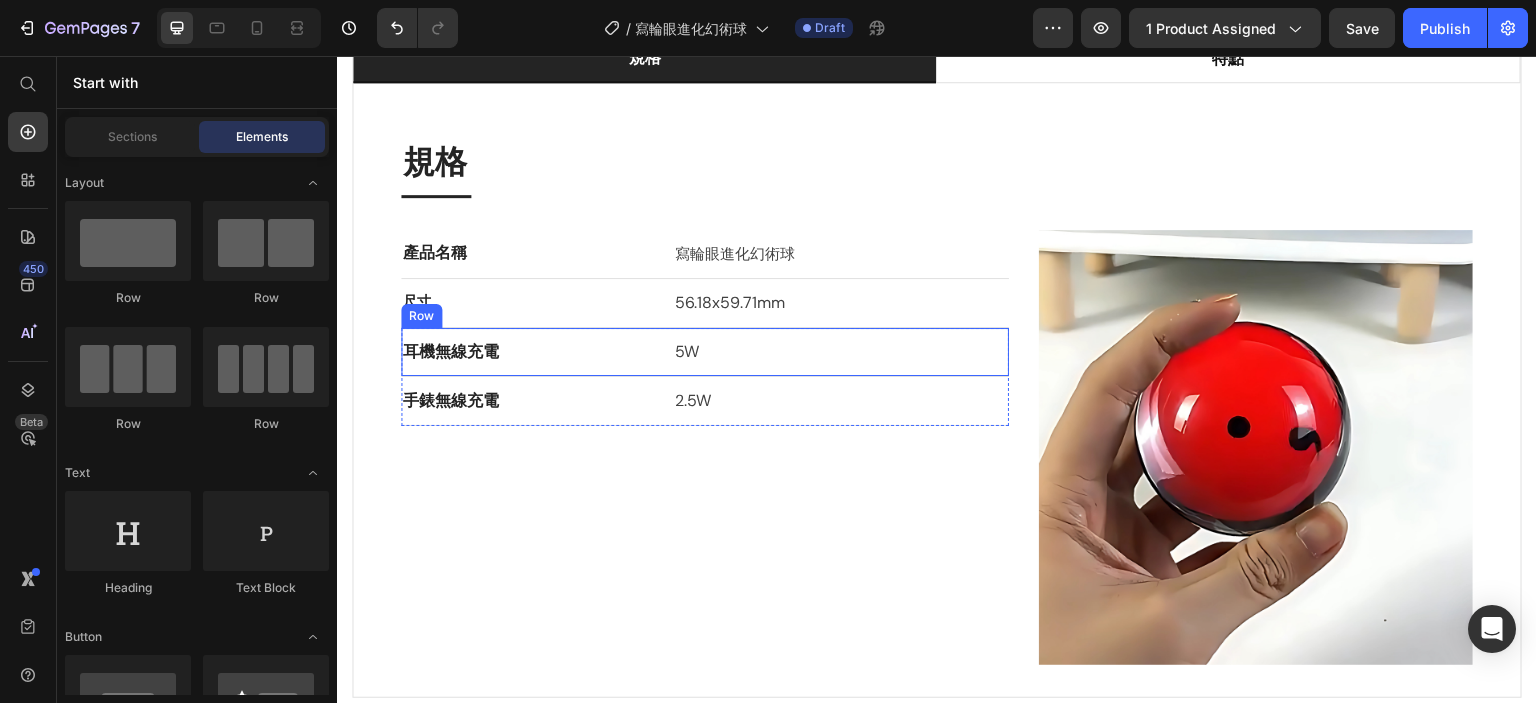 click on "耳機無線充電 Text block 5W Text block Row" at bounding box center (705, 352) 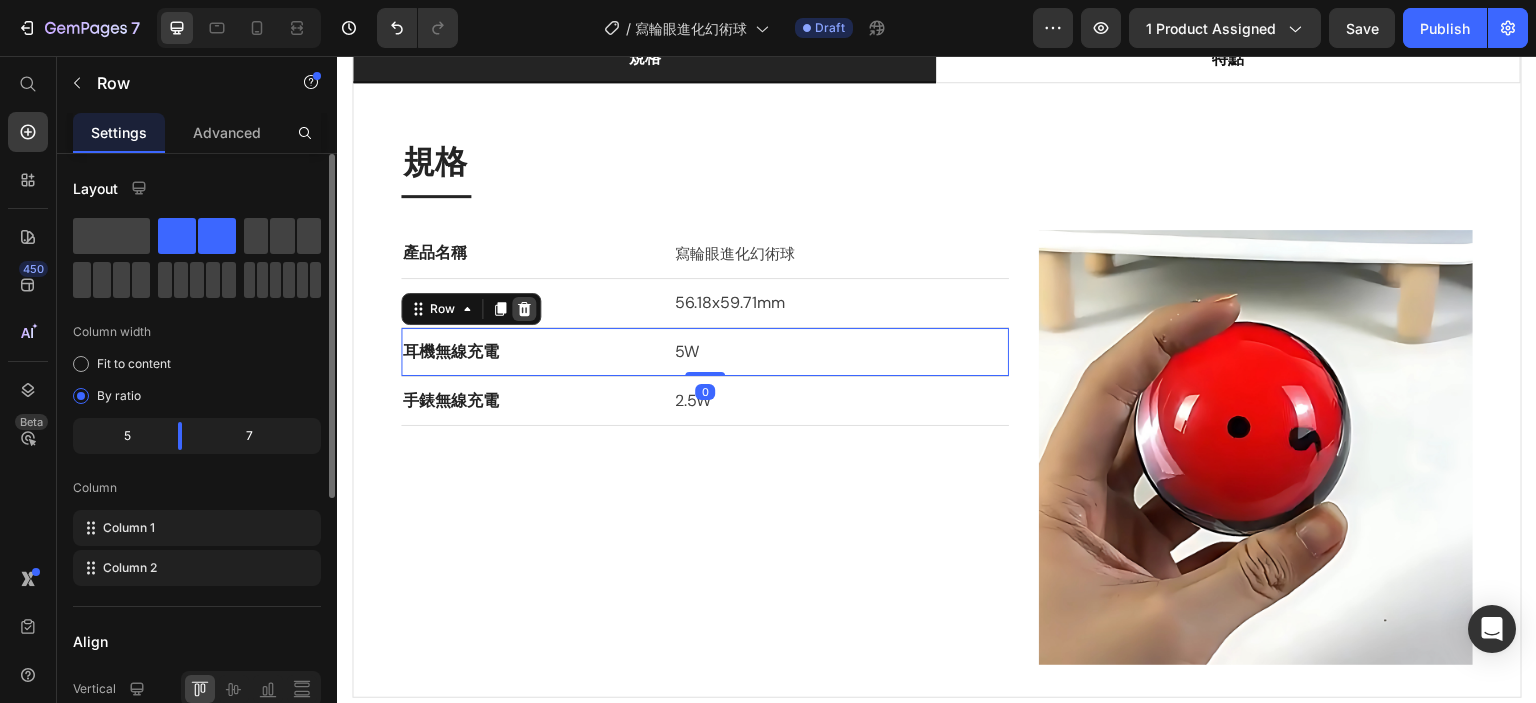 click 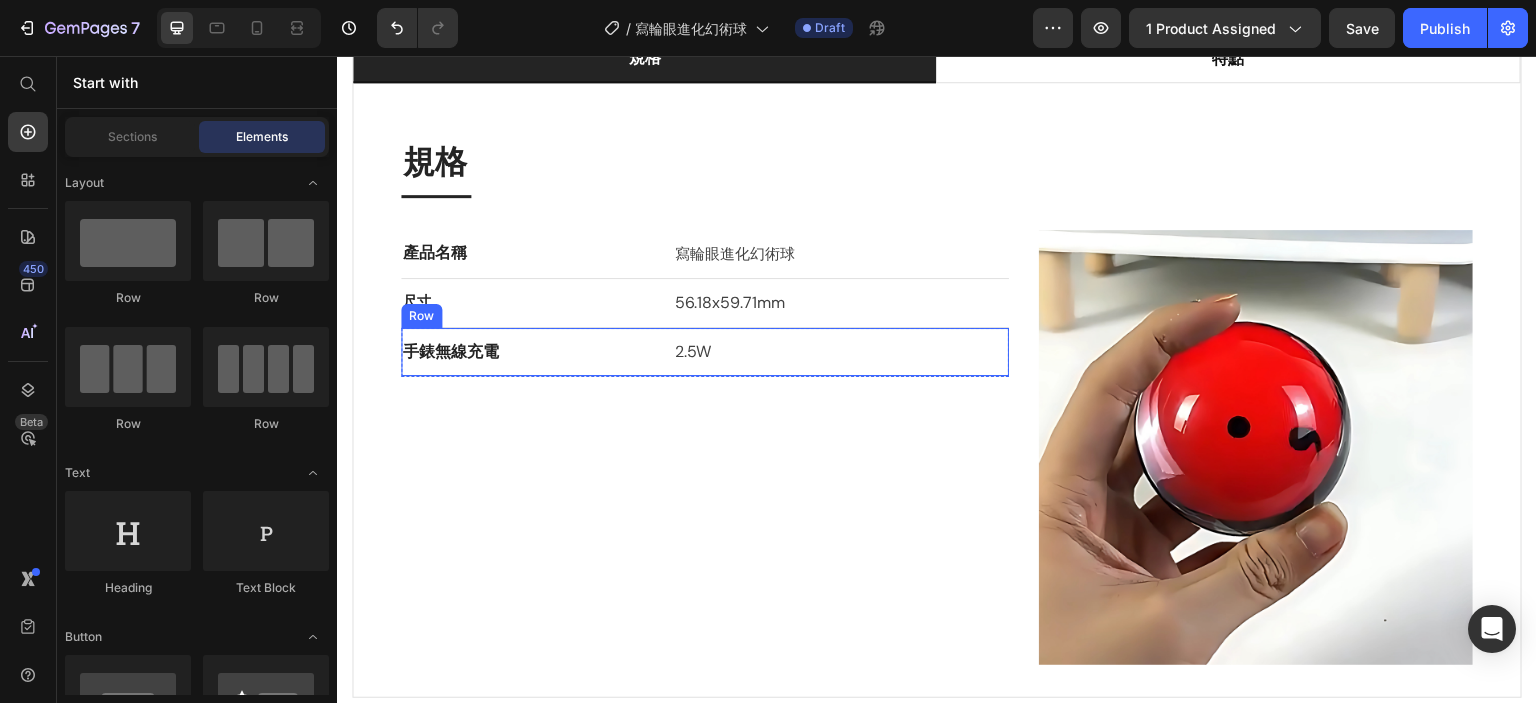 click on "手錶無線充電 Text block 2.5W Text block Row" at bounding box center (705, 352) 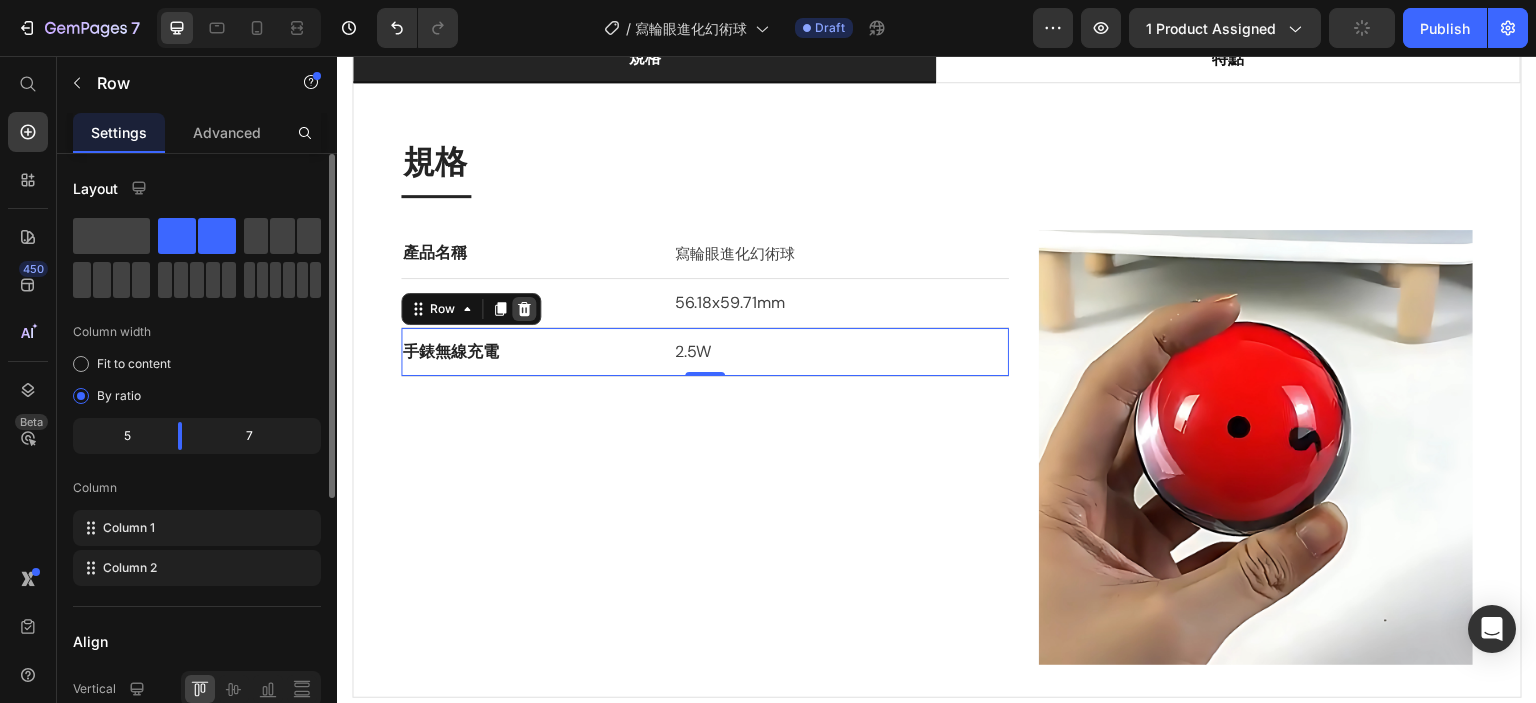 click at bounding box center [524, 309] 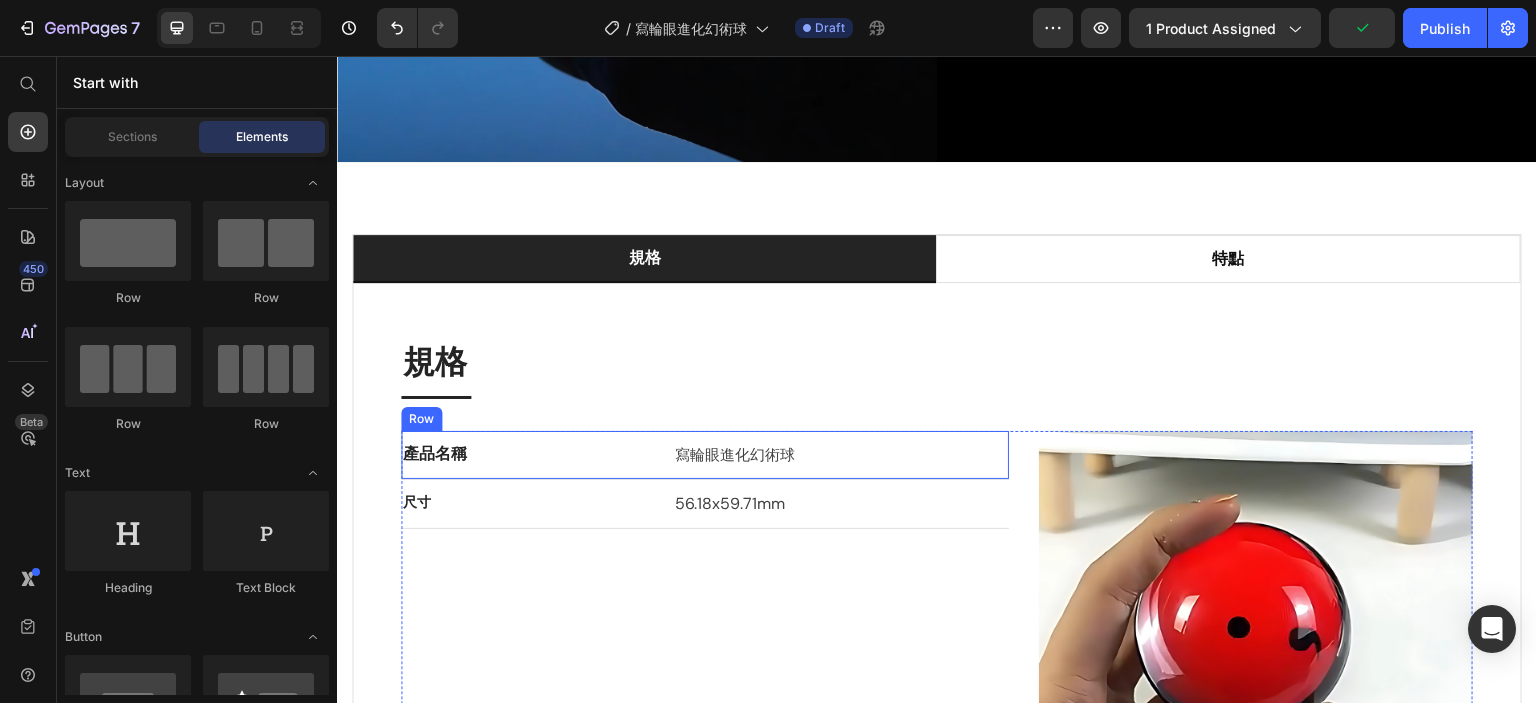 scroll, scrollTop: 2145, scrollLeft: 0, axis: vertical 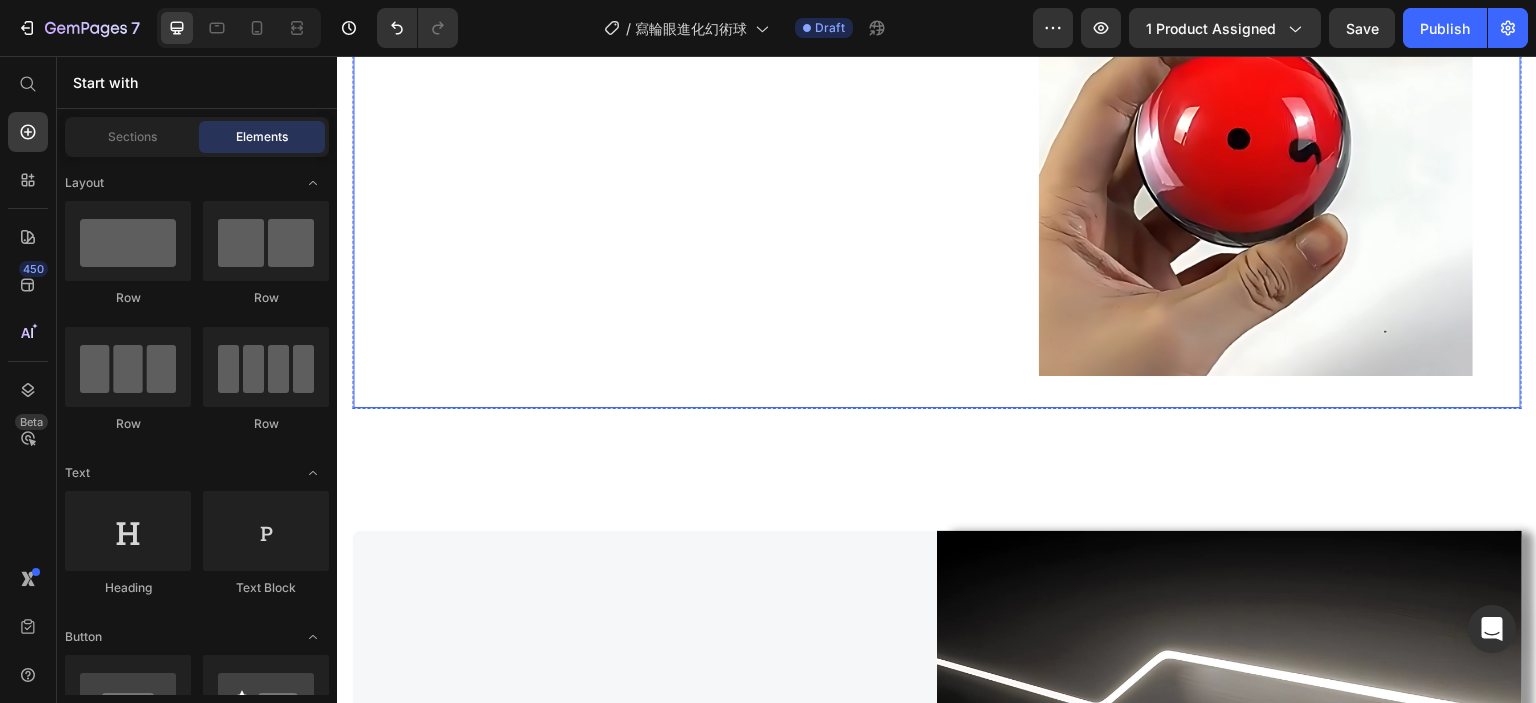 click on "特點" at bounding box center [1228, -230] 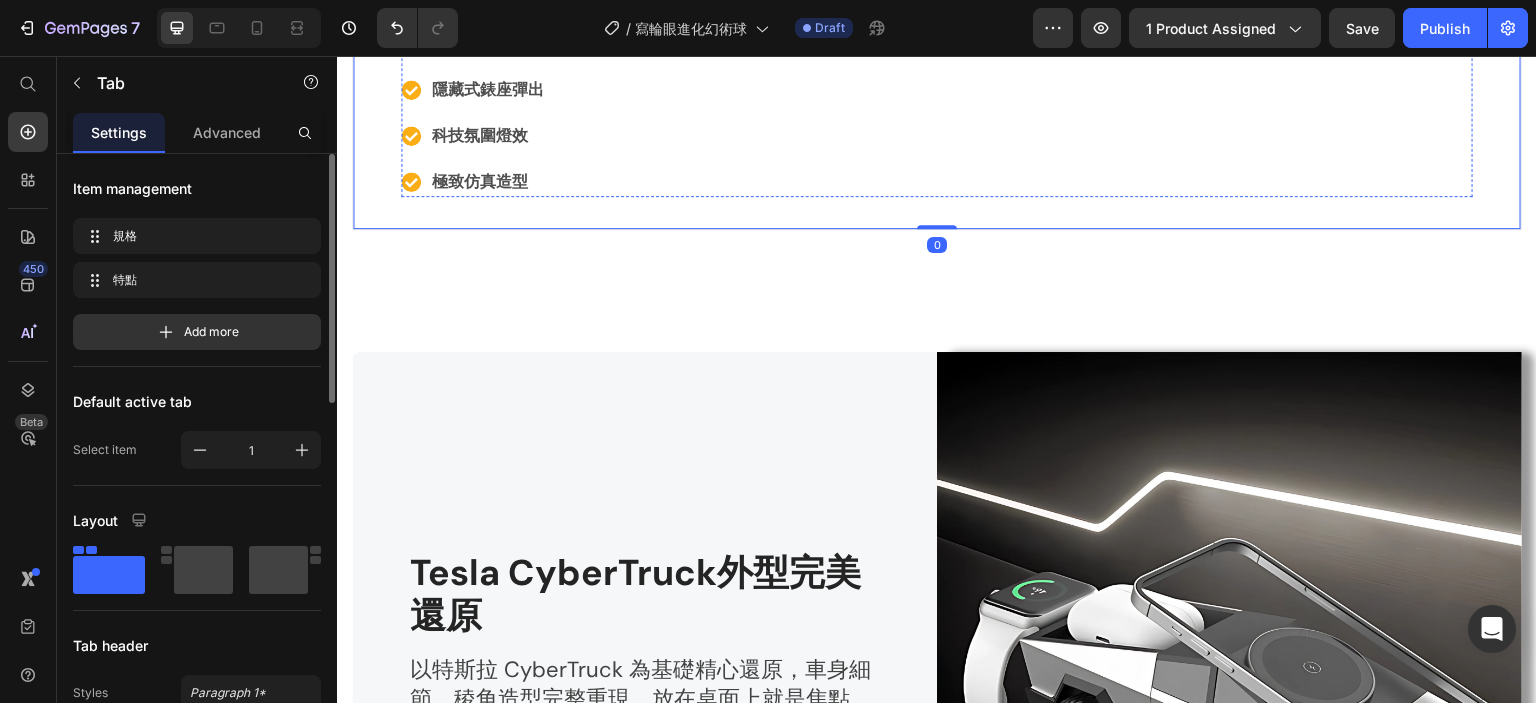 click at bounding box center (1212, -63) 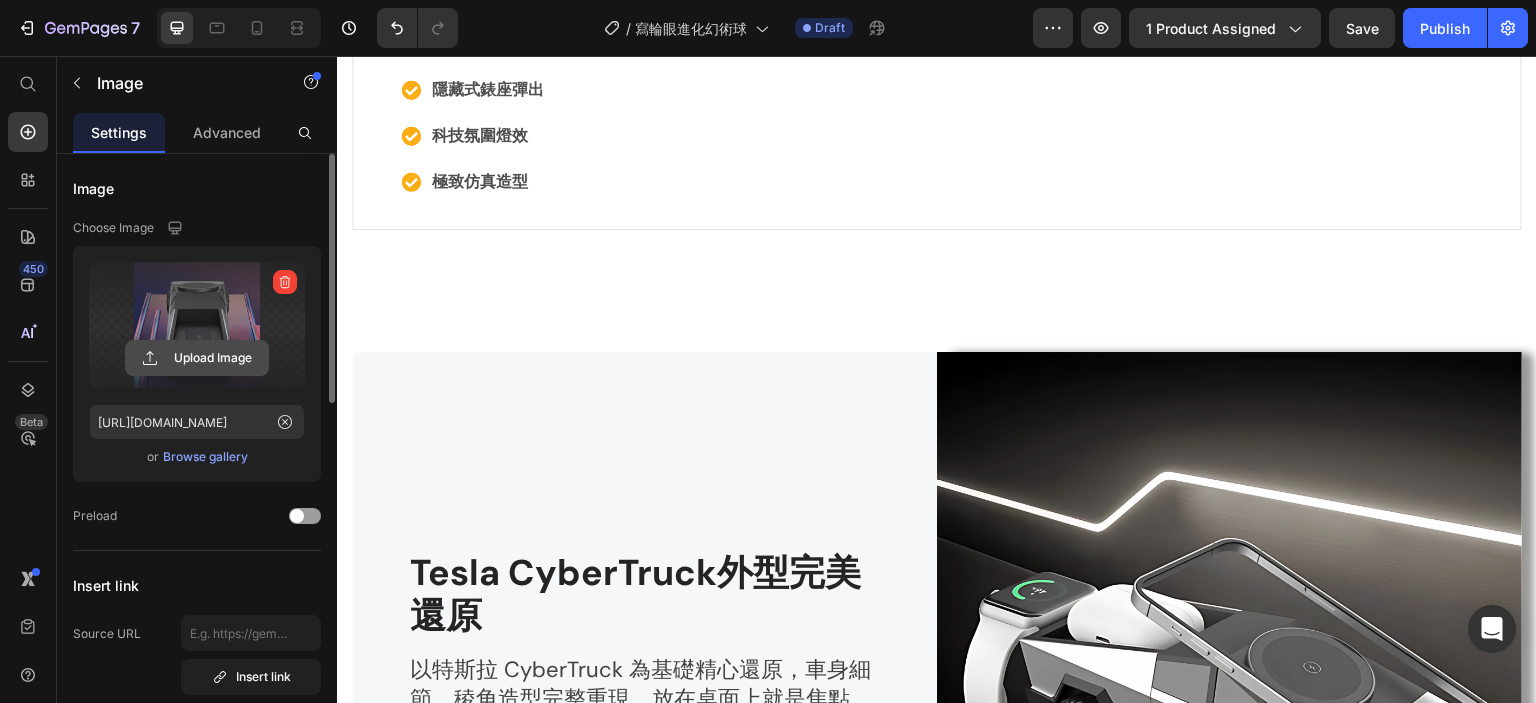 click 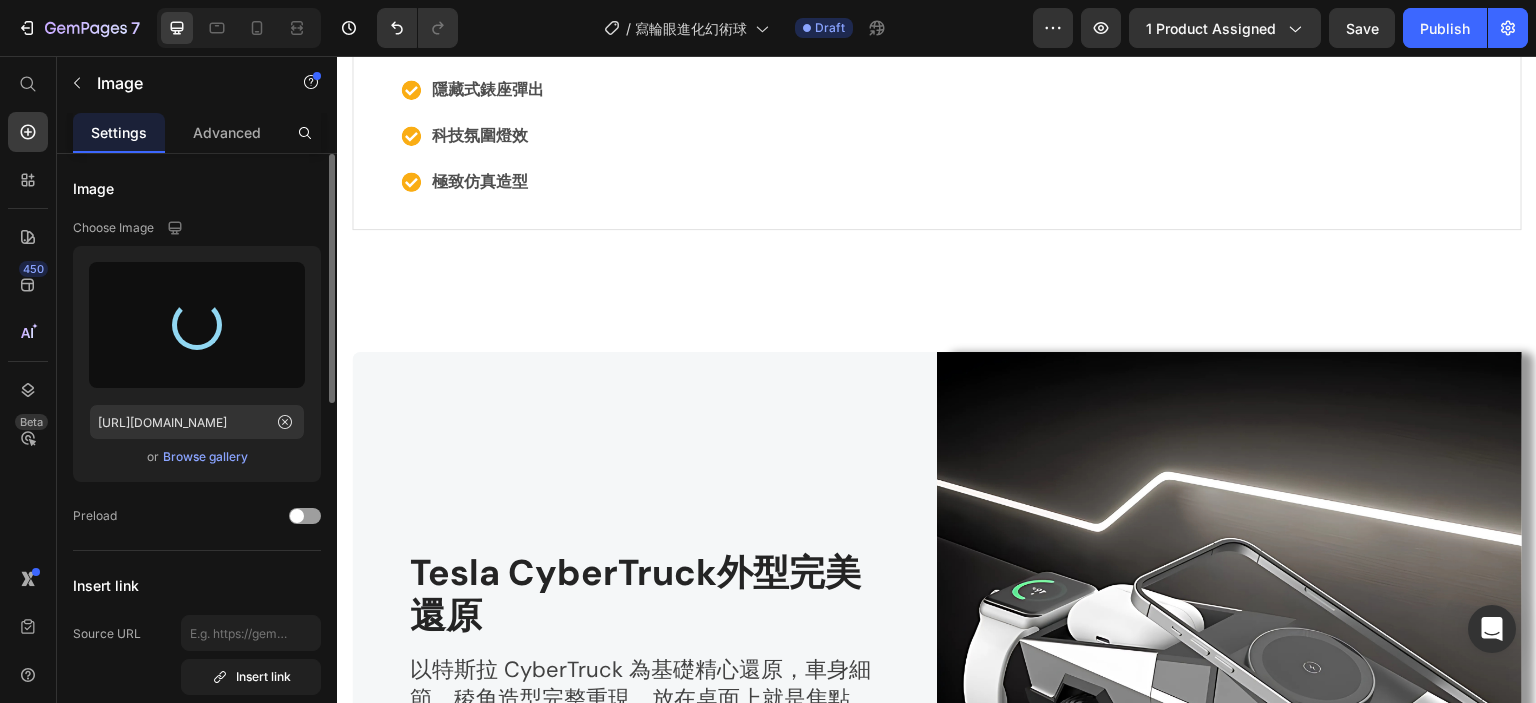 type on "[URL][DOMAIN_NAME]" 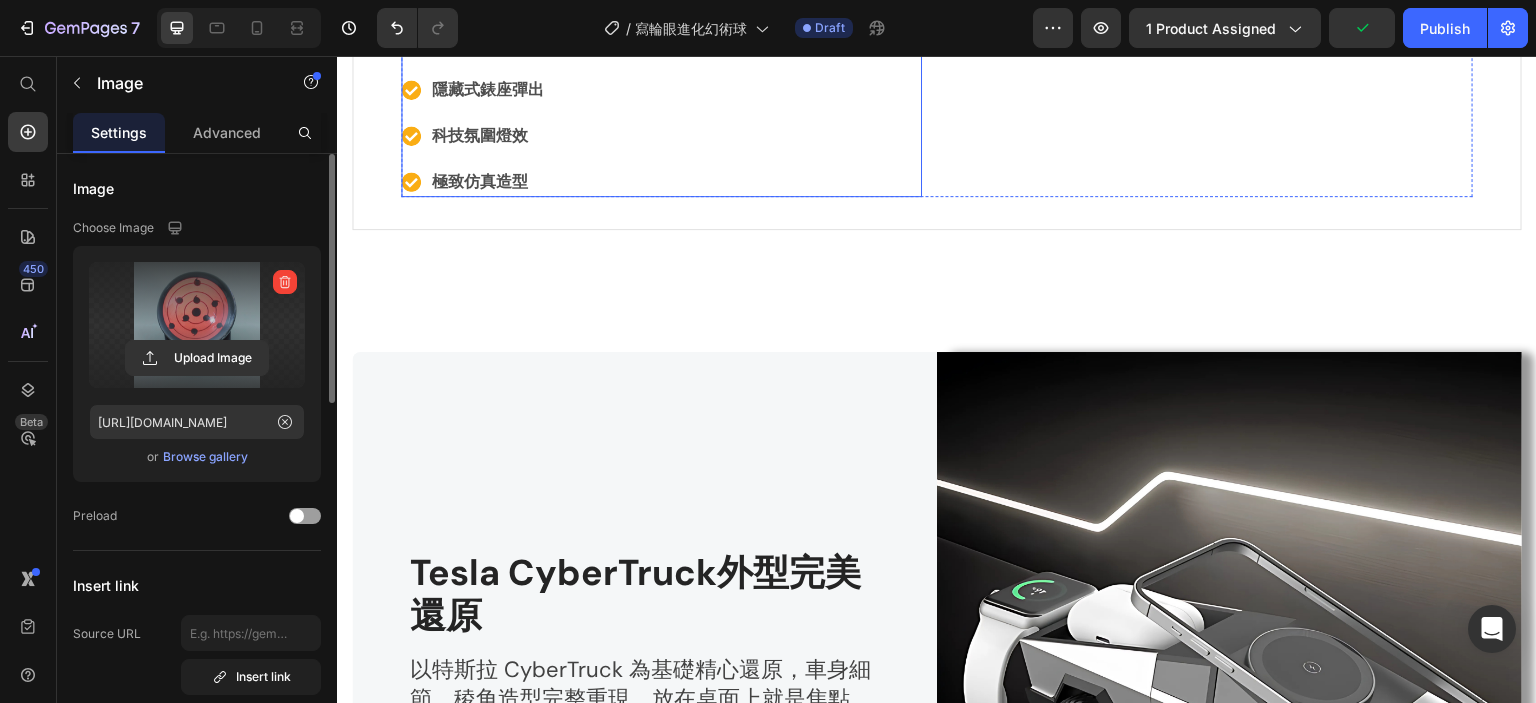 click on "三合一無線充電" at bounding box center [488, -49] 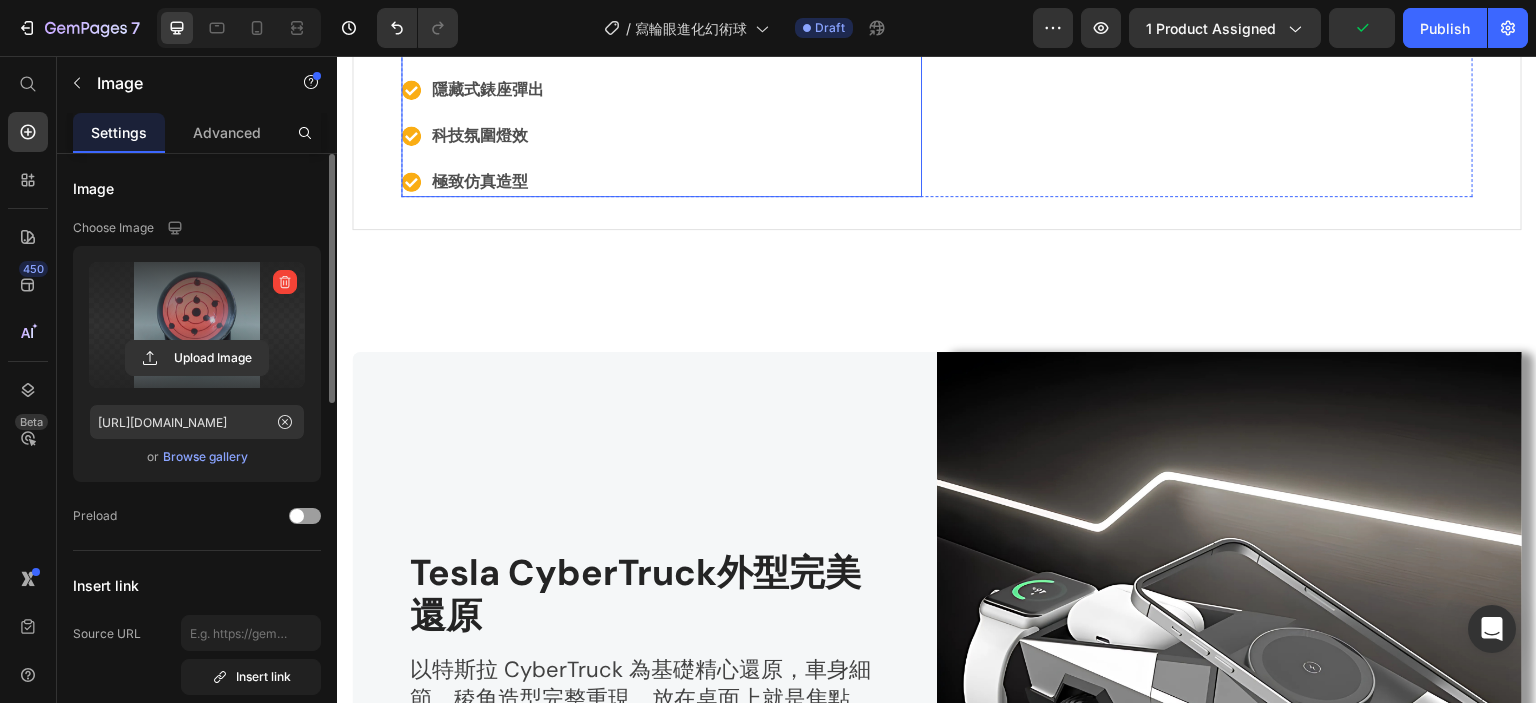 click on "三合一無線充電" at bounding box center [488, -49] 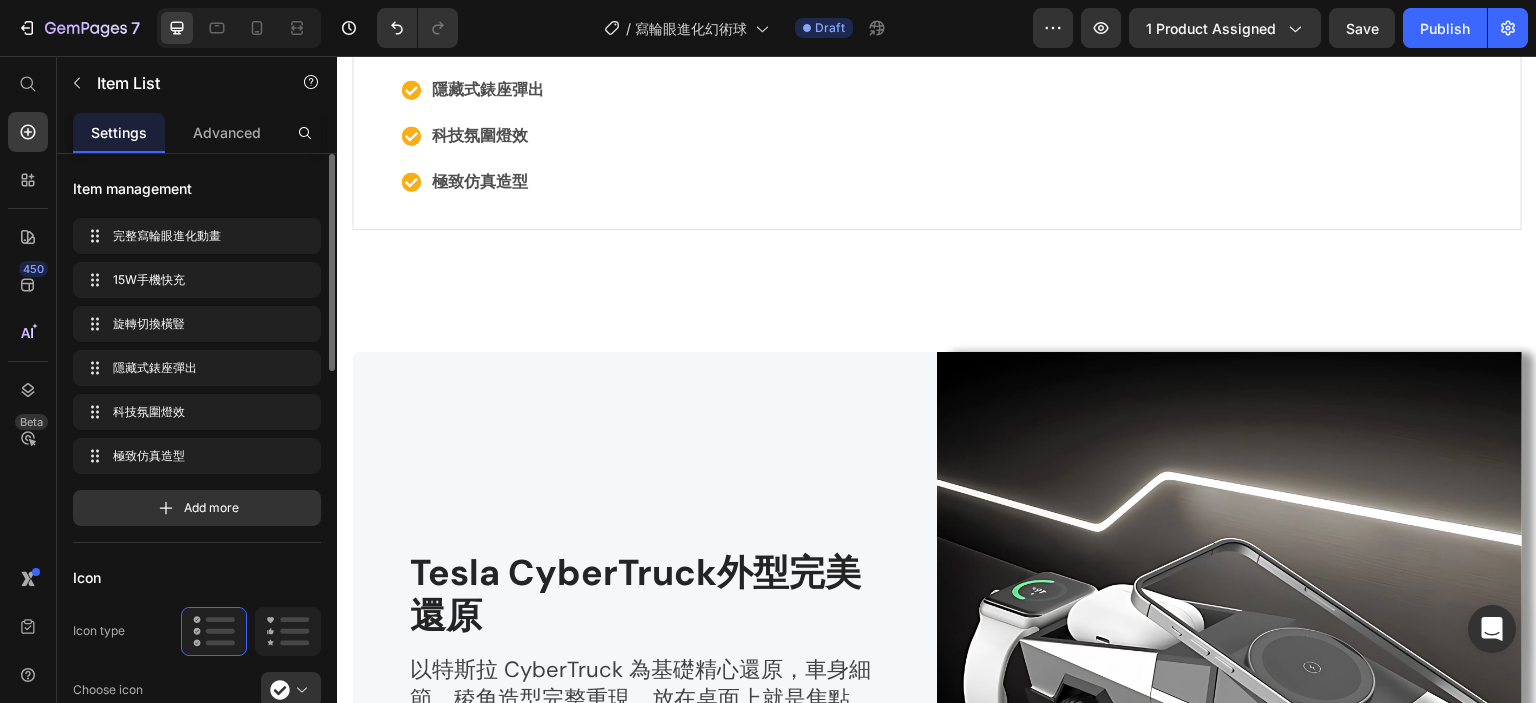 click on "15W手機快充" at bounding box center (480, -3) 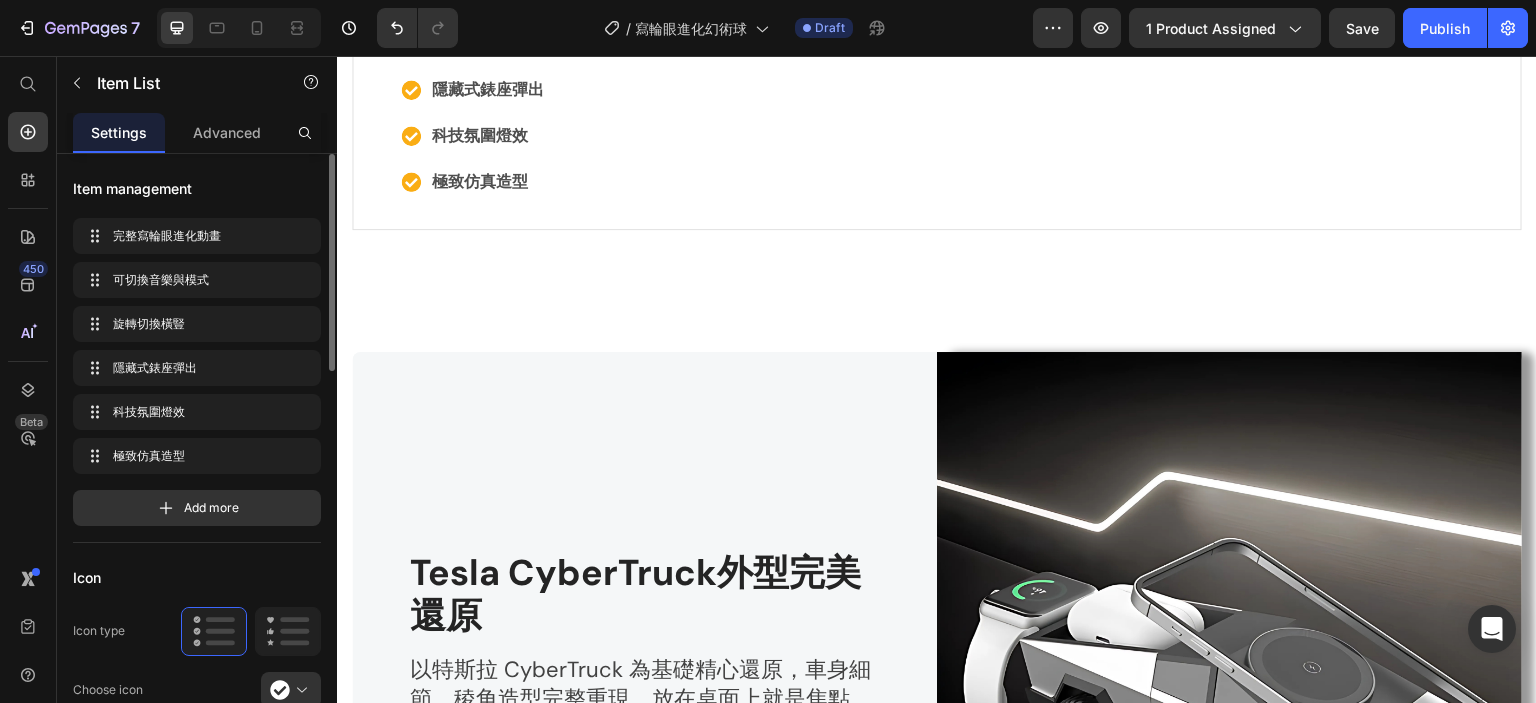 click on "旋轉切換橫豎" at bounding box center (480, 43) 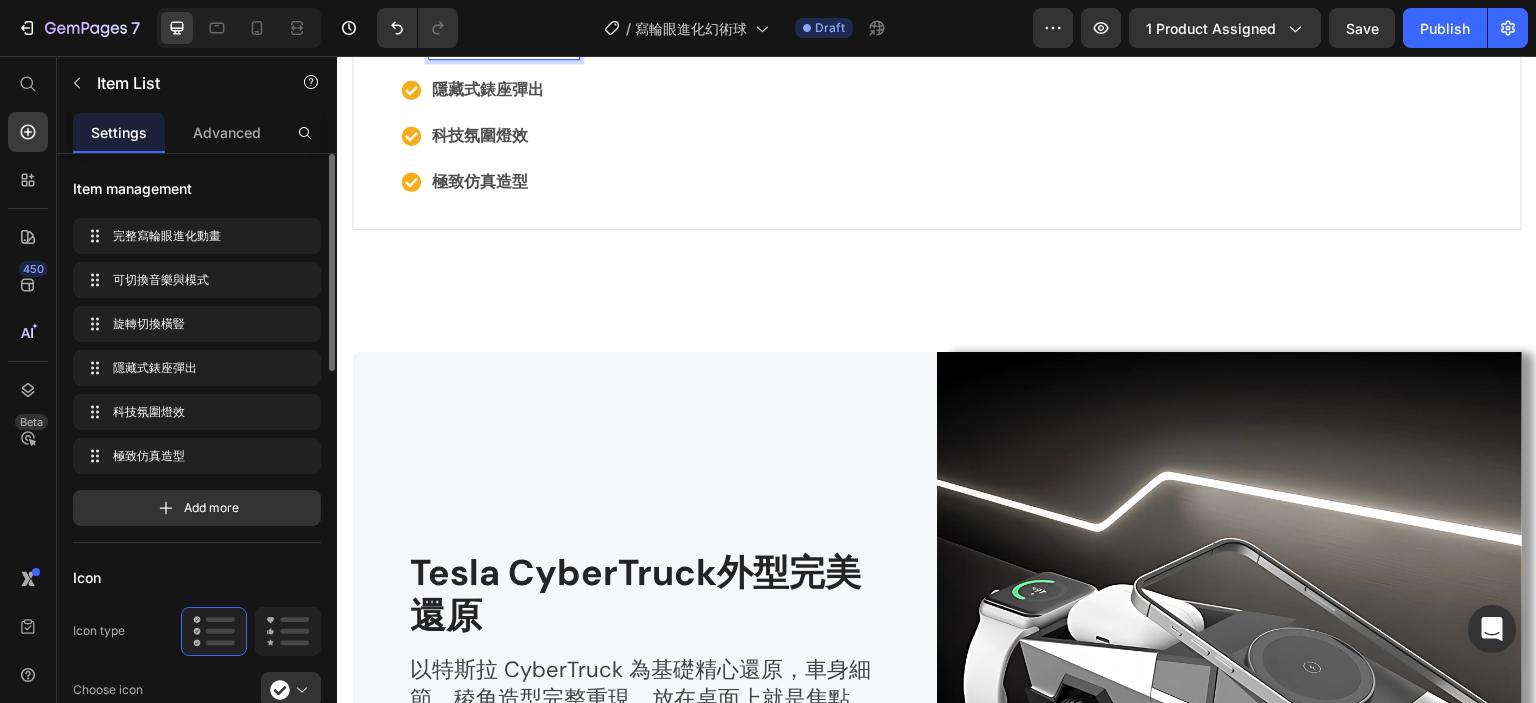 click on "旋轉切換橫豎" at bounding box center [480, 43] 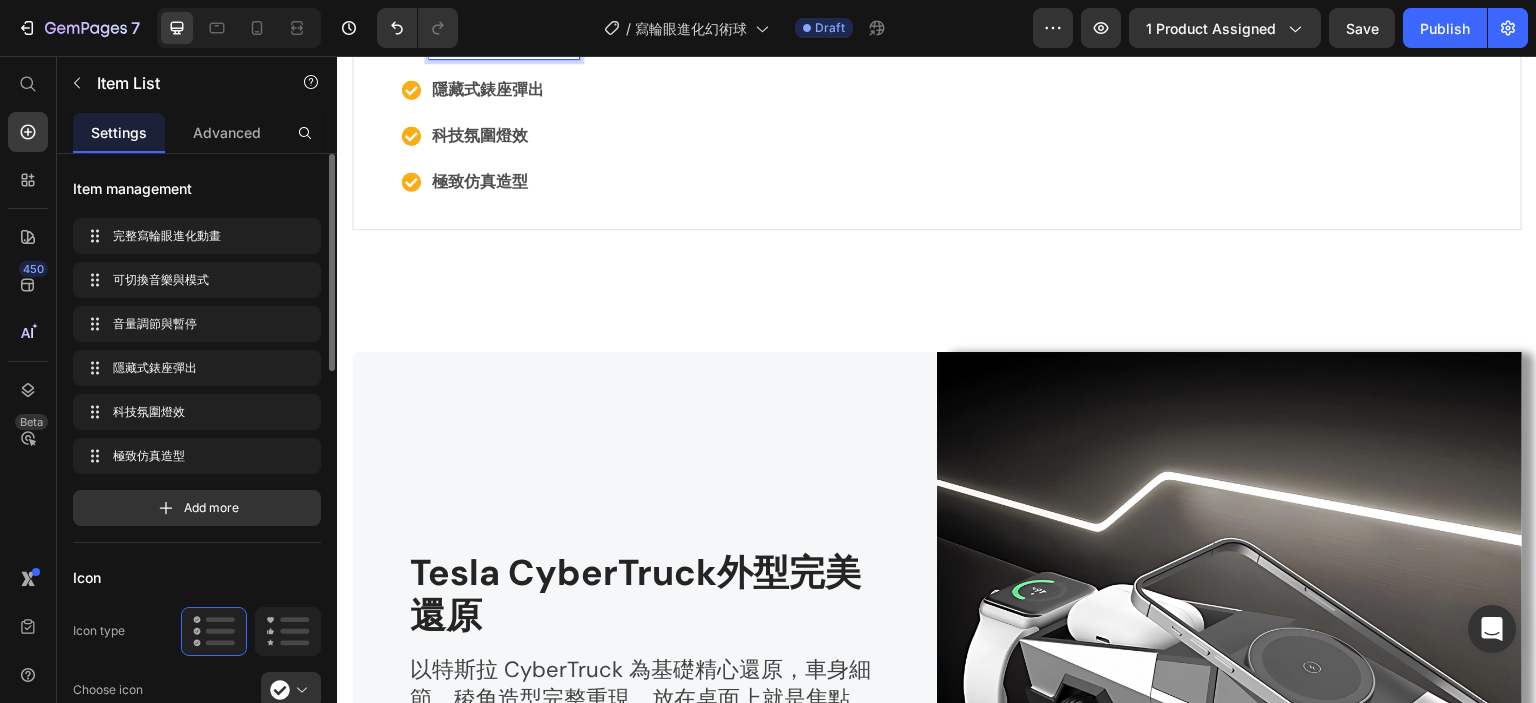 click on "隱藏式錶座彈出" at bounding box center [488, 89] 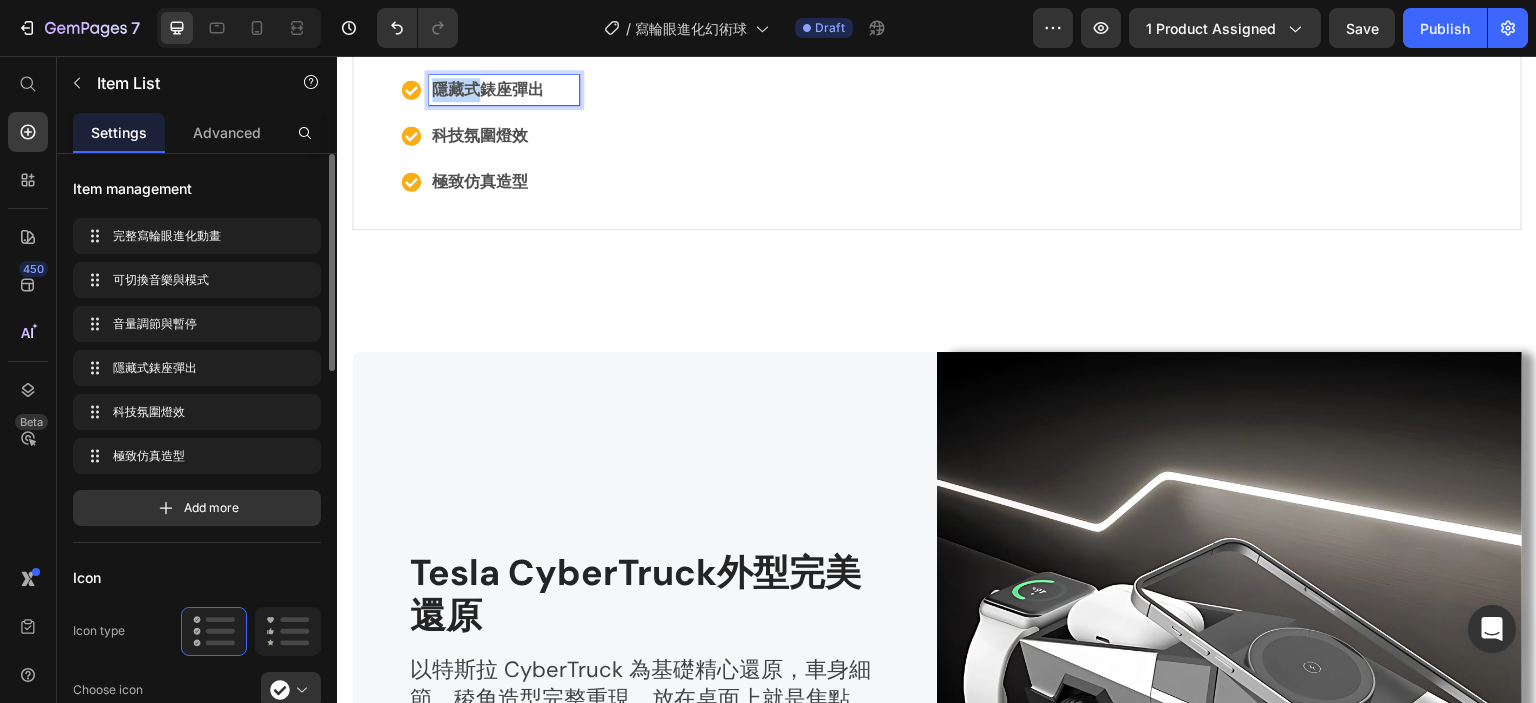 click on "隱藏式錶座彈出" at bounding box center [488, 89] 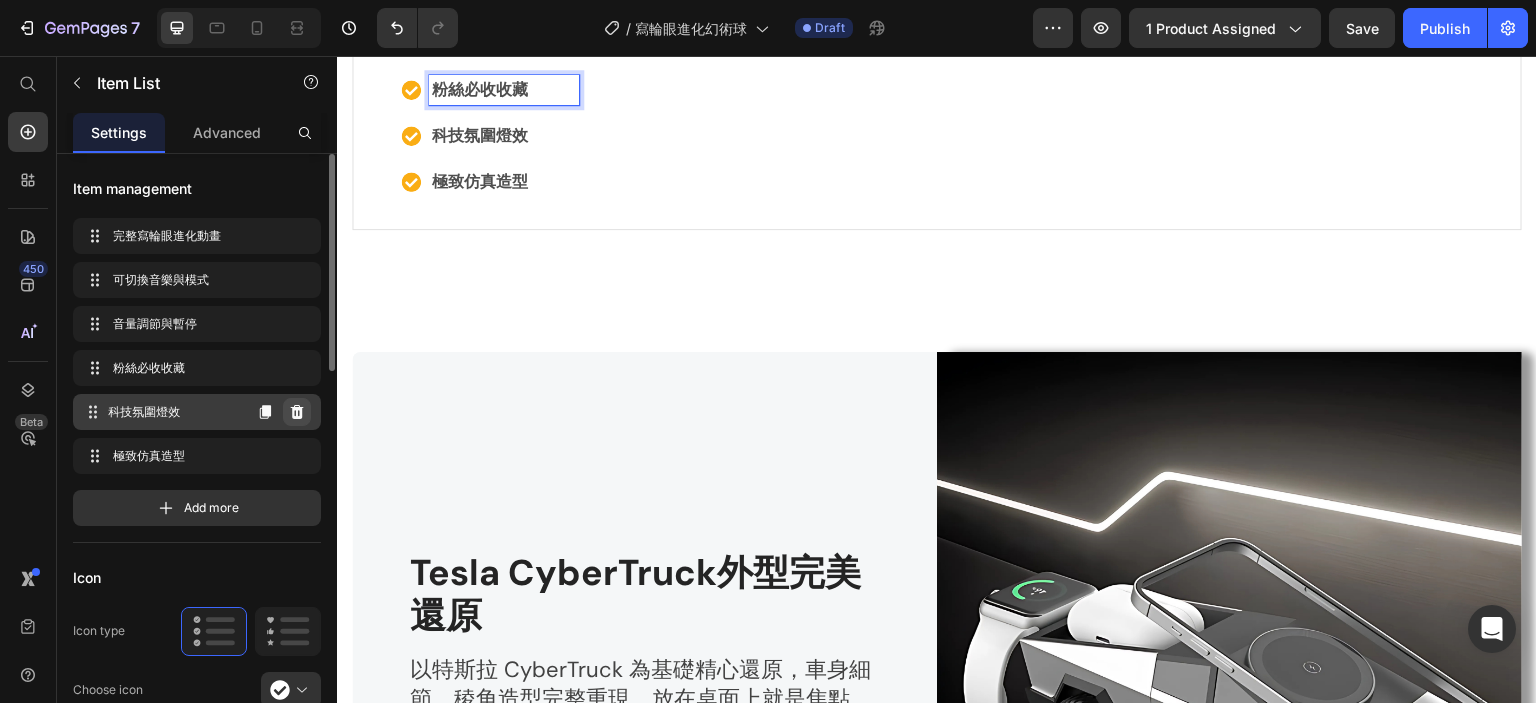click 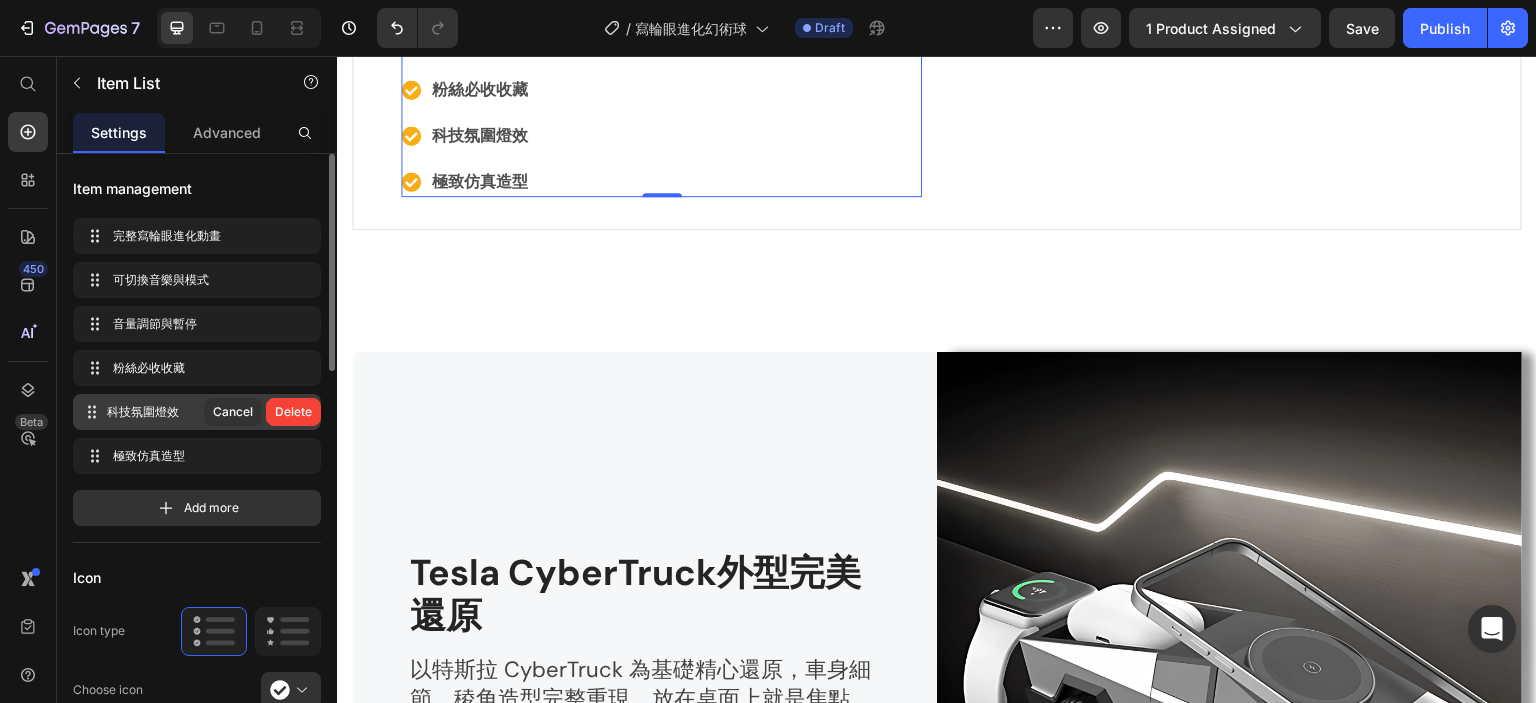 click on "Delete" at bounding box center [293, 412] 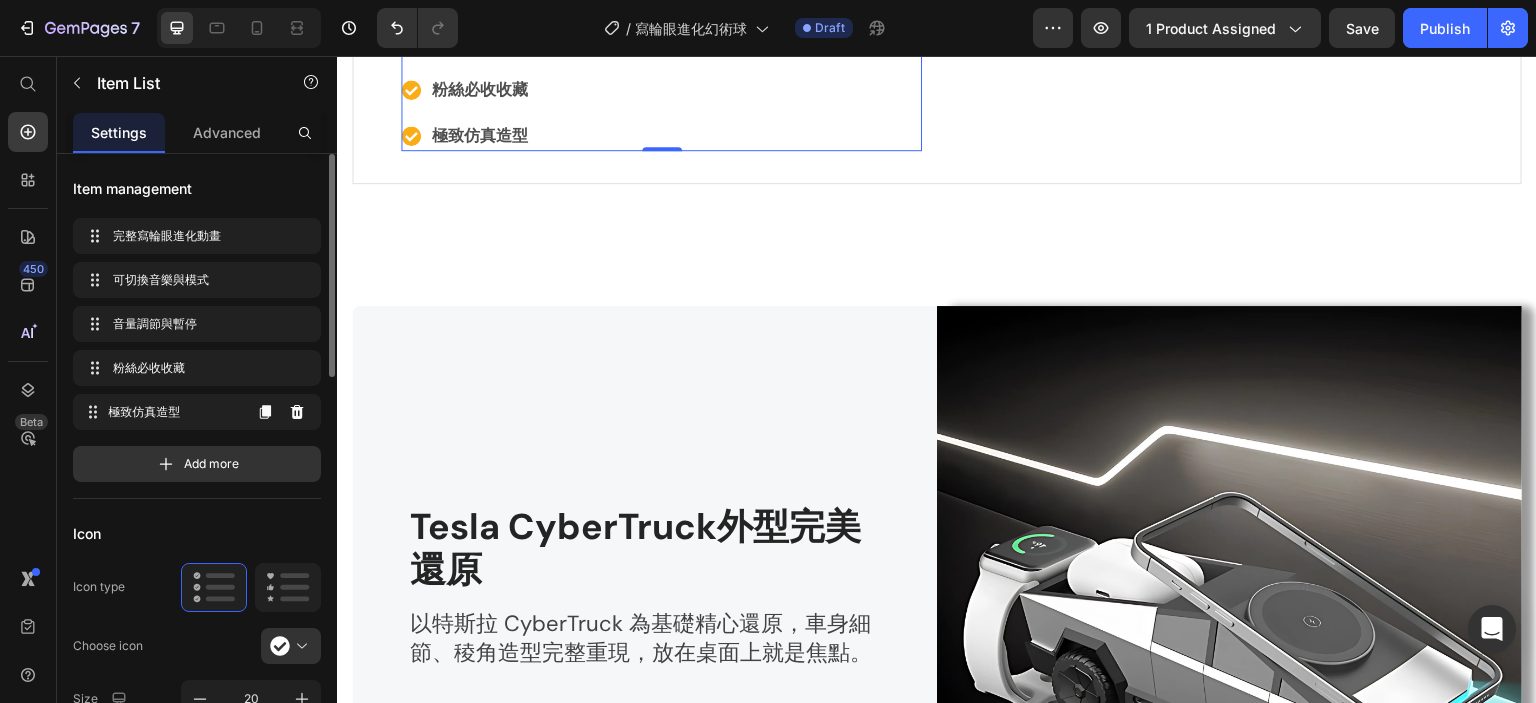click 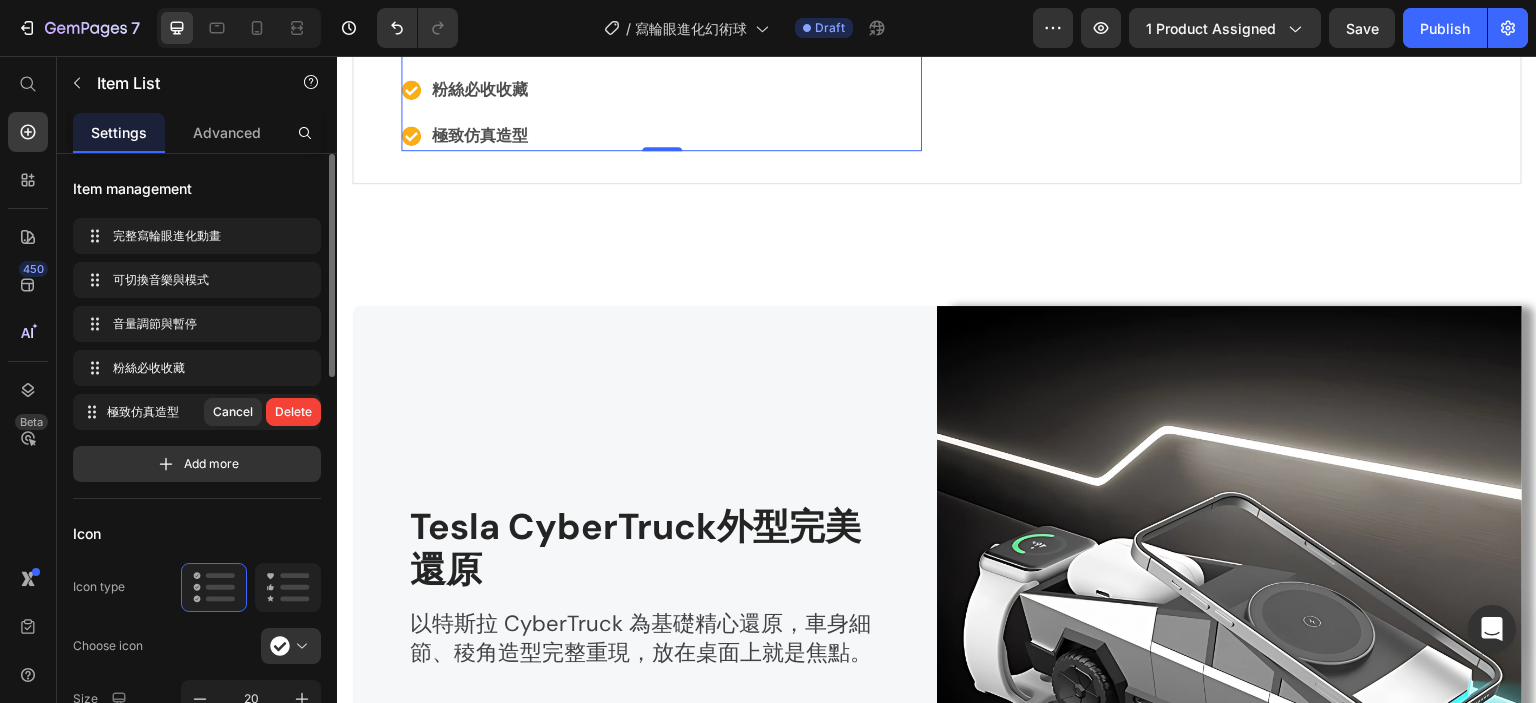 click on "Delete" at bounding box center [293, 412] 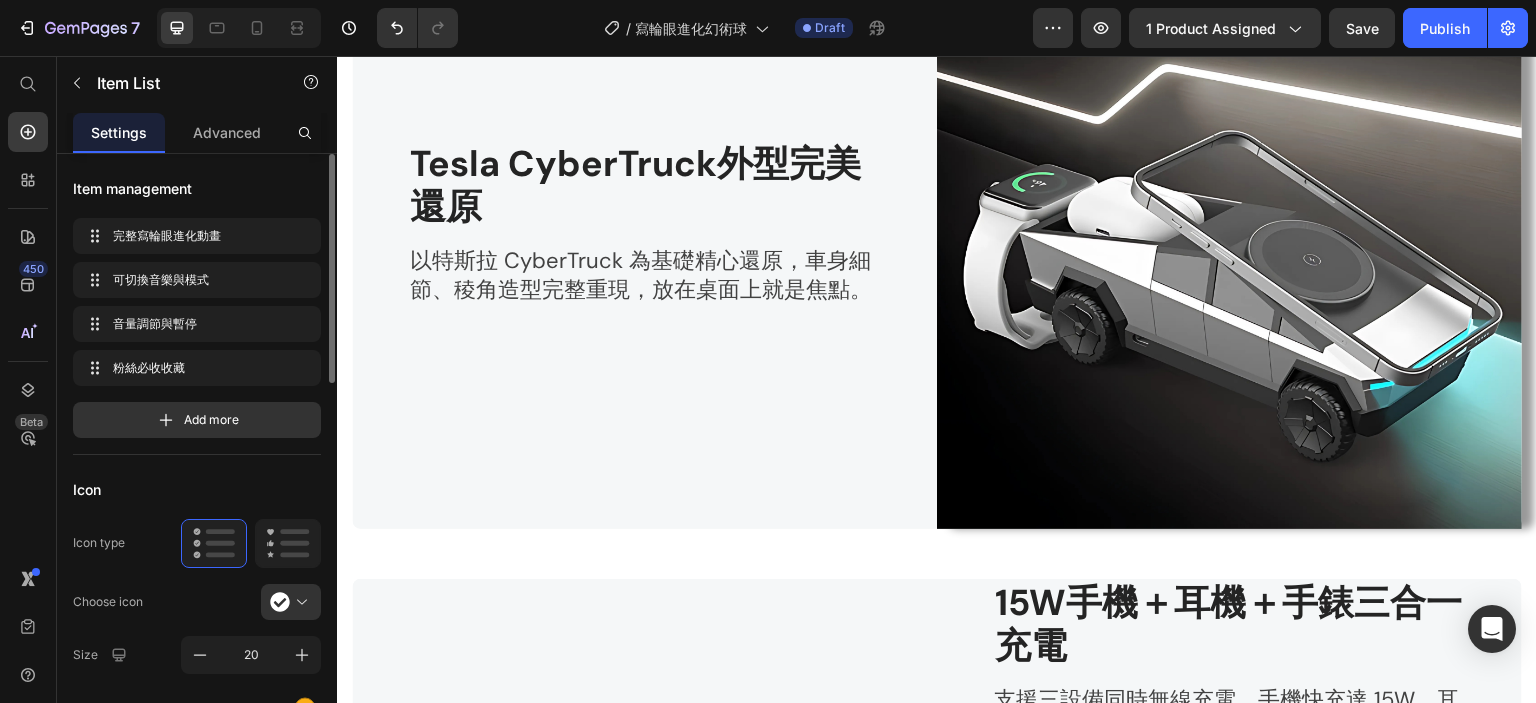 scroll, scrollTop: 2945, scrollLeft: 0, axis: vertical 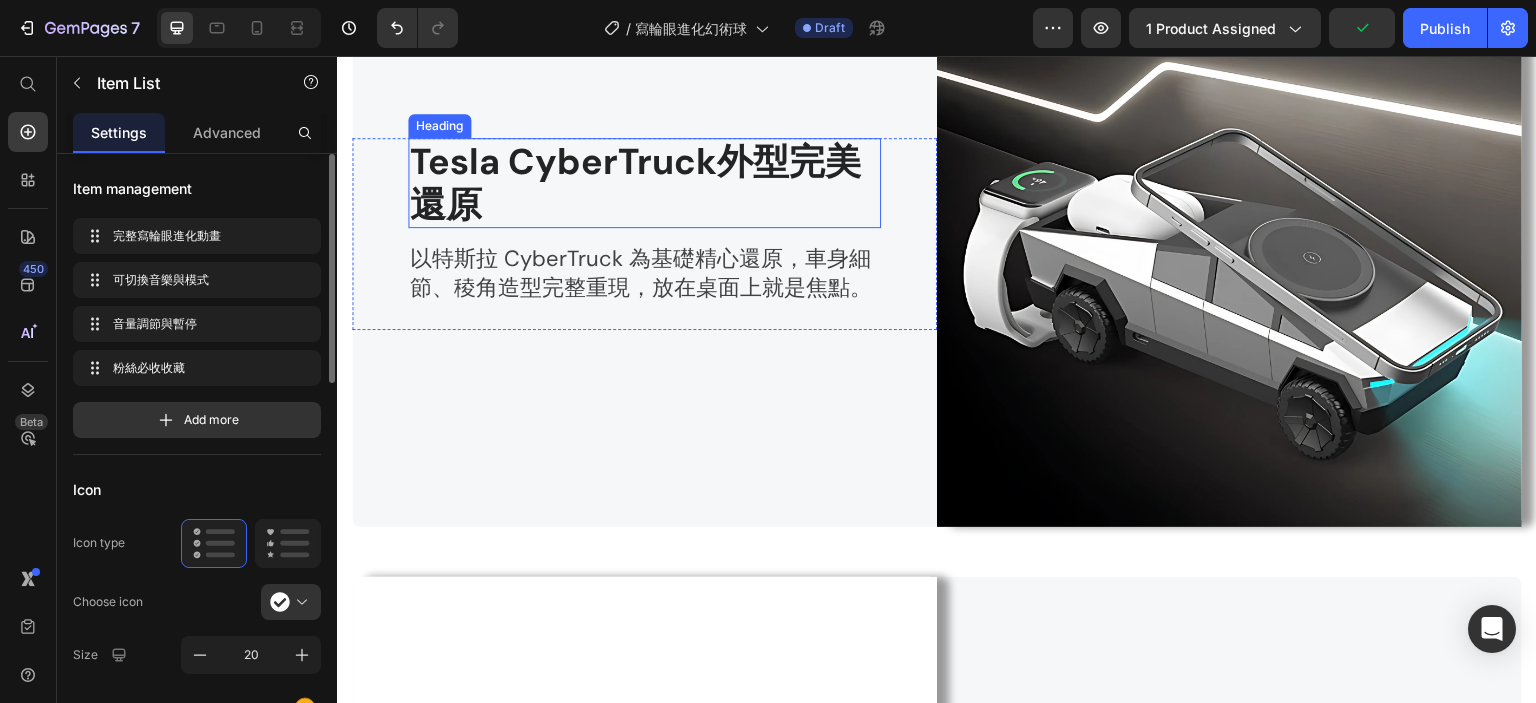 click on "Tesla CyberTruck外型完美還原" at bounding box center [635, 183] 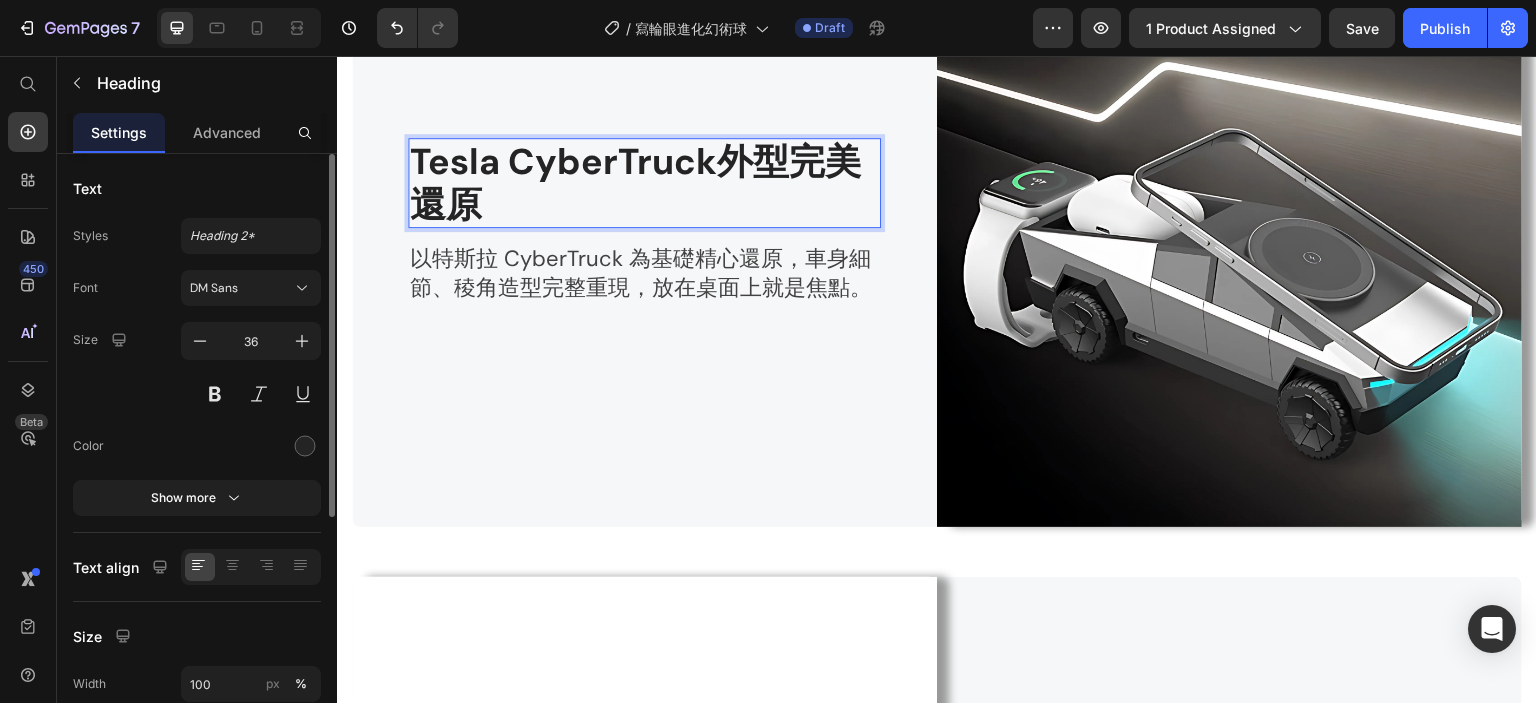 scroll, scrollTop: 2967, scrollLeft: 0, axis: vertical 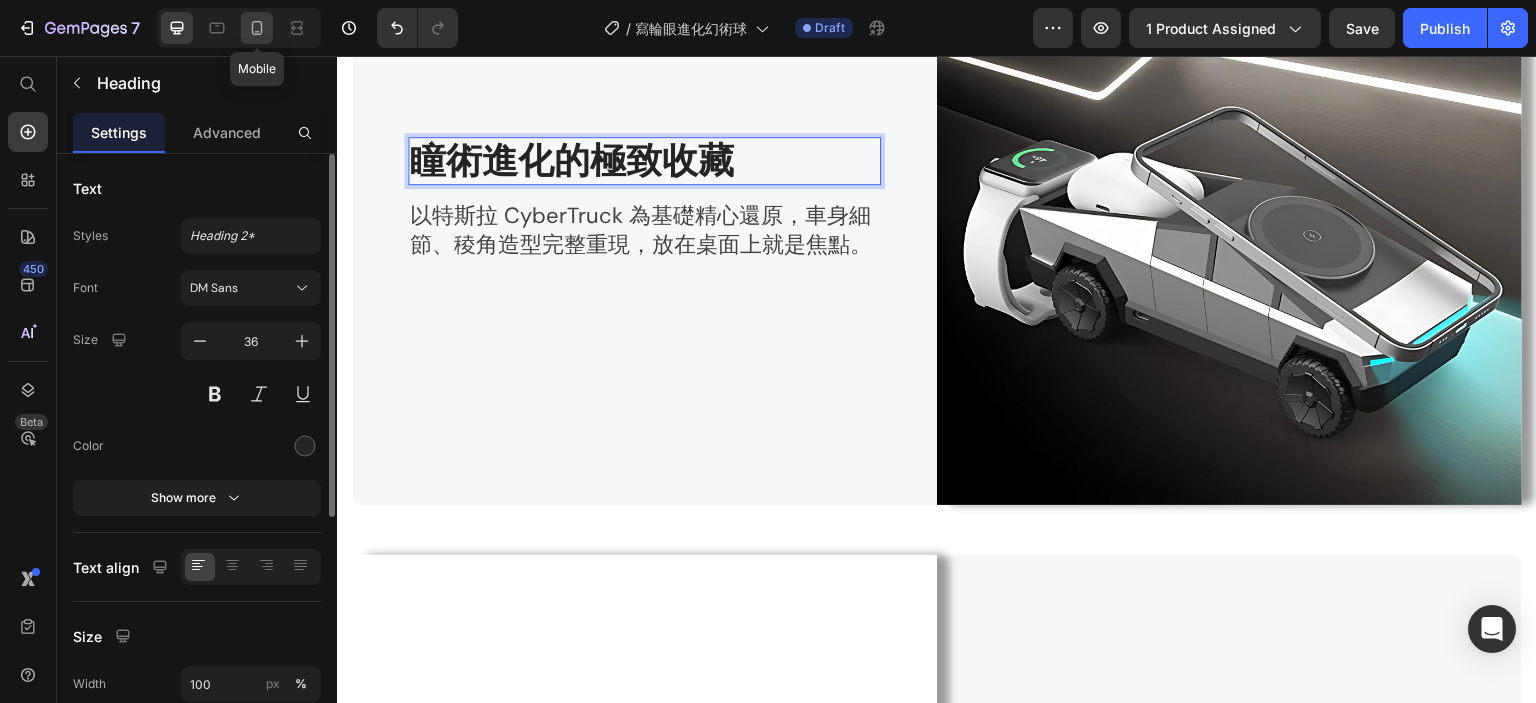 click 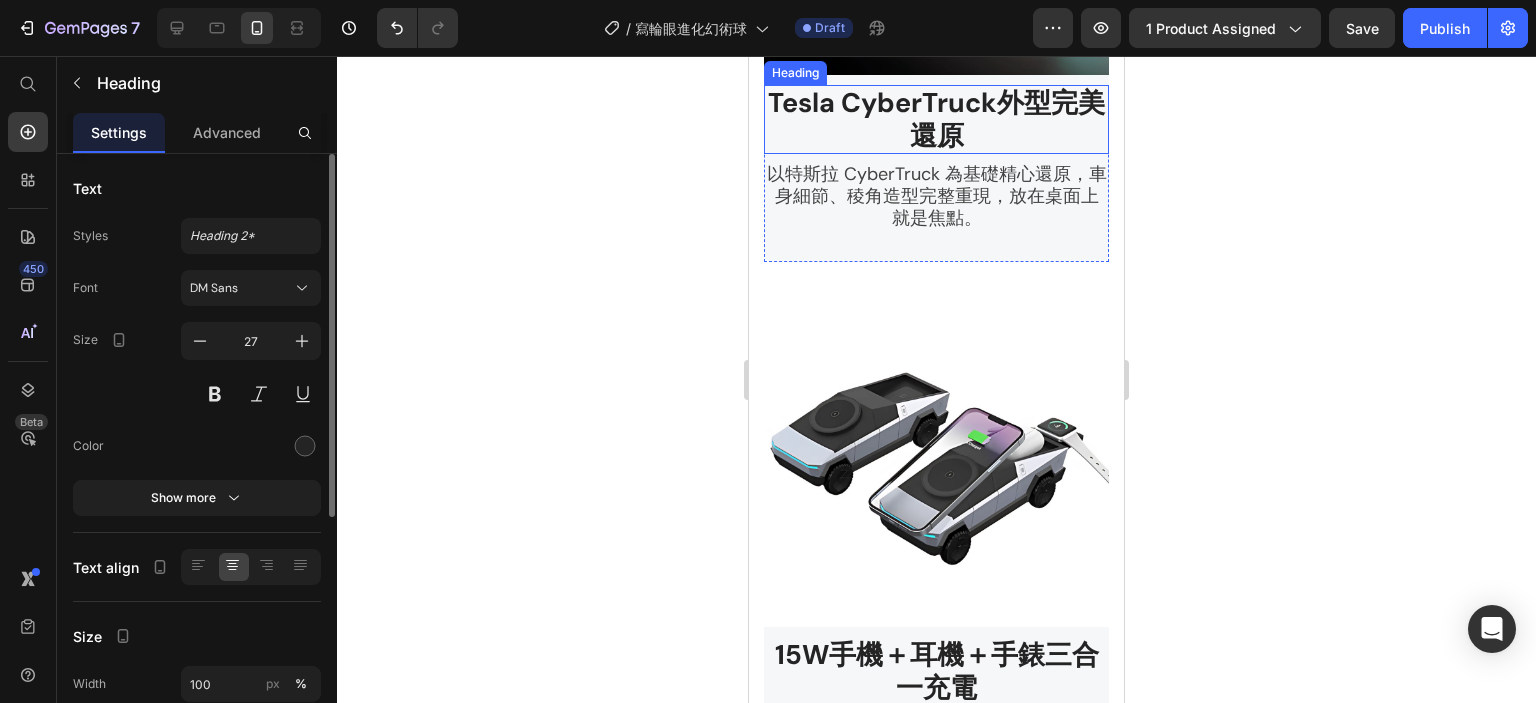 scroll, scrollTop: 2897, scrollLeft: 0, axis: vertical 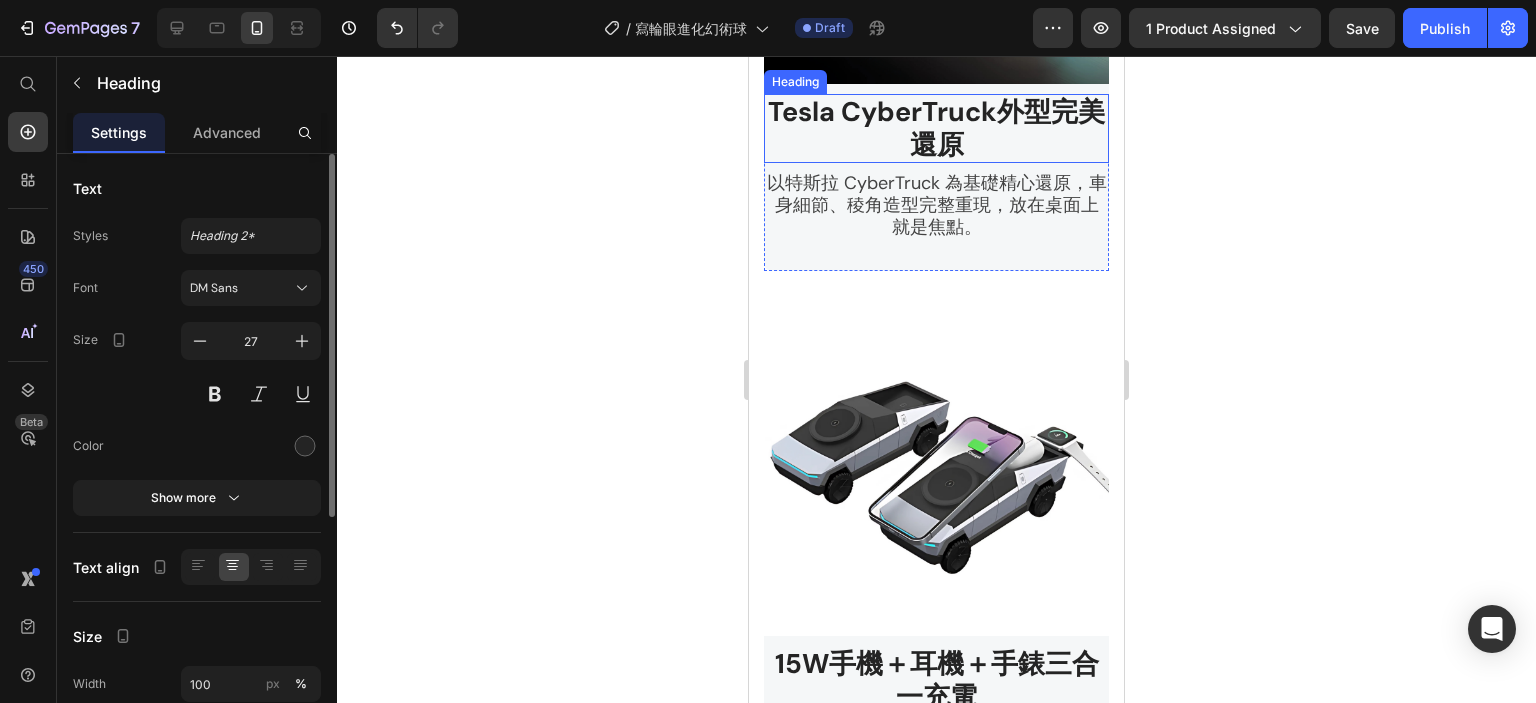 click on "Tesla CyberTruck外型完美還原" at bounding box center (936, 127) 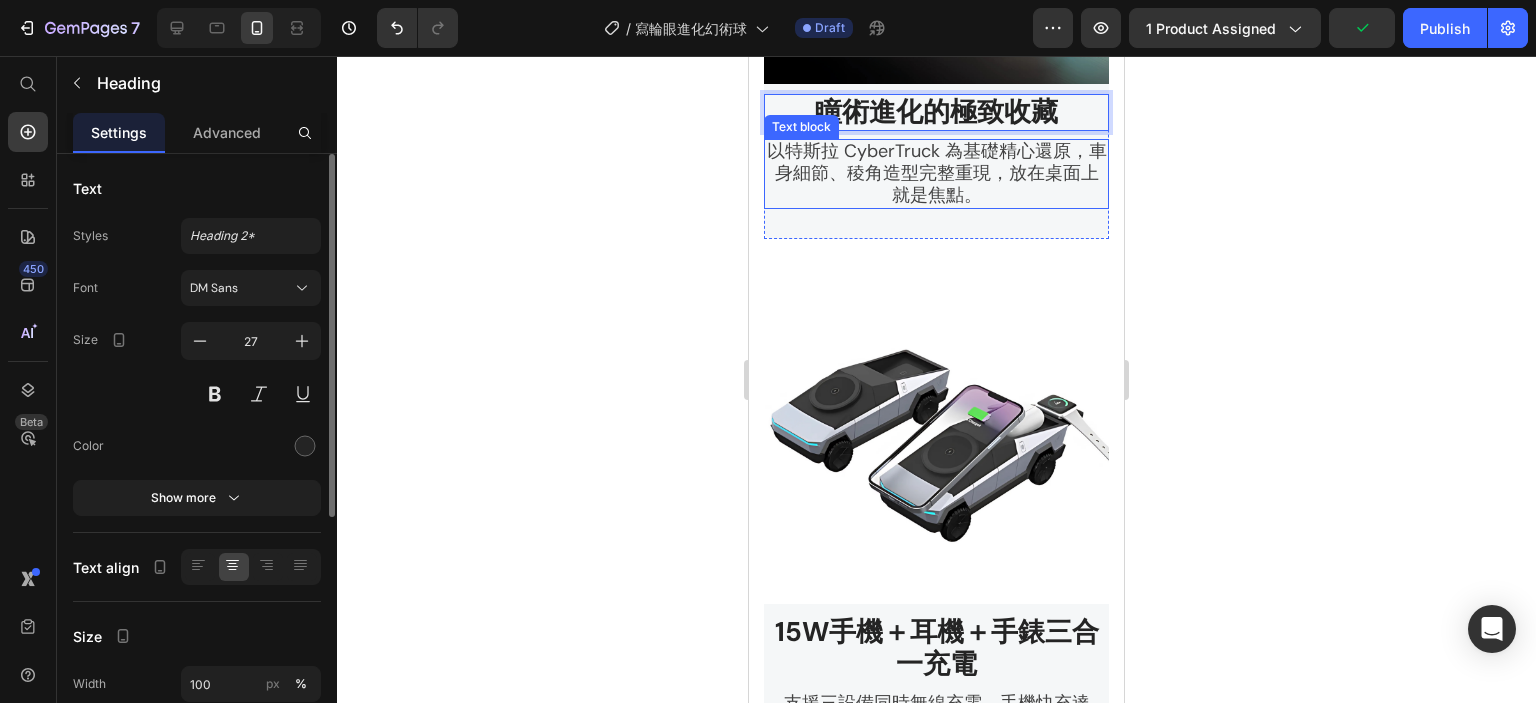 click on "以特斯拉 CyberTruck 為基礎精心還原，車身細節、稜角造型完整重現，放在桌面上就是焦點。" at bounding box center [937, 173] 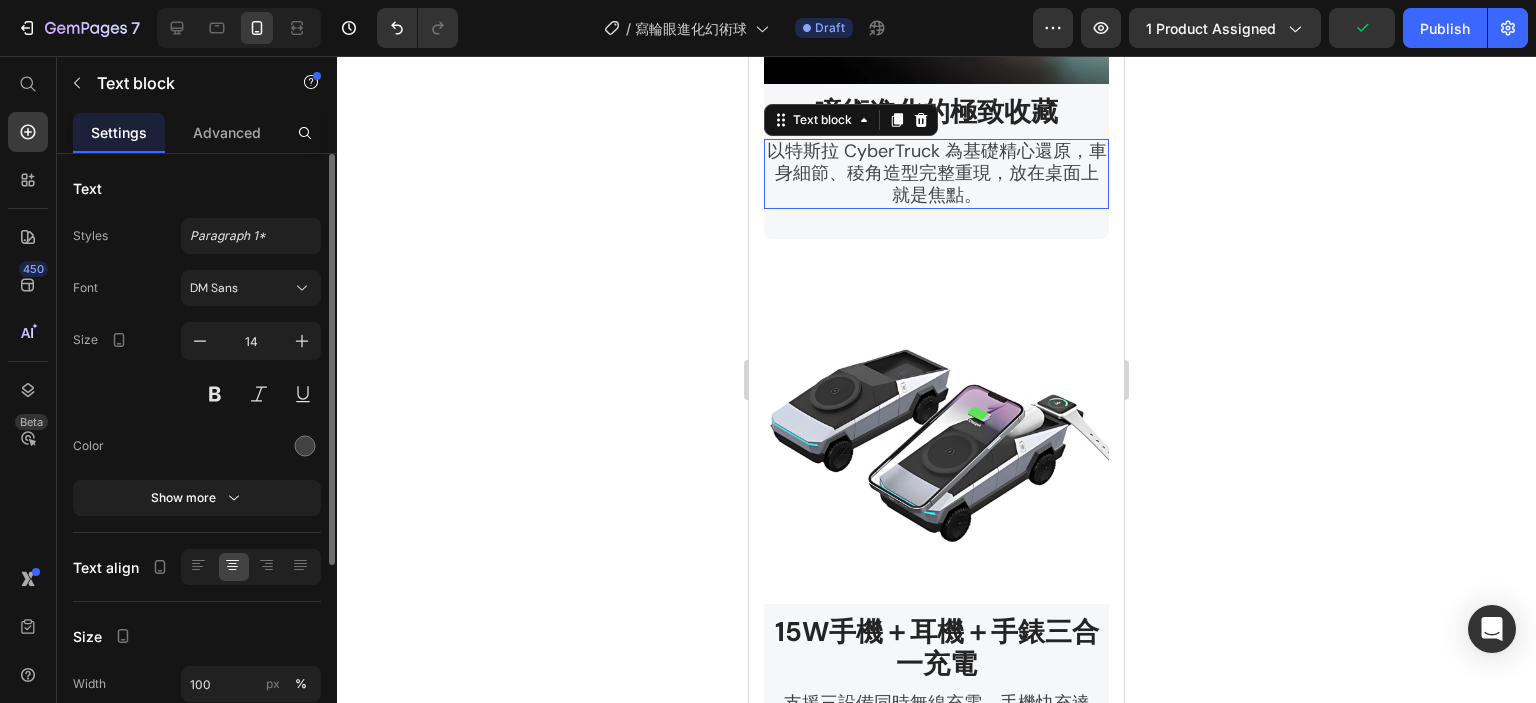 click on "以特斯拉 CyberTruck 為基礎精心還原，車身細節、稜角造型完整重現，放在桌面上就是焦點。" at bounding box center (937, 173) 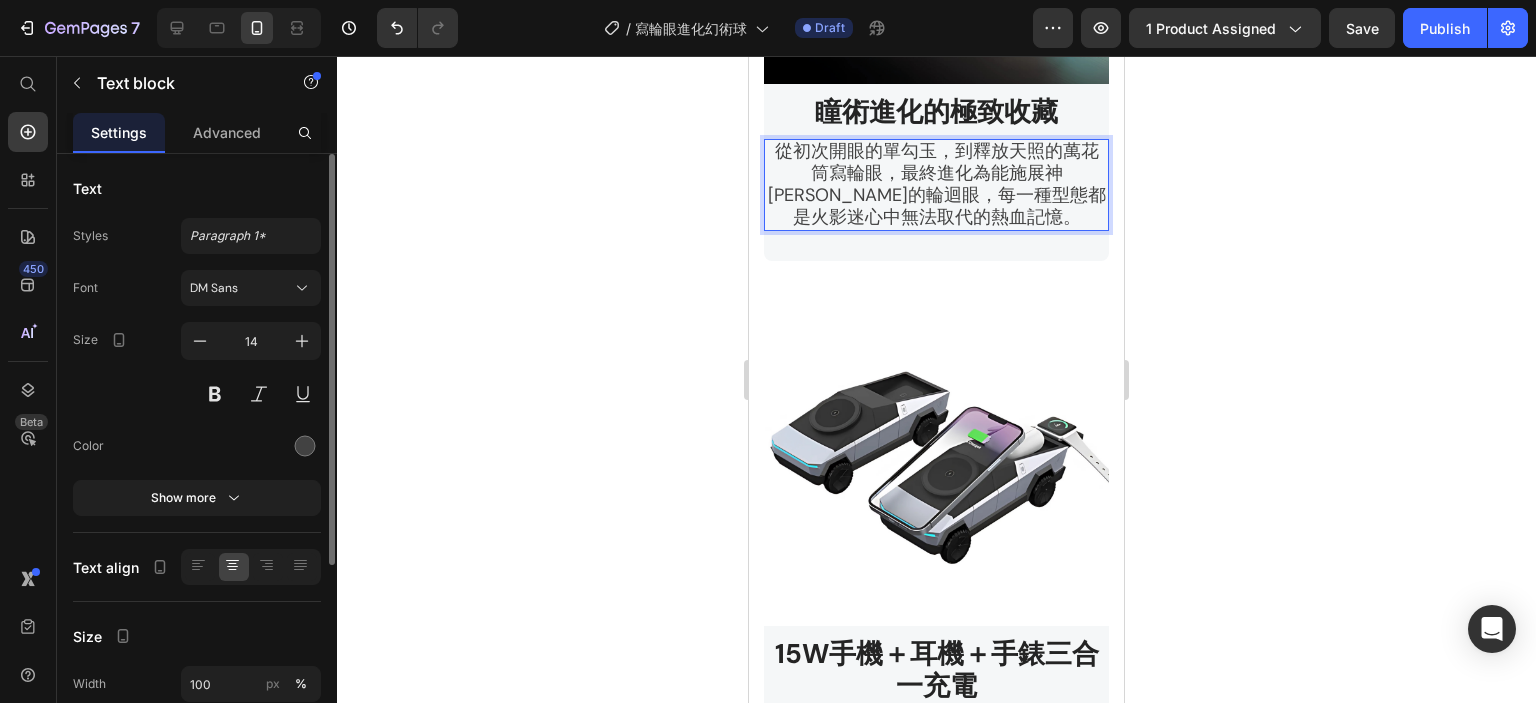 click at bounding box center (936, -89) 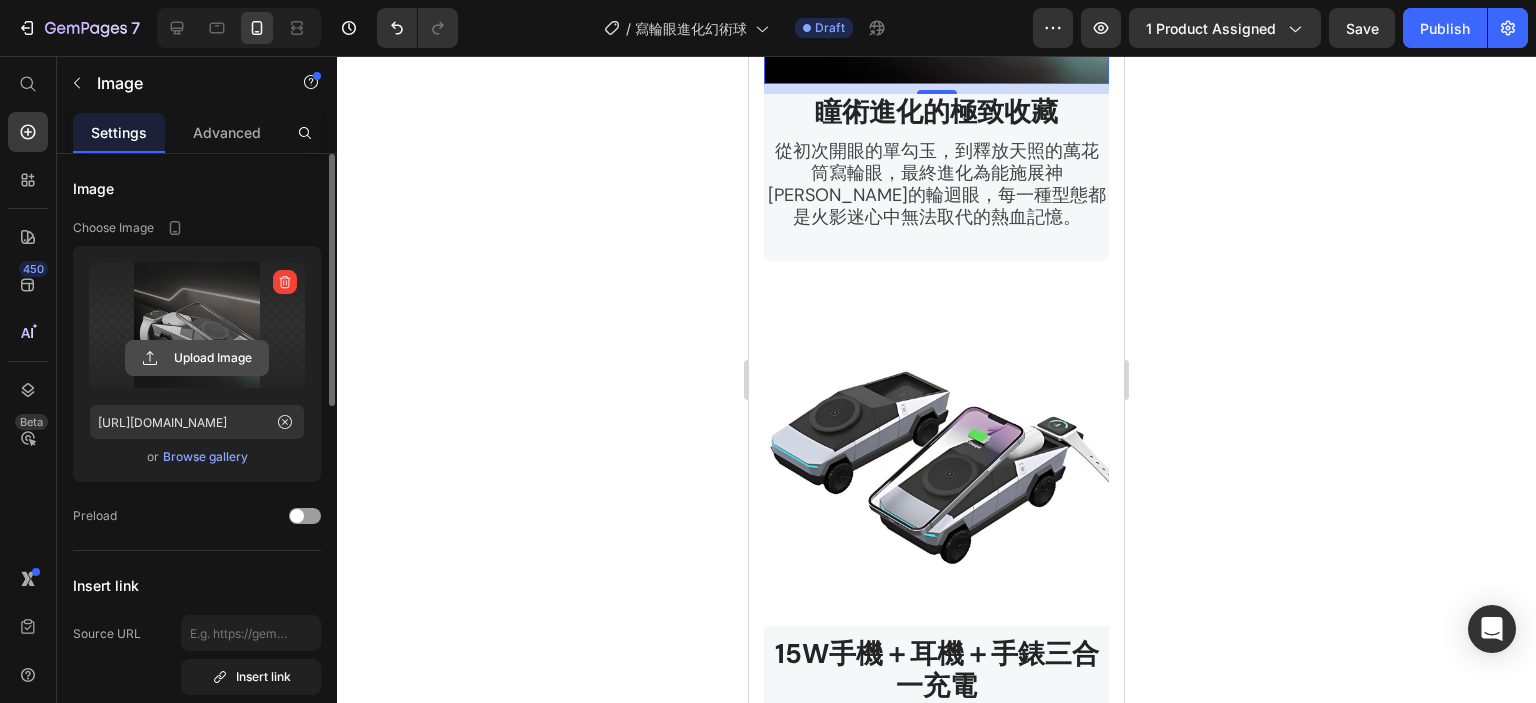 click 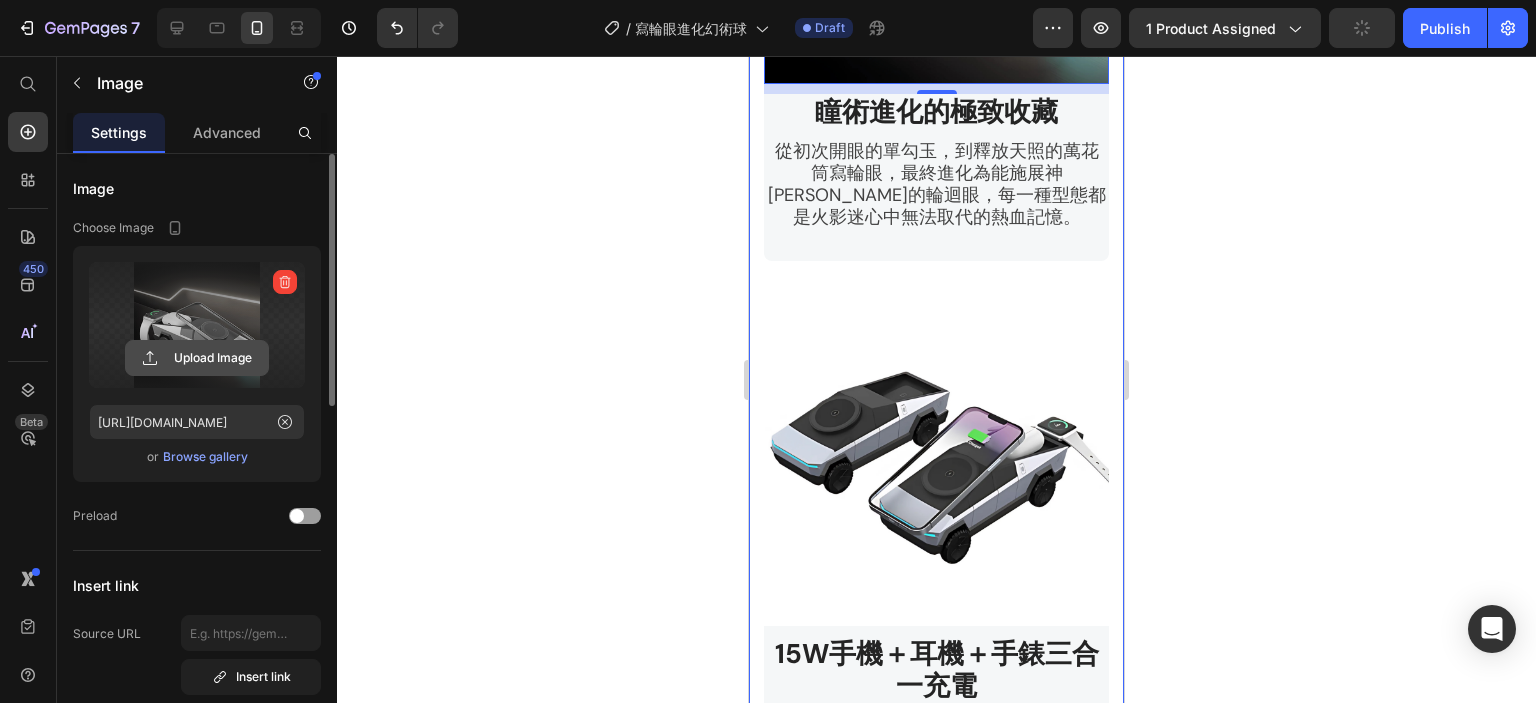 click 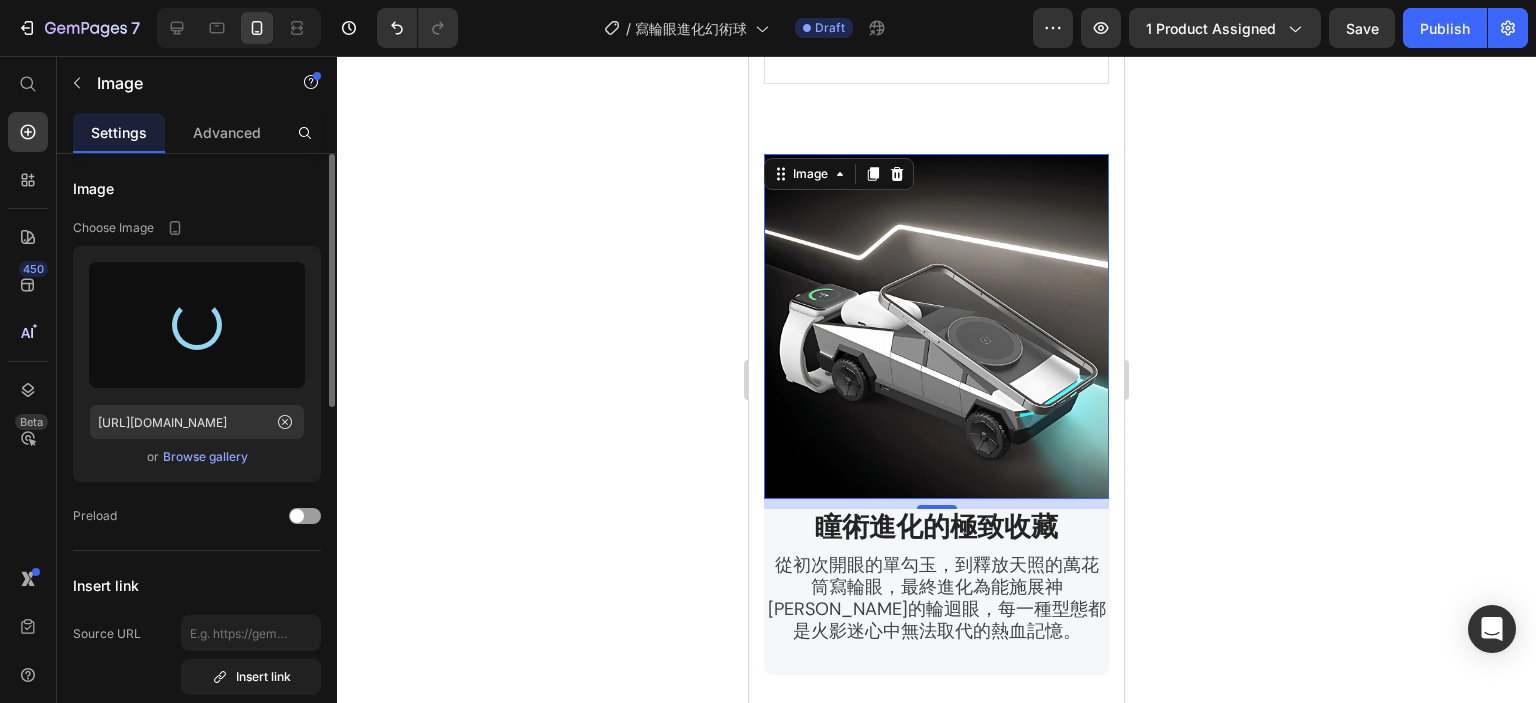 type on "[URL][DOMAIN_NAME]" 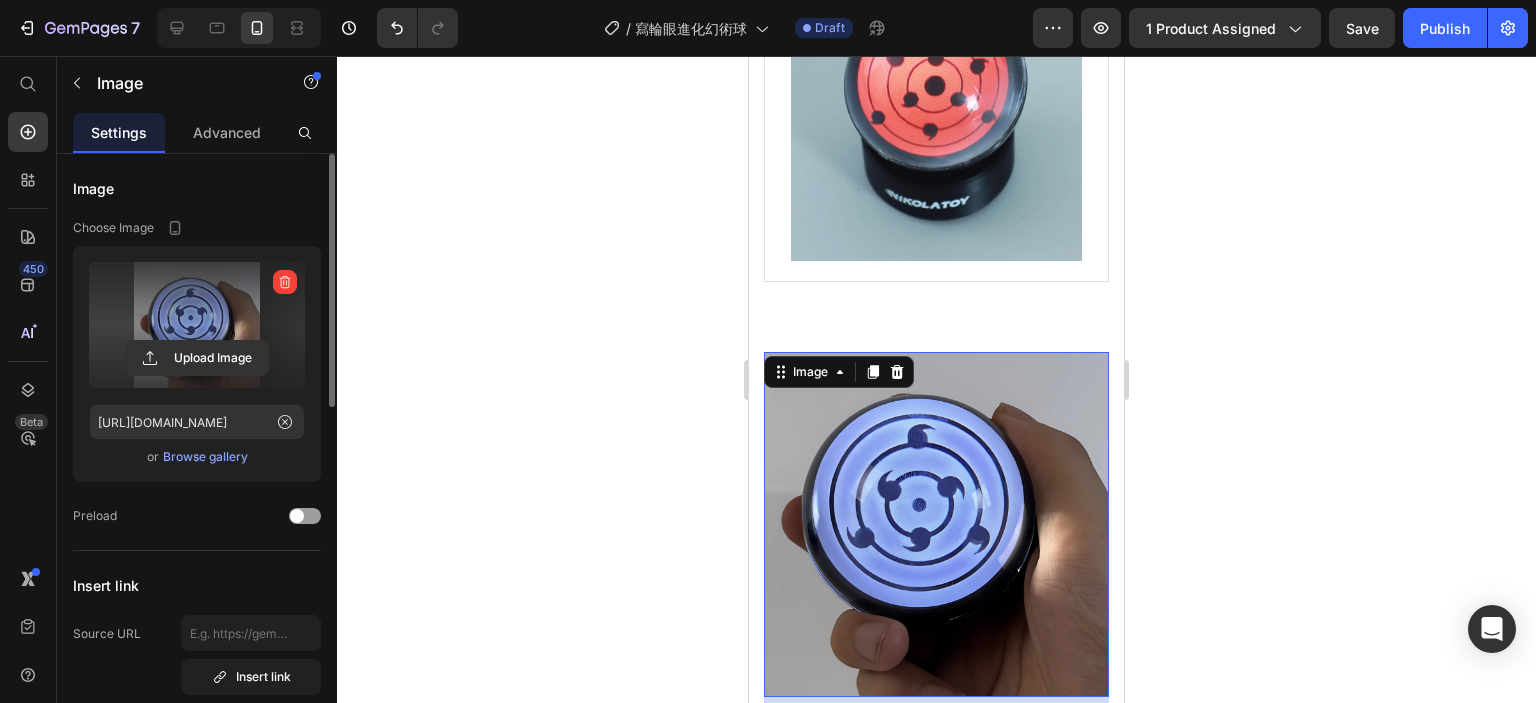 scroll, scrollTop: 2793, scrollLeft: 0, axis: vertical 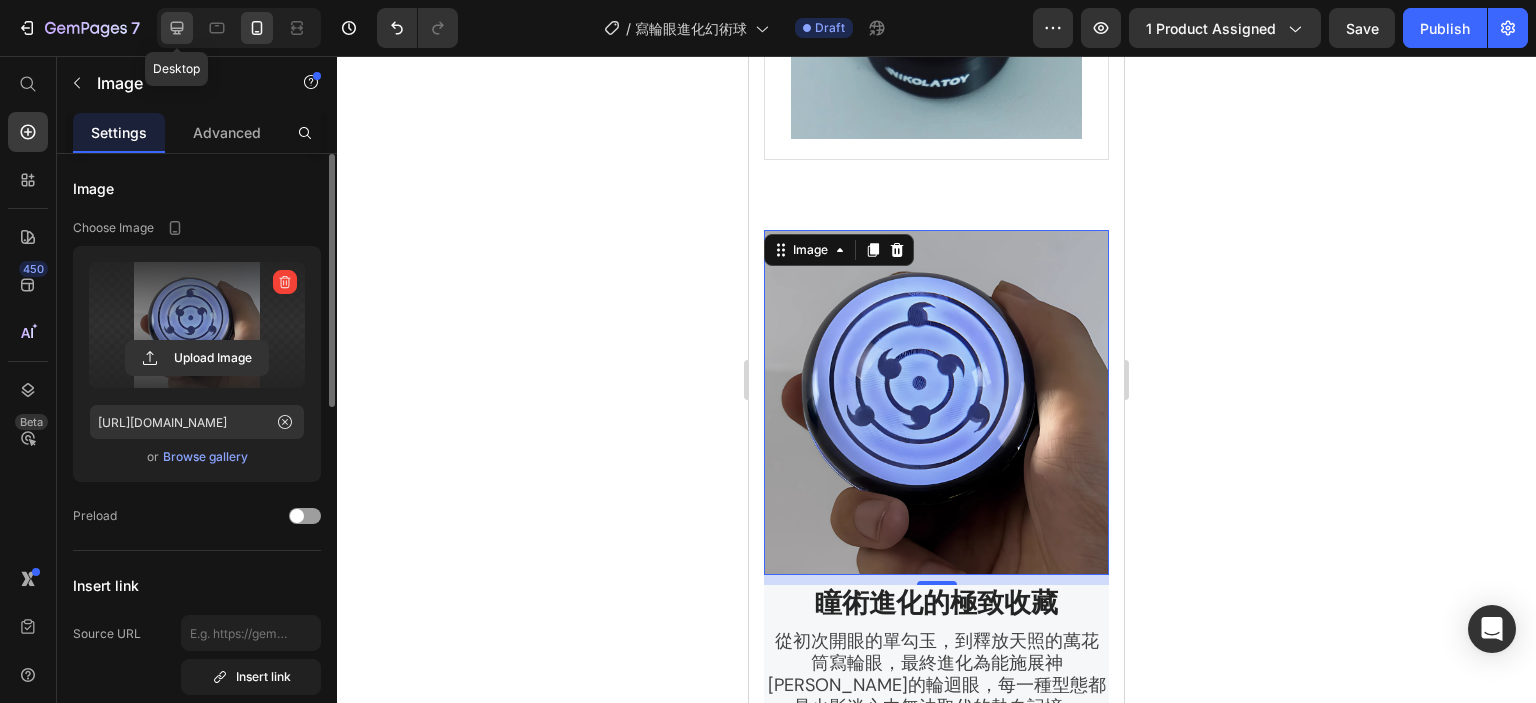click 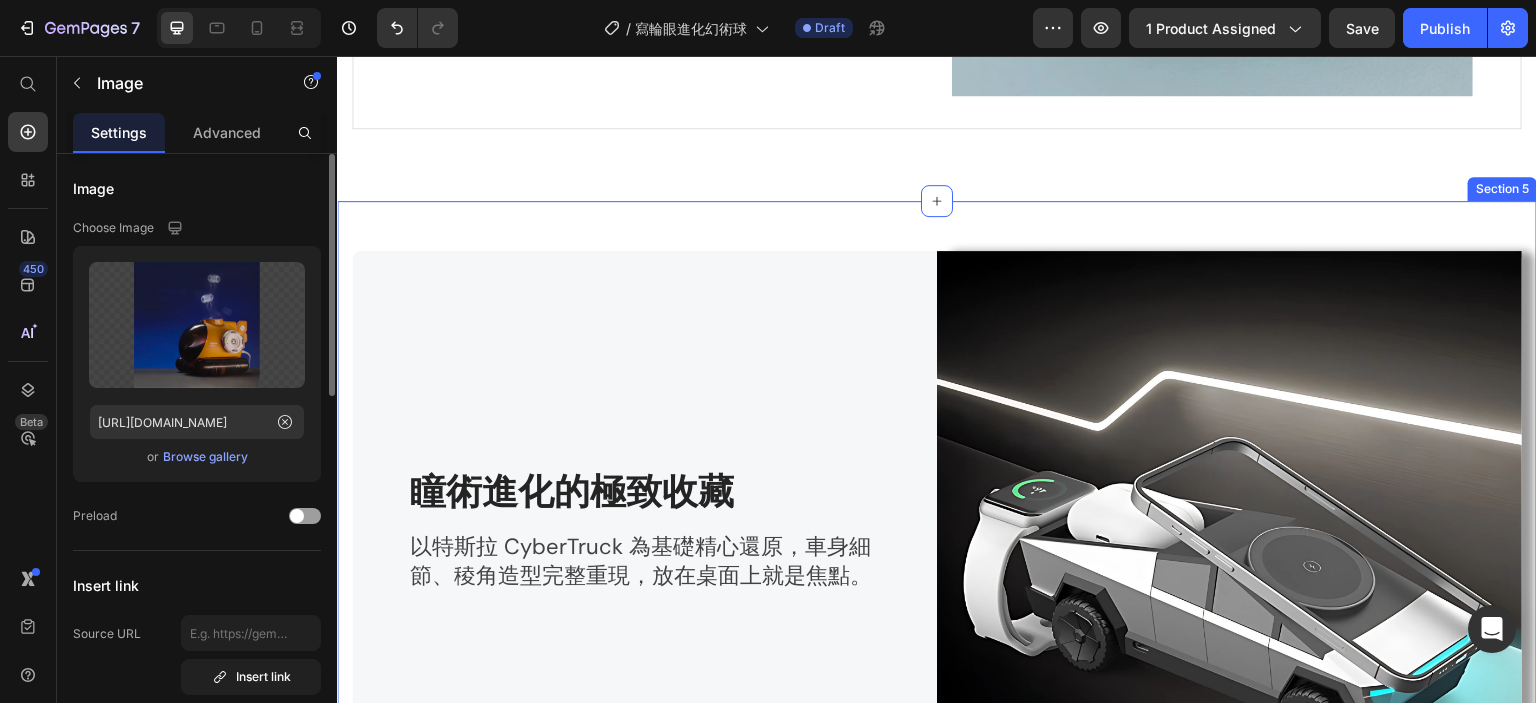 scroll, scrollTop: 3037, scrollLeft: 0, axis: vertical 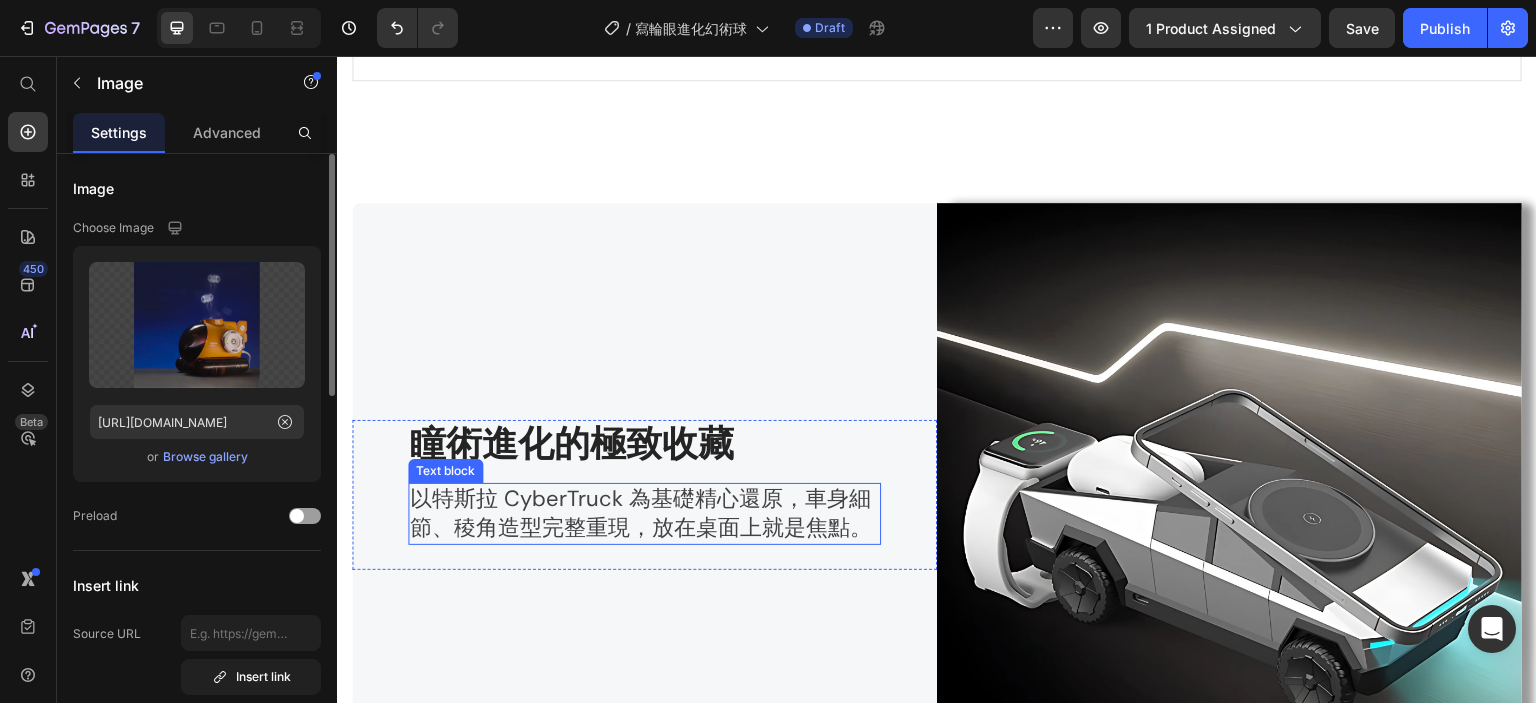 click on "以特斯拉 CyberTruck 為基礎精心還原，車身細節、稜角造型完整重現，放在桌面上就是焦點。" at bounding box center [641, 513] 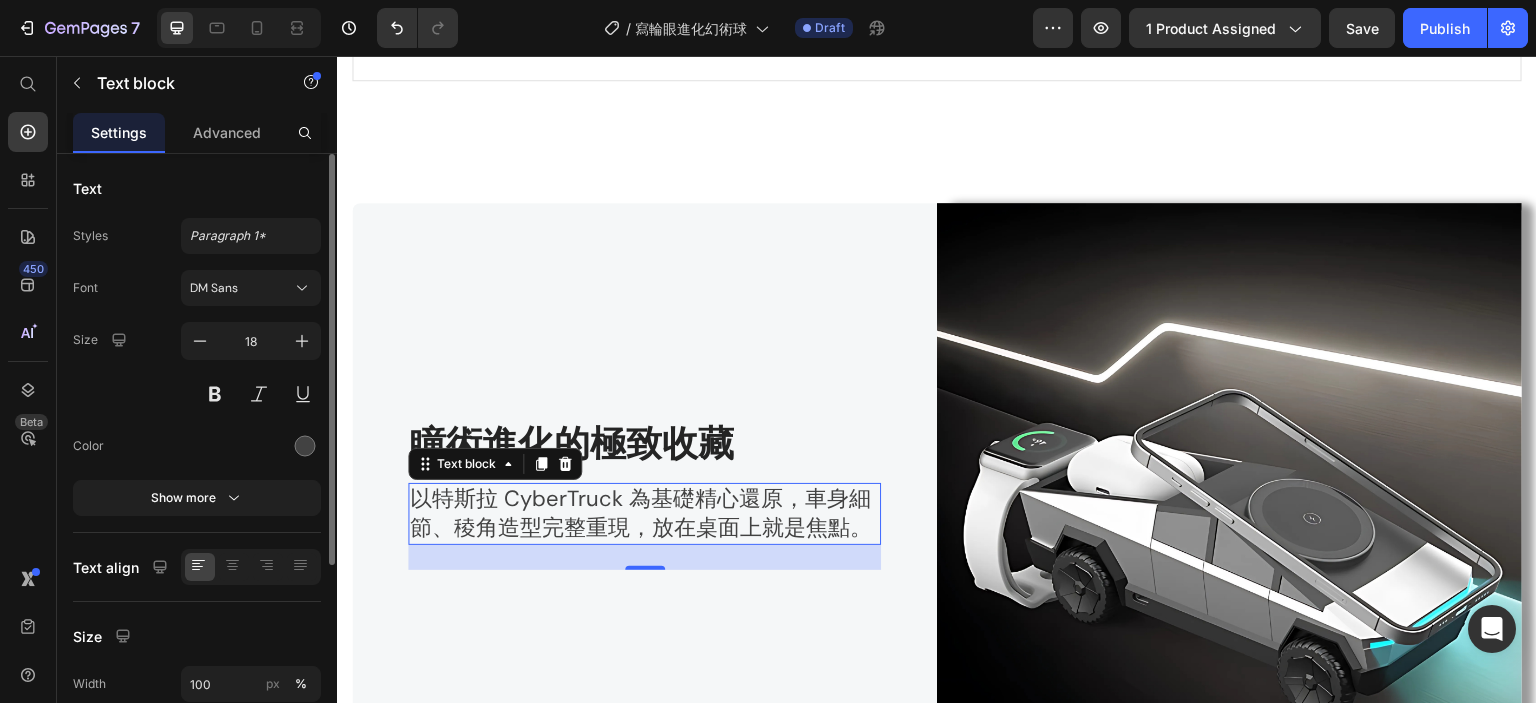 click on "以特斯拉 CyberTruck 為基礎精心還原，車身細節、稜角造型完整重現，放在桌面上就是焦點。" at bounding box center (641, 513) 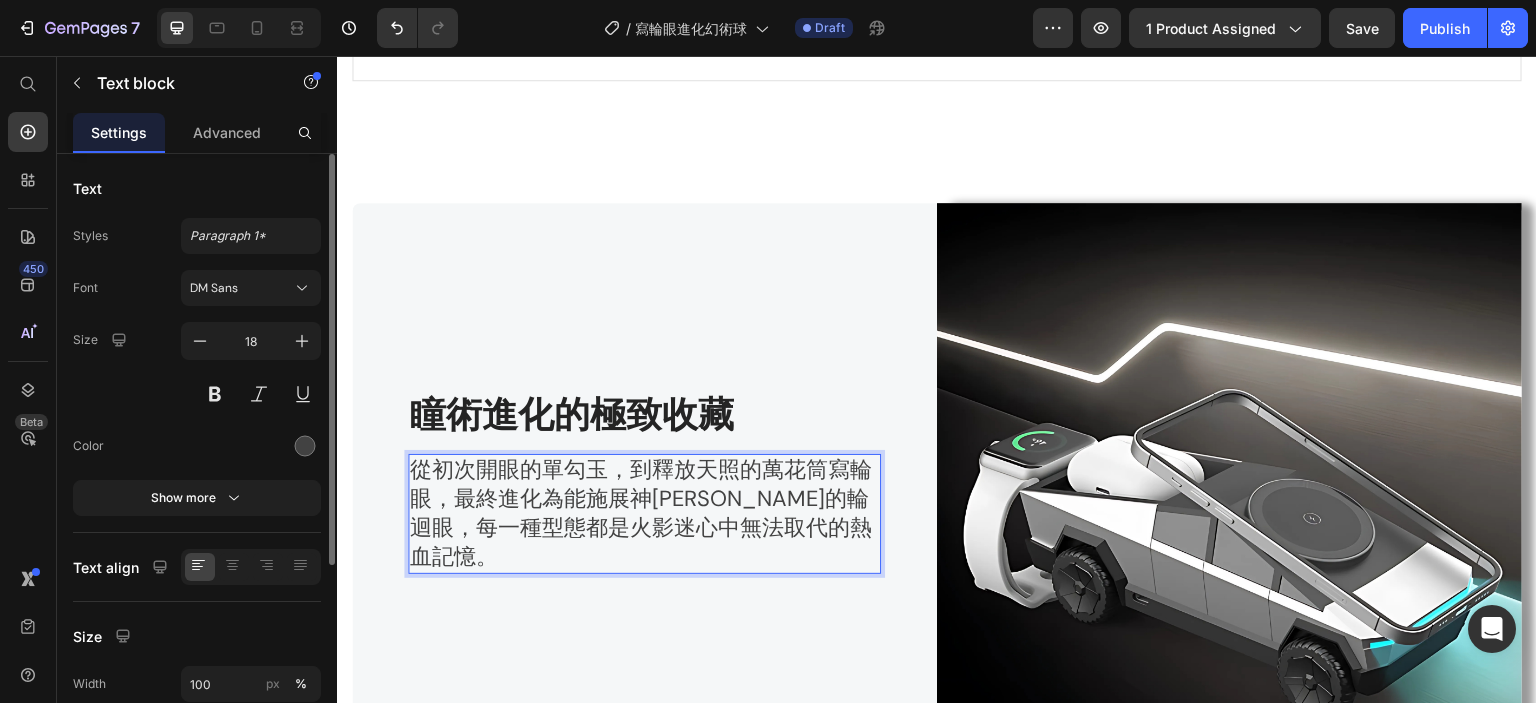 scroll, scrollTop: 3024, scrollLeft: 0, axis: vertical 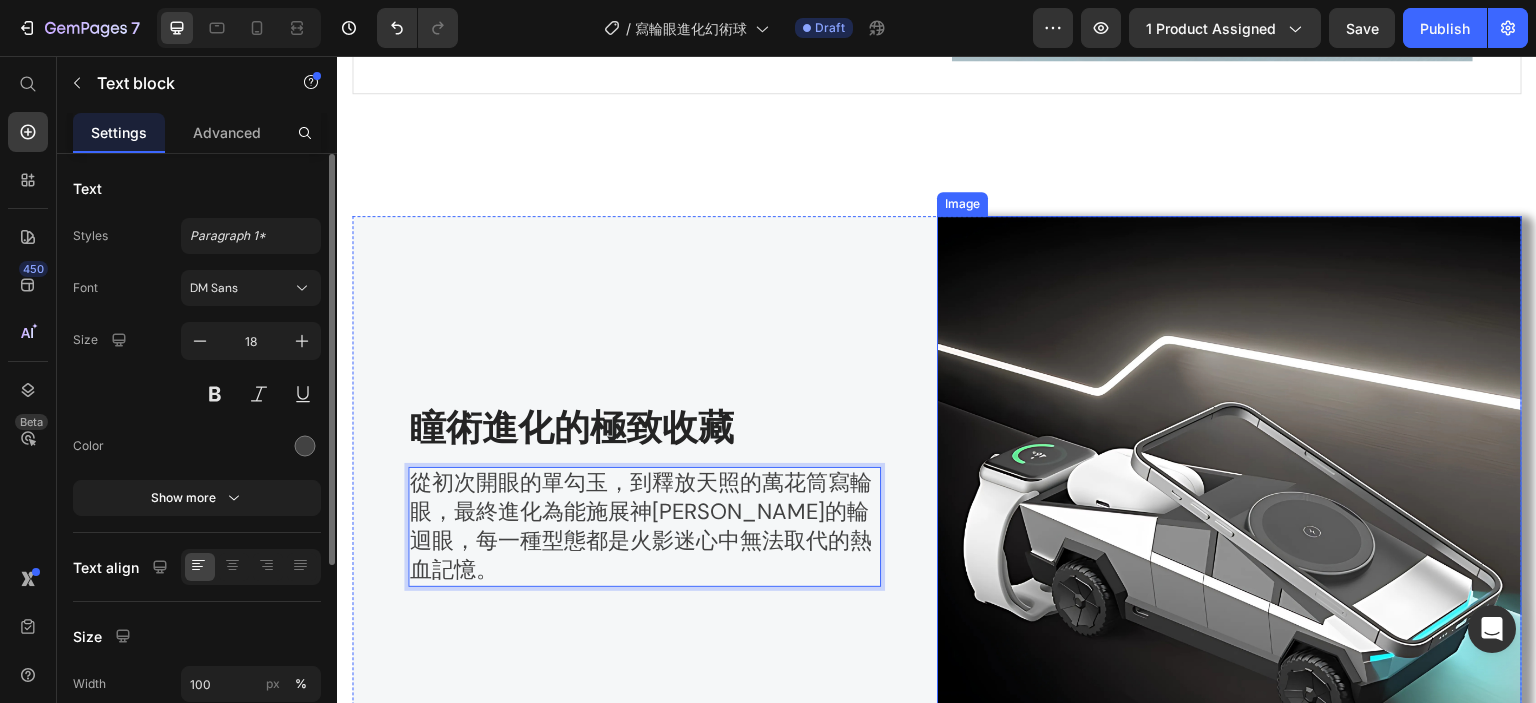 click at bounding box center [1229, 508] 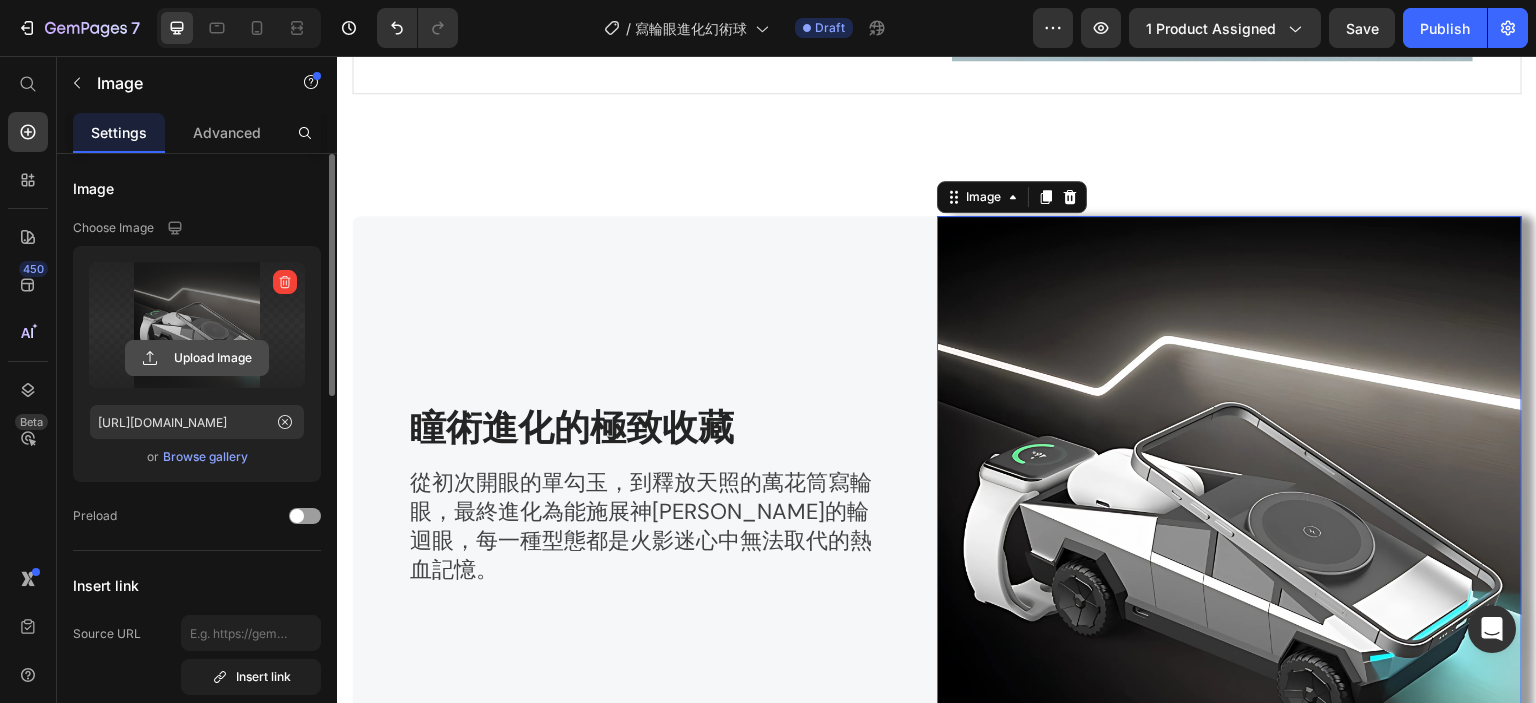 click 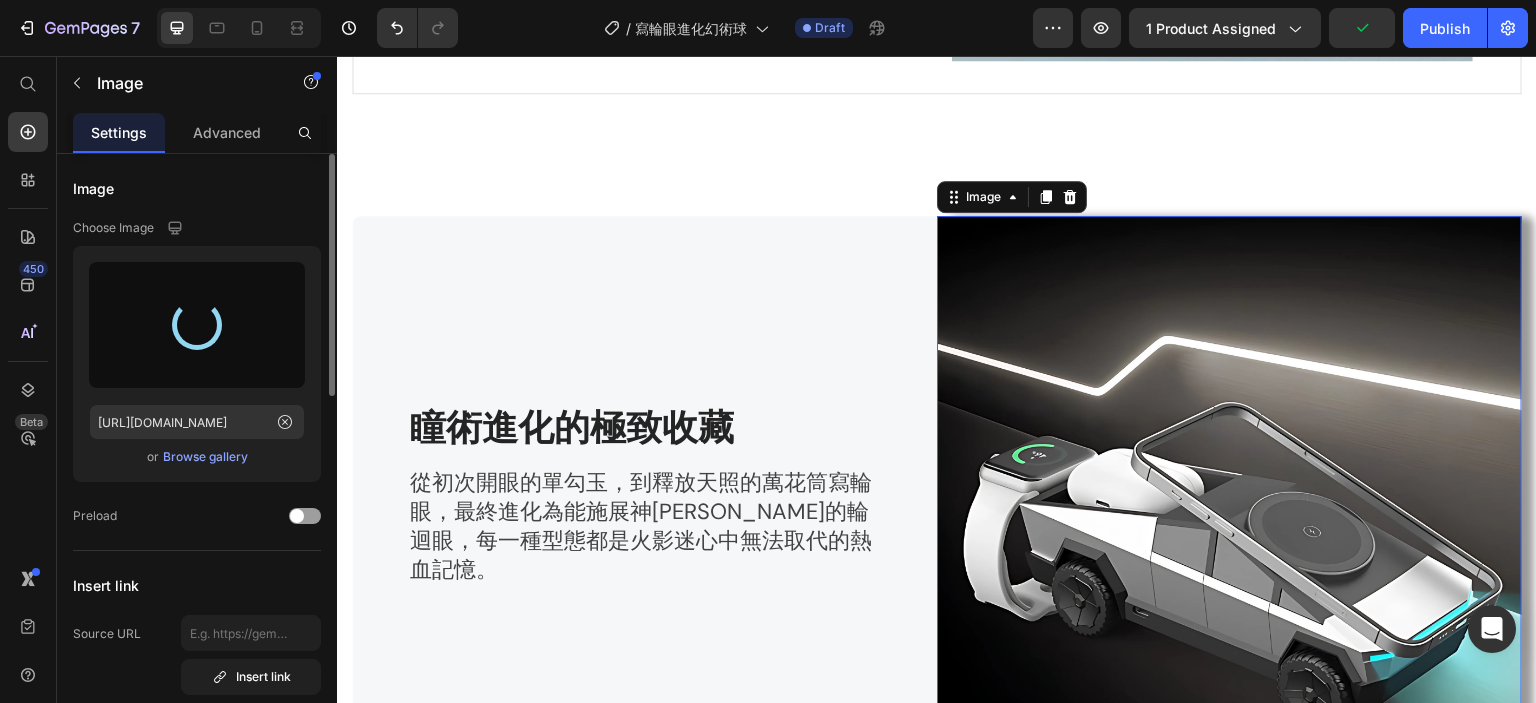 type on "[URL][DOMAIN_NAME]" 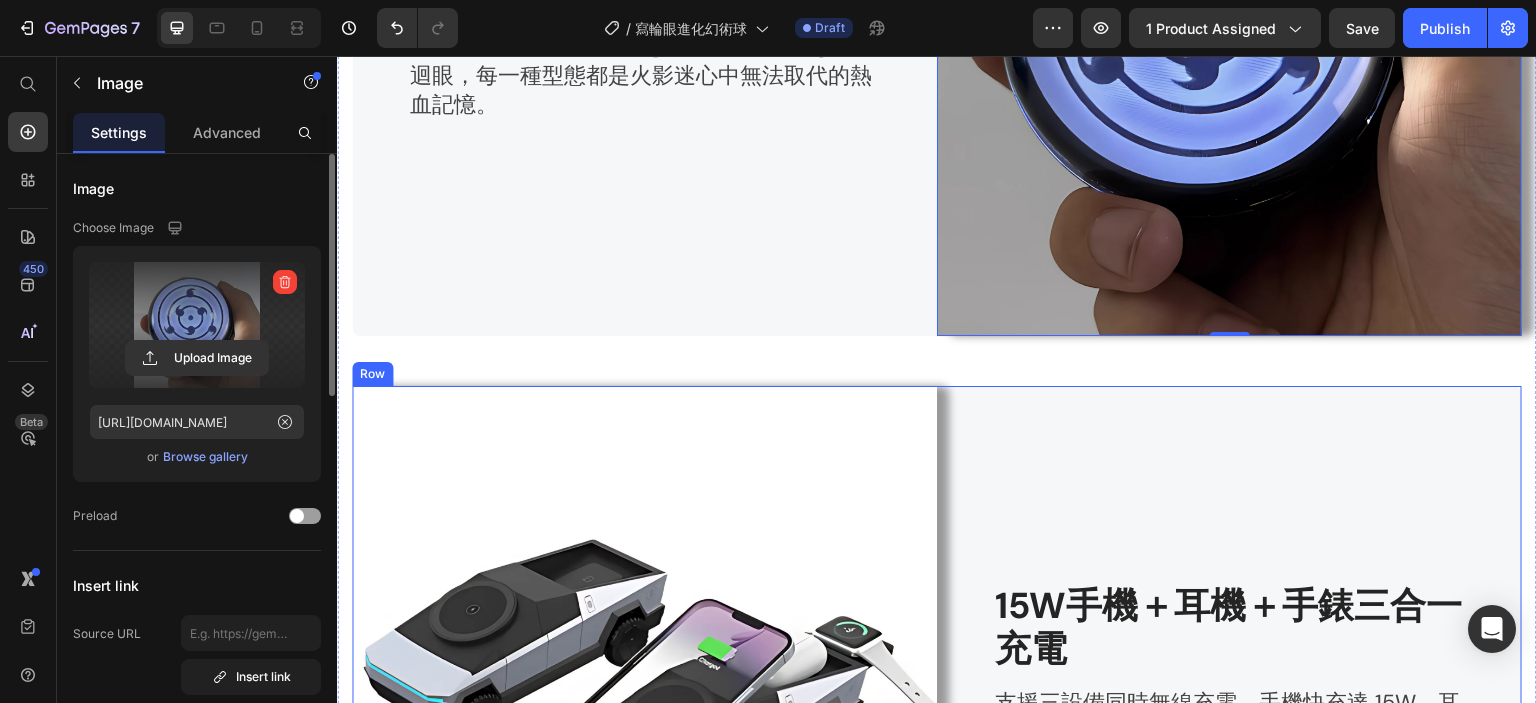 scroll, scrollTop: 3524, scrollLeft: 0, axis: vertical 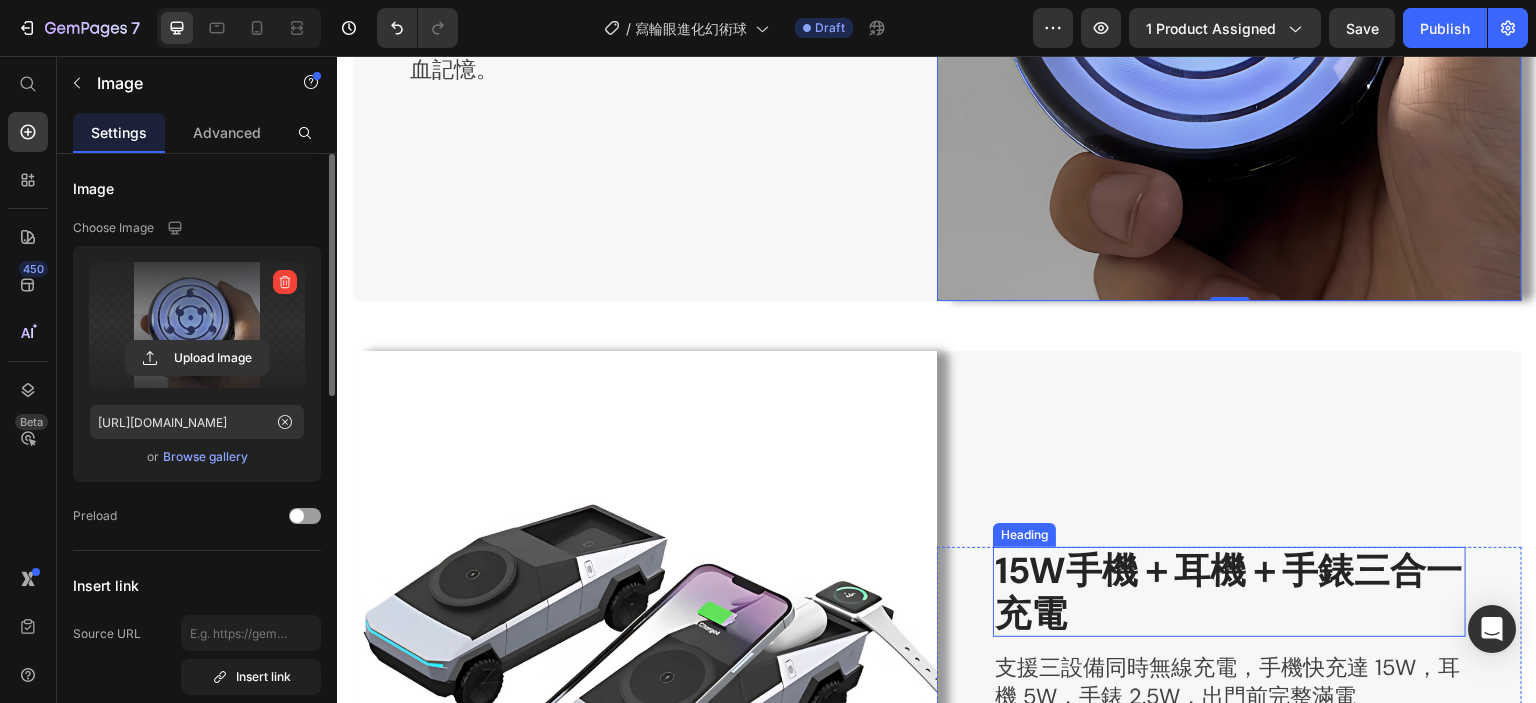 click on "15W手機＋耳機＋手錶三合一充電" at bounding box center (1229, 592) 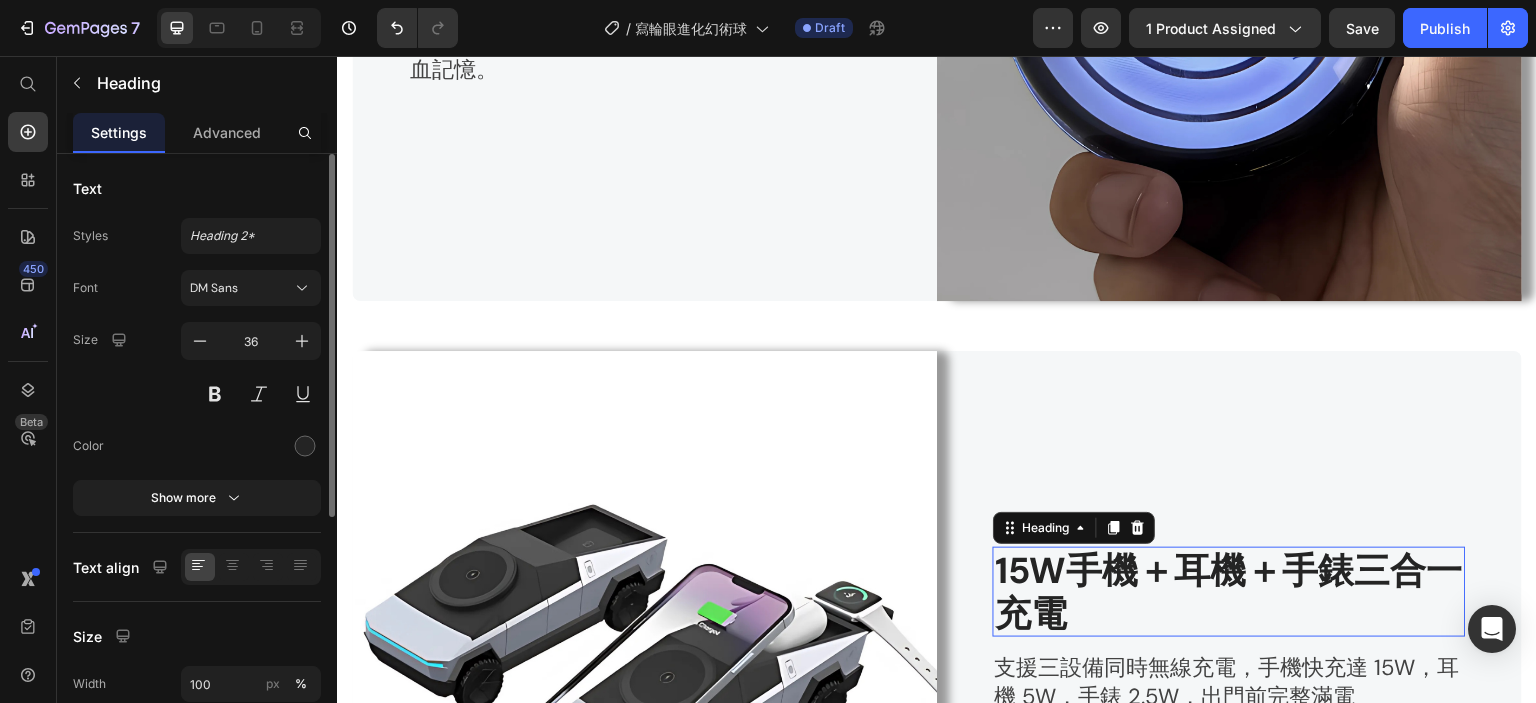 click on "15W手機＋耳機＋手錶三合一充電" at bounding box center [1229, 592] 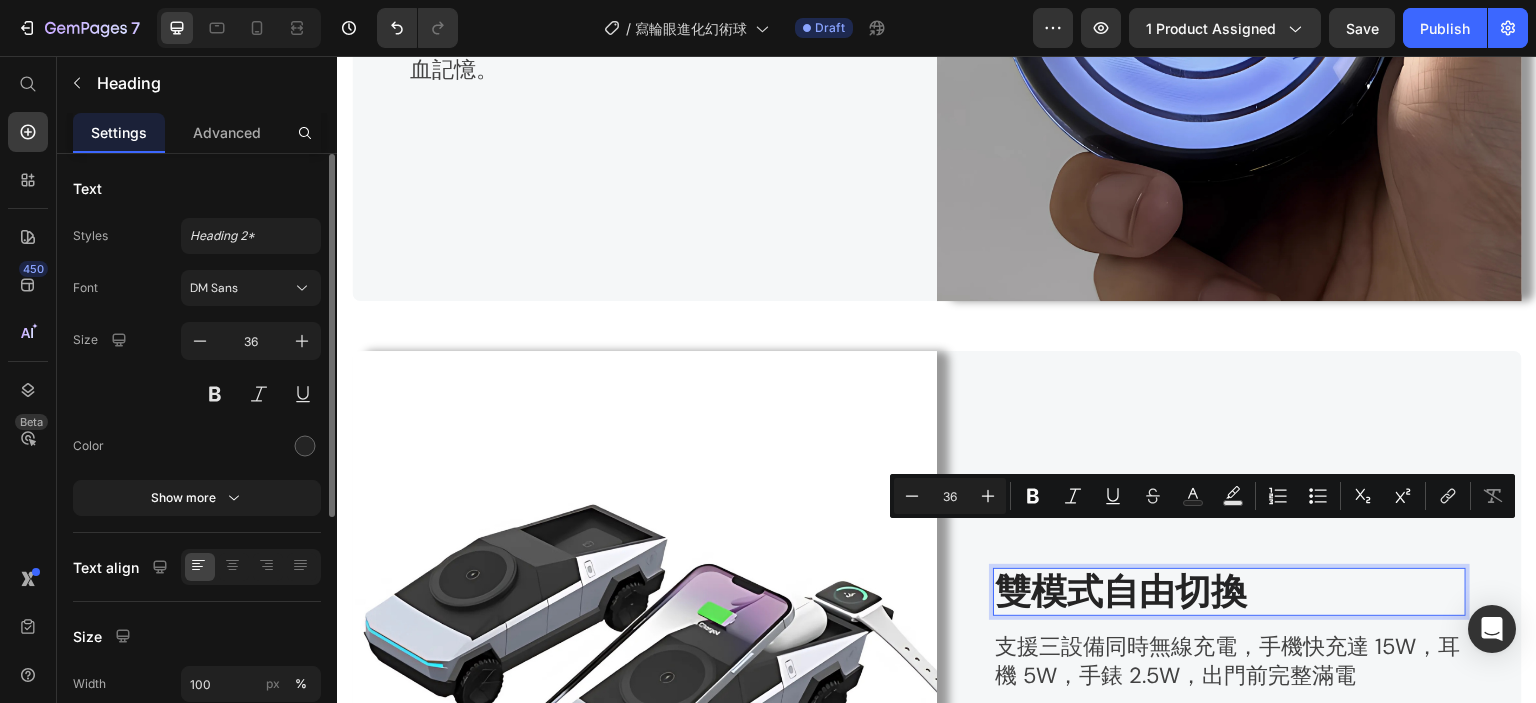 scroll, scrollTop: 3545, scrollLeft: 0, axis: vertical 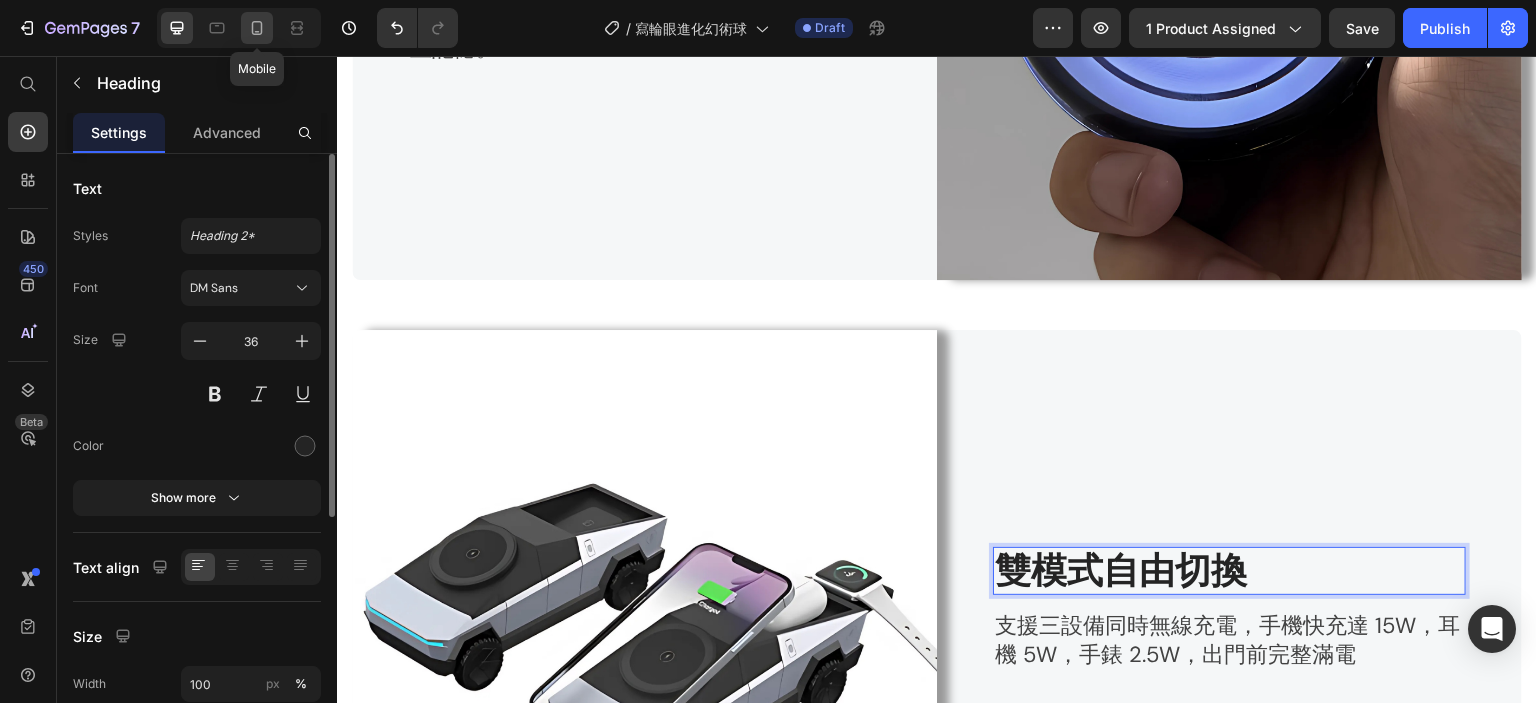 click 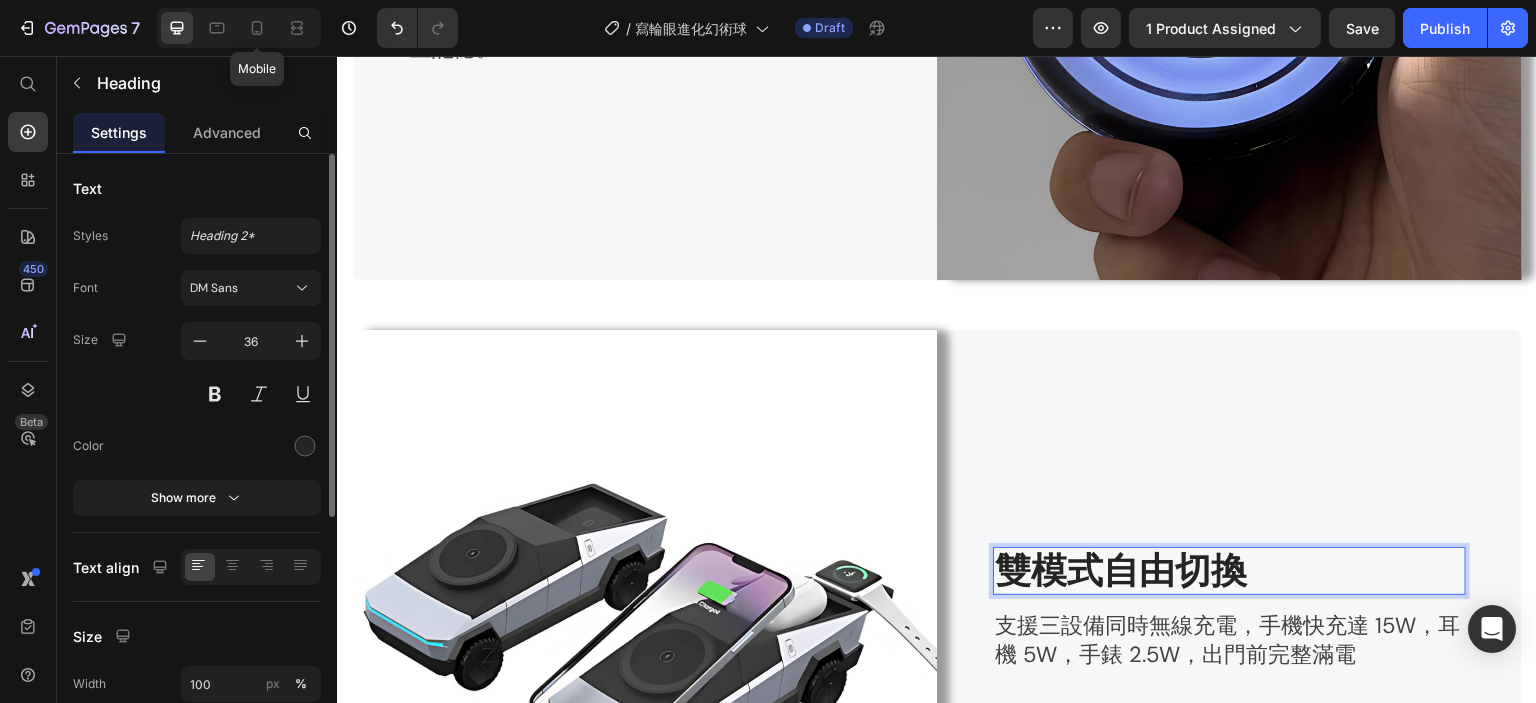 type on "33" 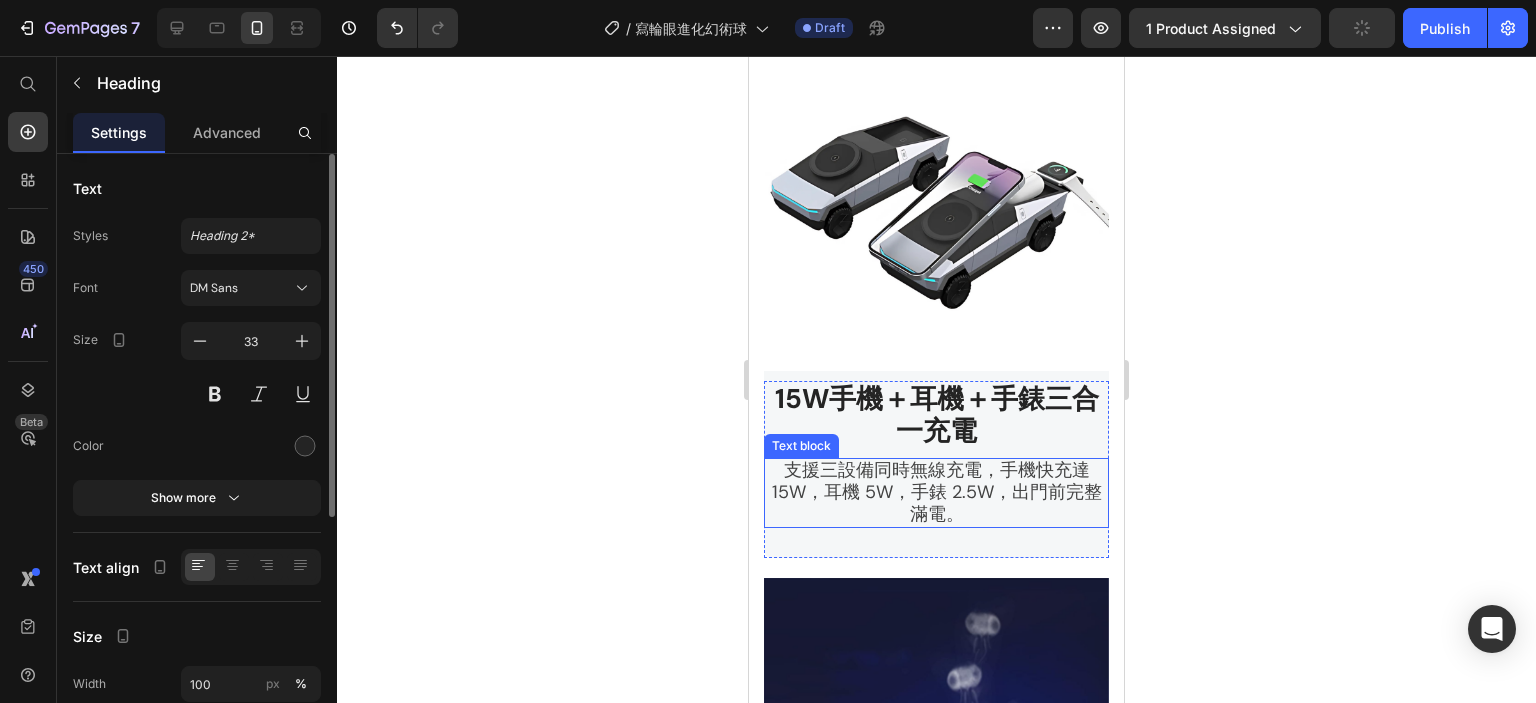 scroll, scrollTop: 3430, scrollLeft: 0, axis: vertical 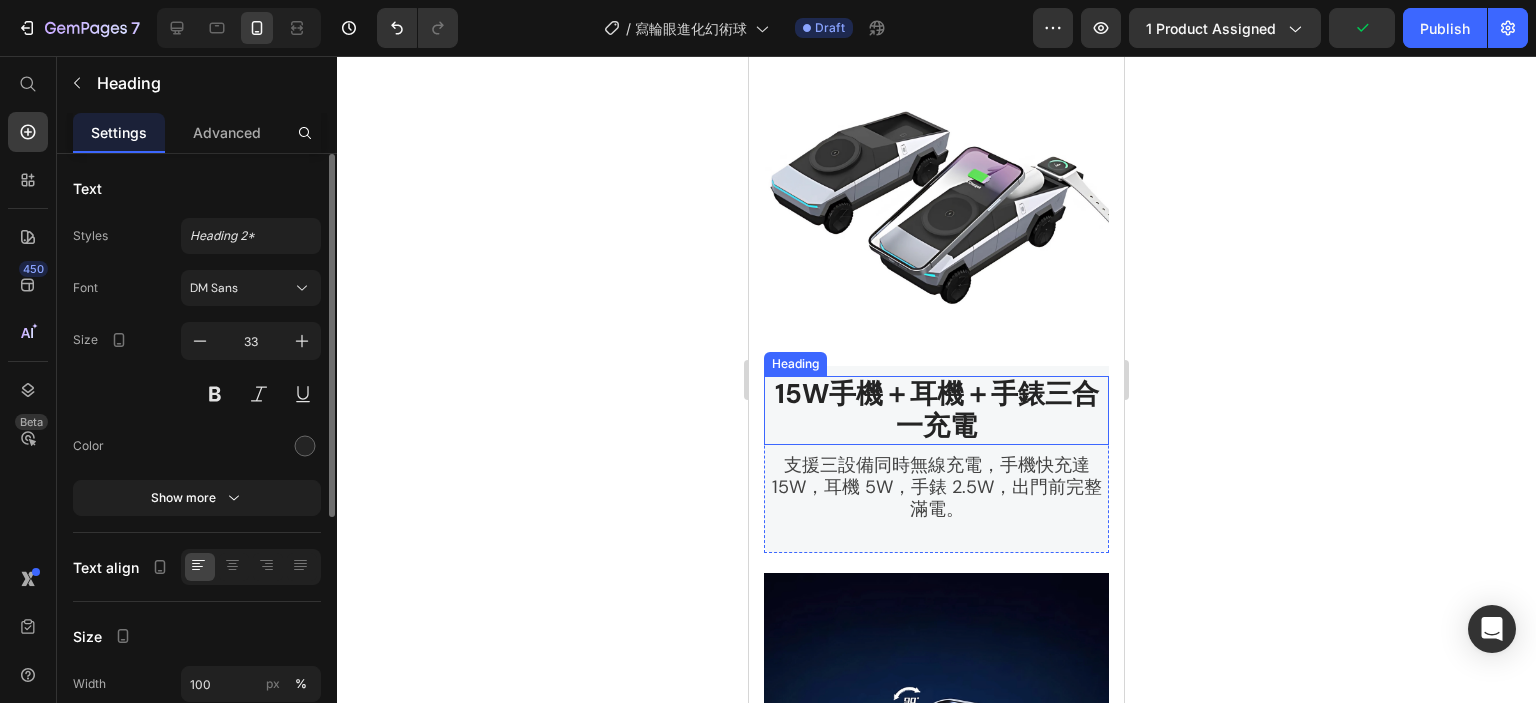 click on "15W手機＋耳機＋手錶三合一充電" at bounding box center (937, 409) 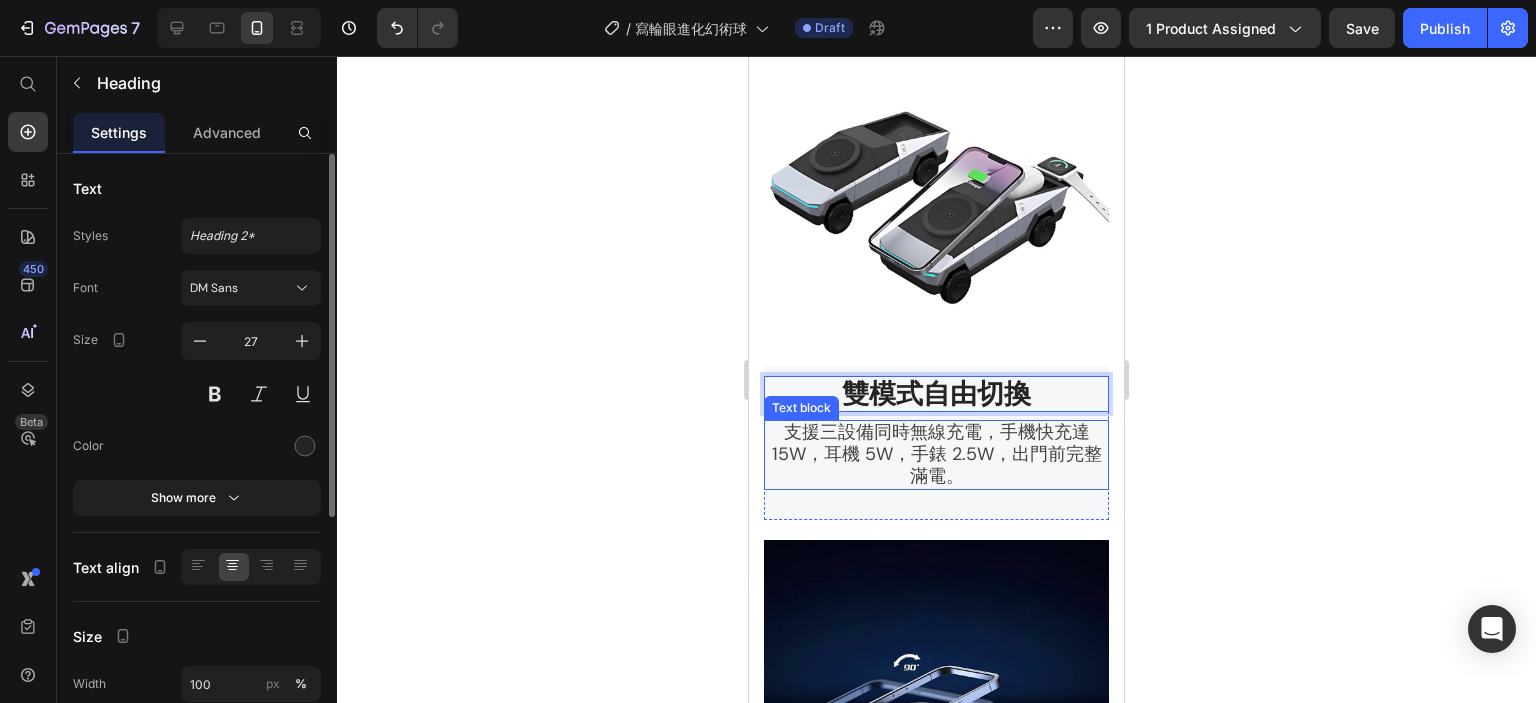 click on "支援三設備同時無線充電，手機快充達 15W，耳機 5W，手錶 2.5W，出門前完整滿電。" at bounding box center (937, 454) 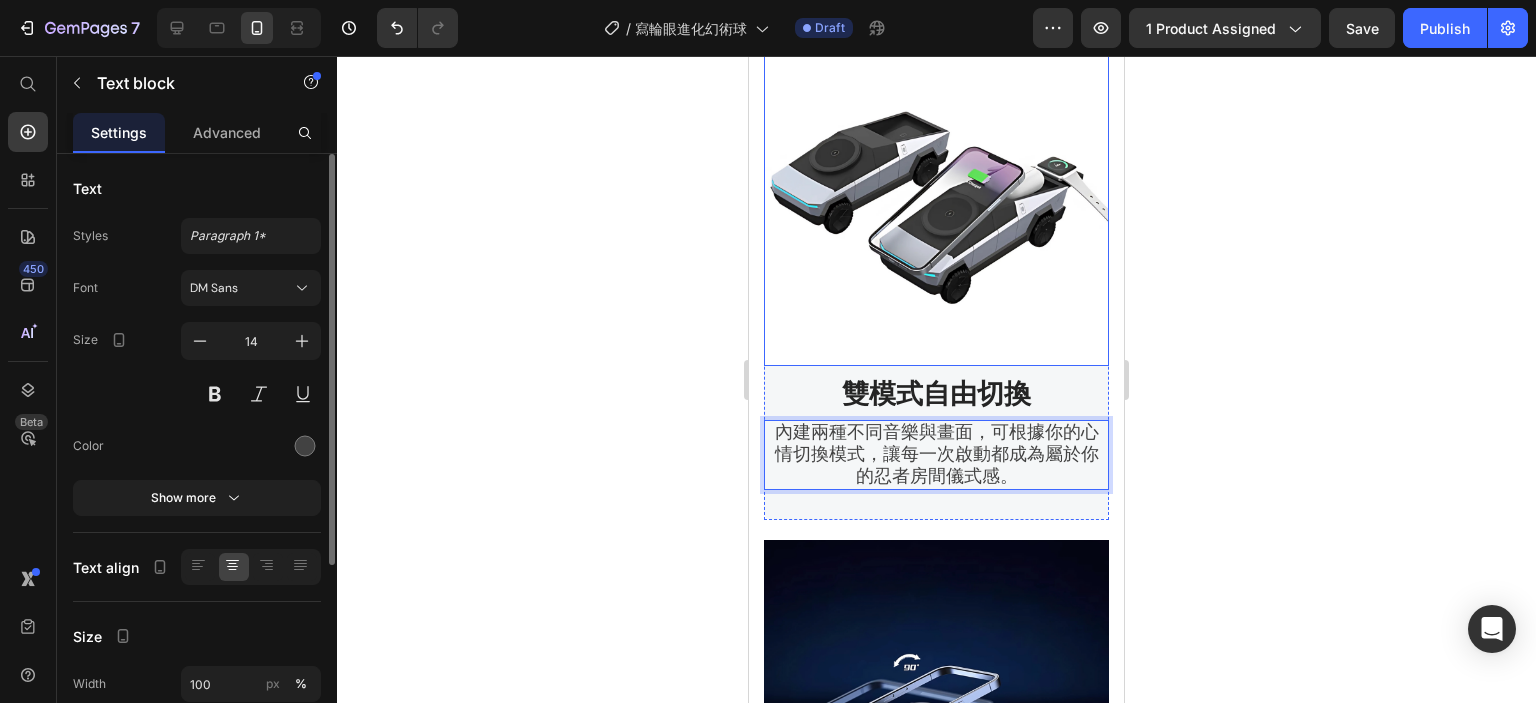 click at bounding box center [936, 193] 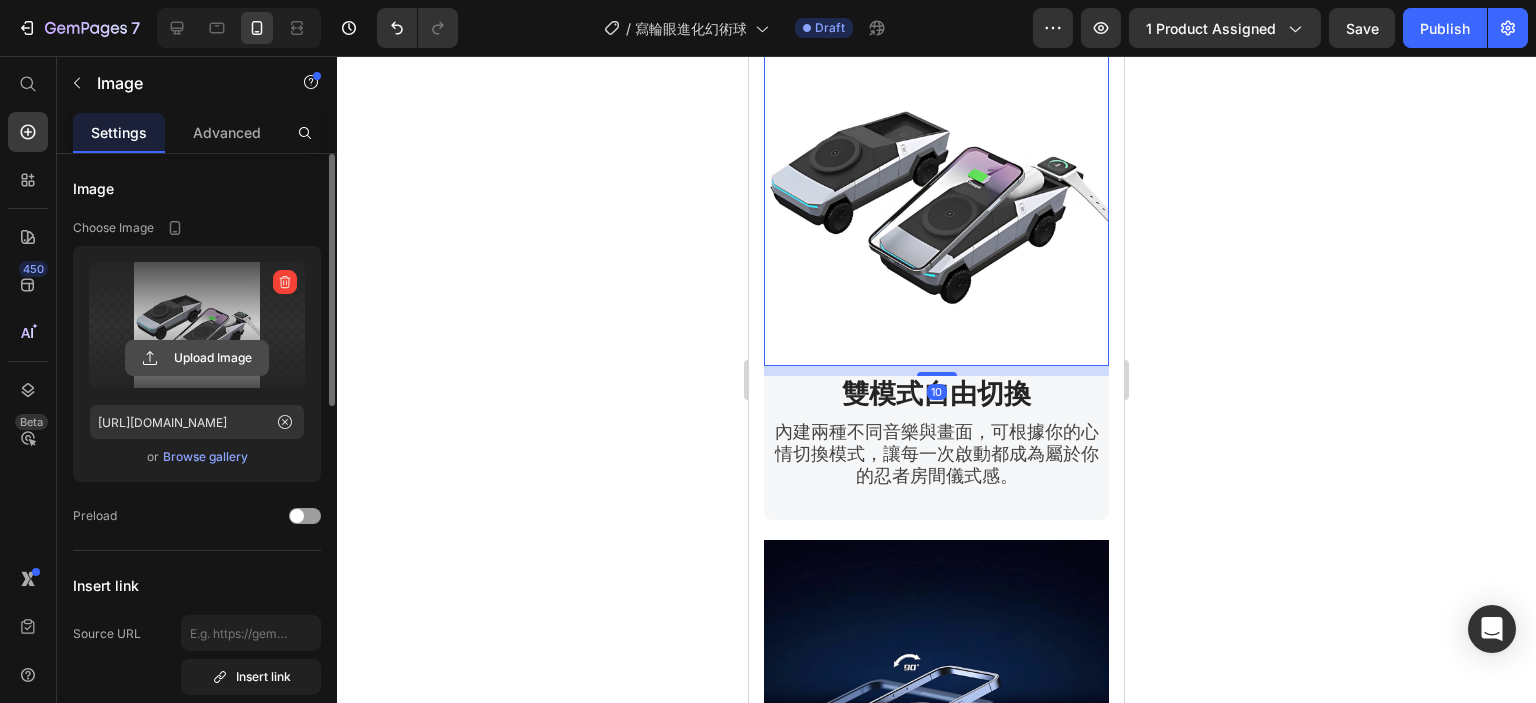click 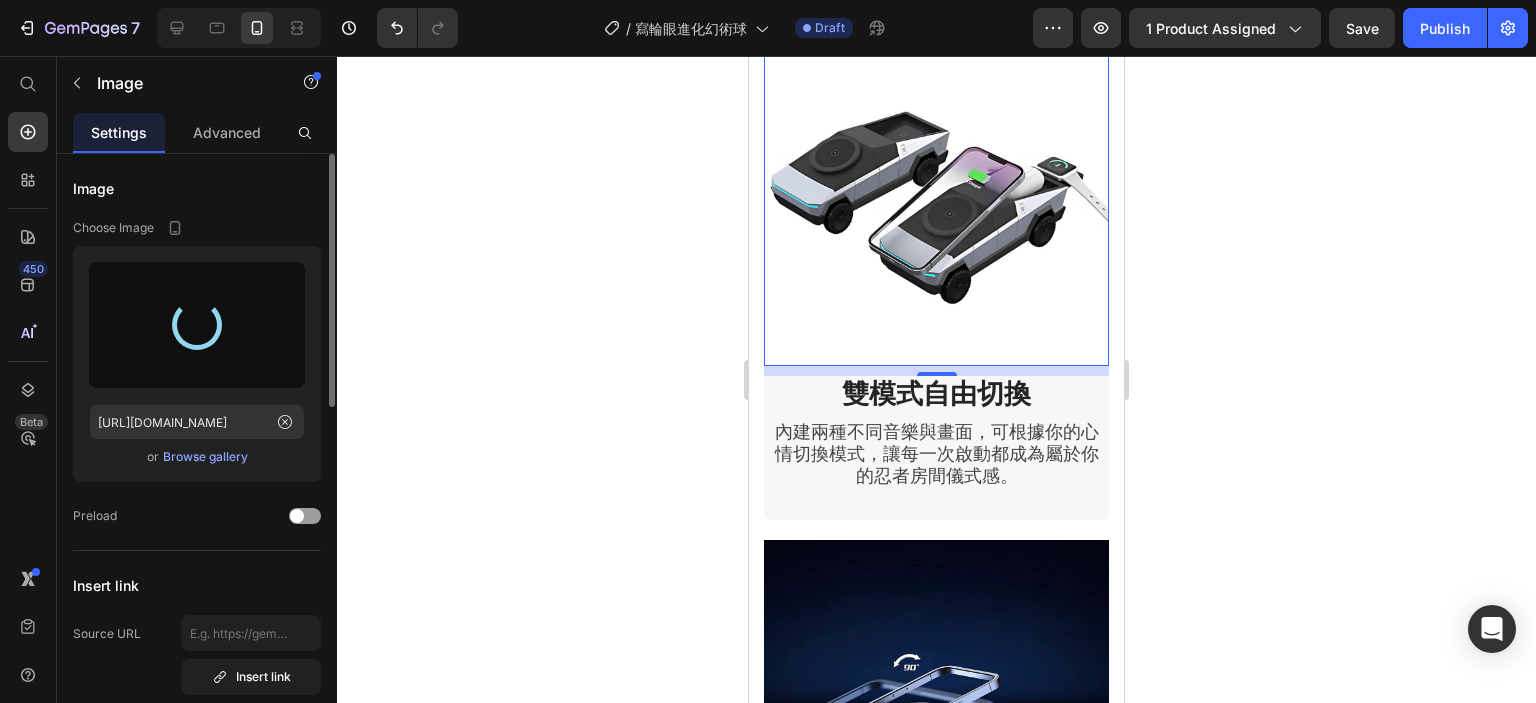 type on "[URL][DOMAIN_NAME]" 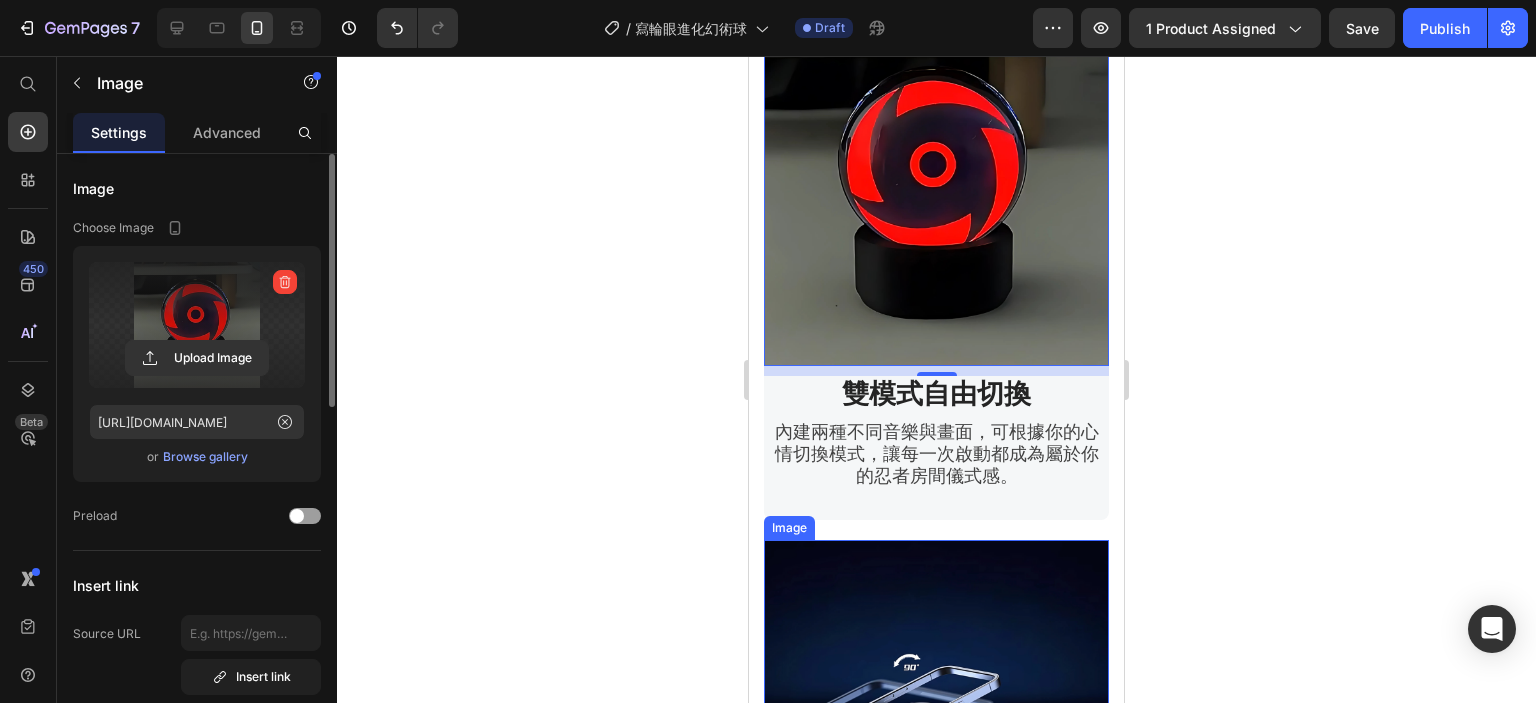 click at bounding box center (936, 712) 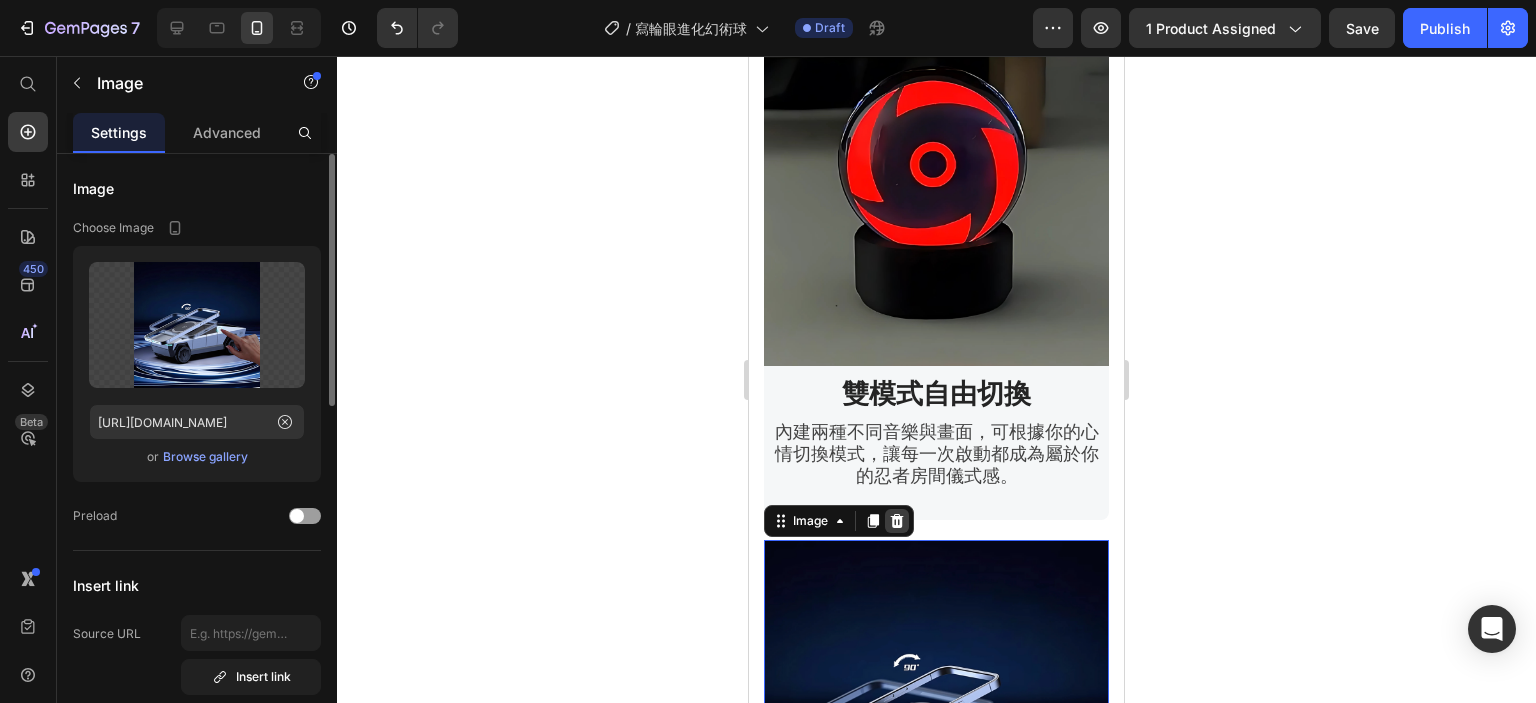 click at bounding box center [897, 521] 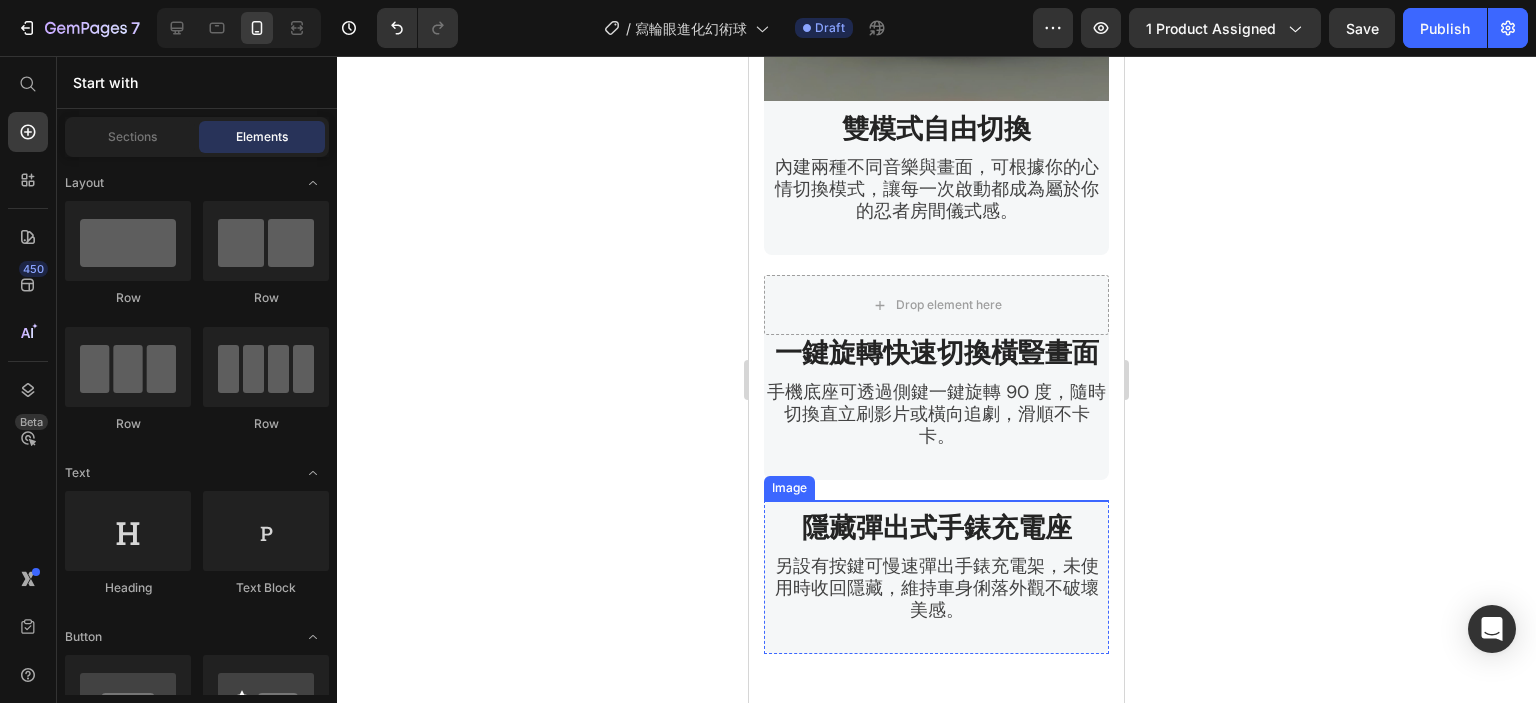 scroll, scrollTop: 3730, scrollLeft: 0, axis: vertical 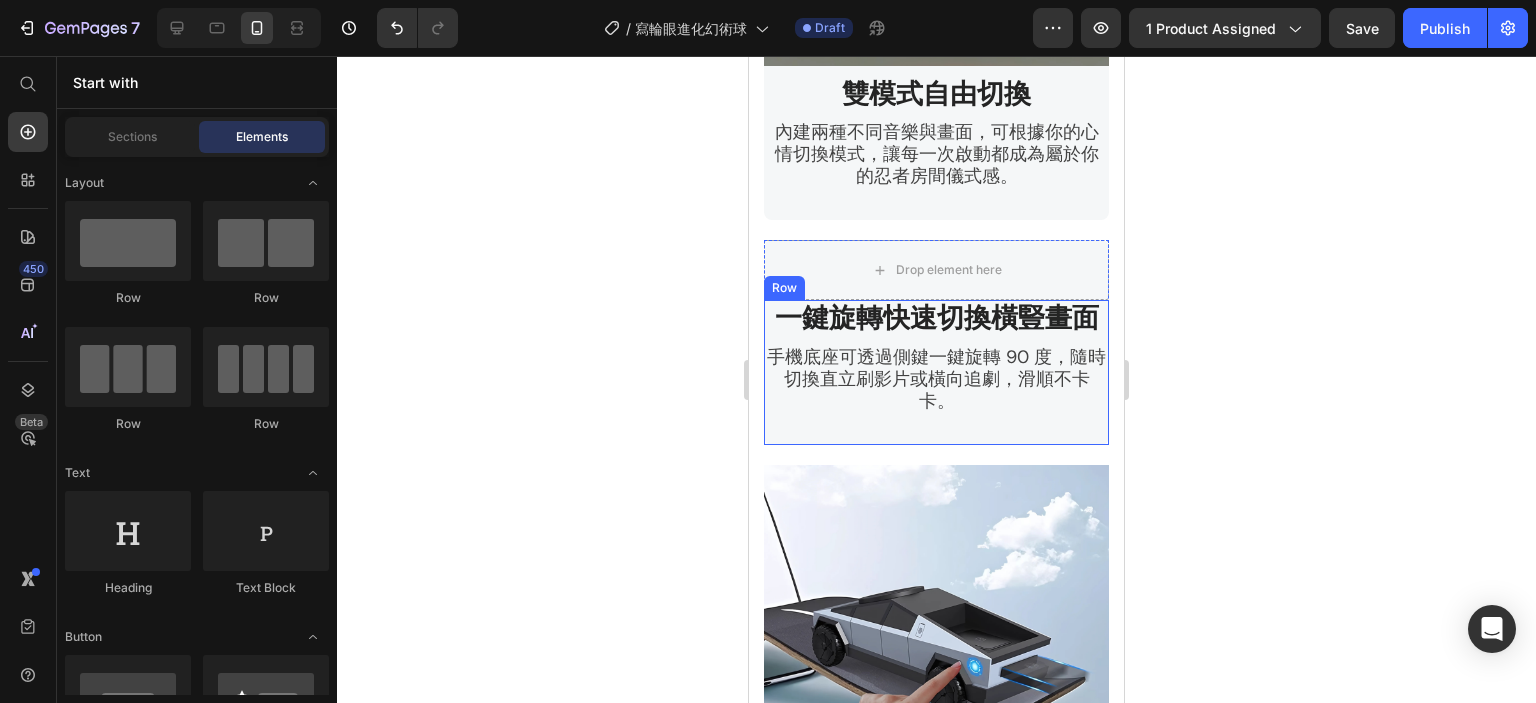 click on "一鍵旋轉快速切換橫豎畫面 Heading 手機底座可透過側鍵一鍵旋轉 90 度，隨時切換直立刷影片或橫向追劇，滑順不卡卡。 Text block Row" at bounding box center [936, 372] 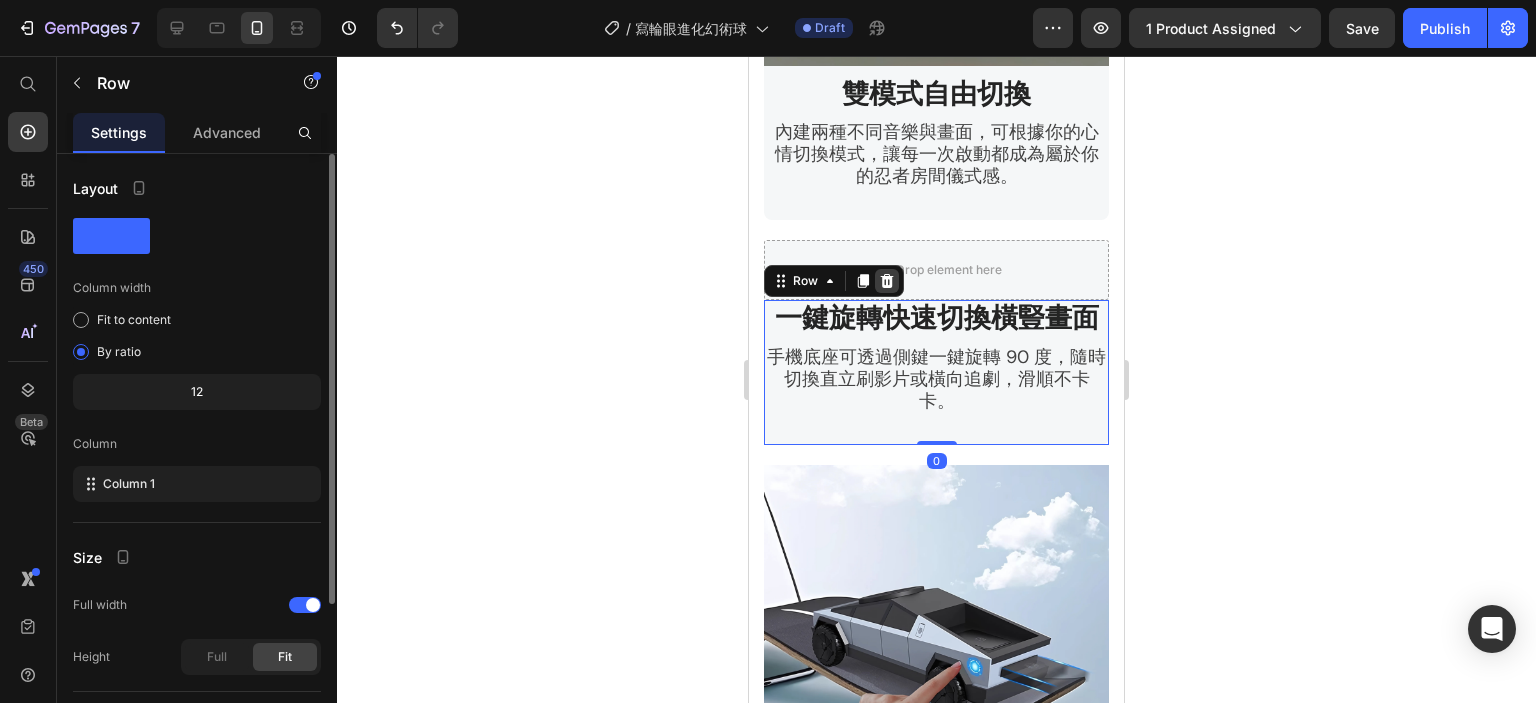 click 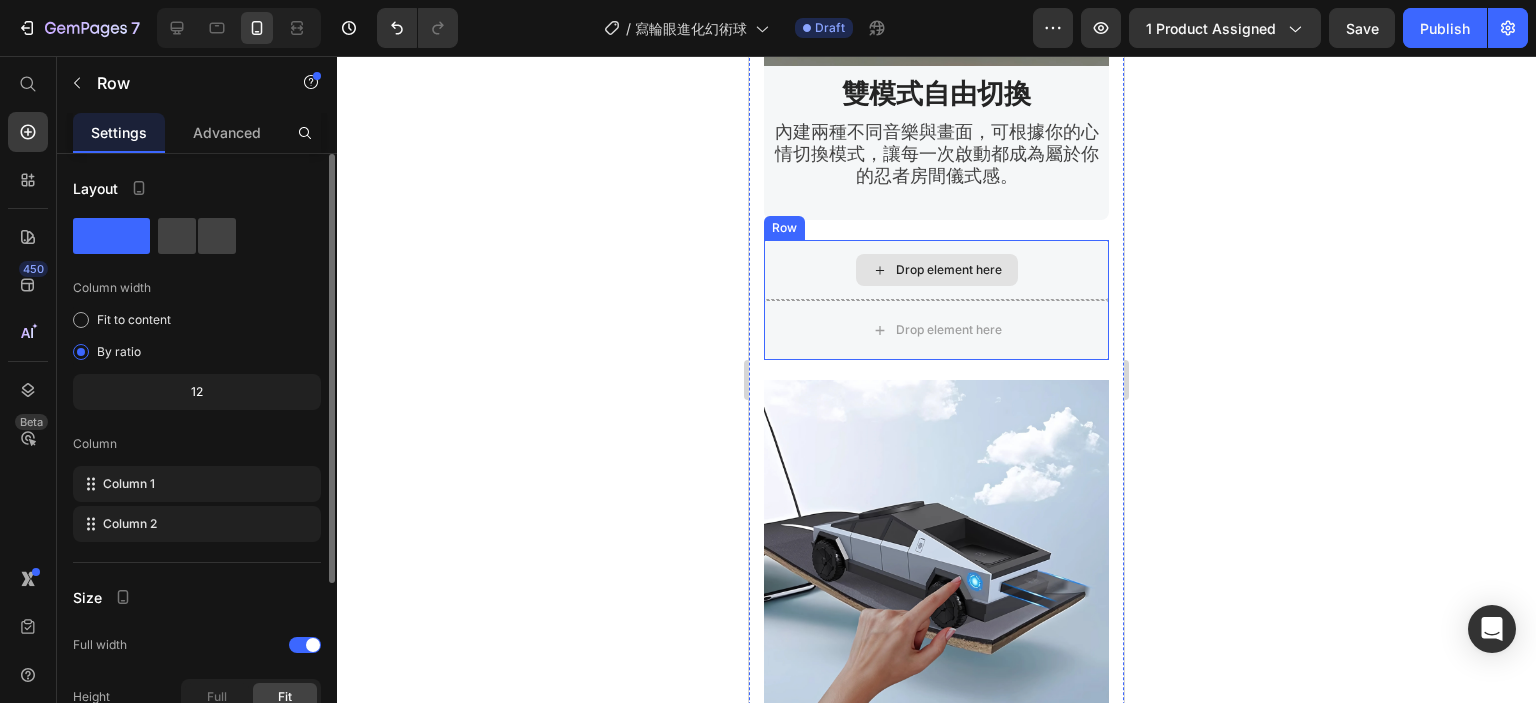 click on "Drop element here" at bounding box center (936, 270) 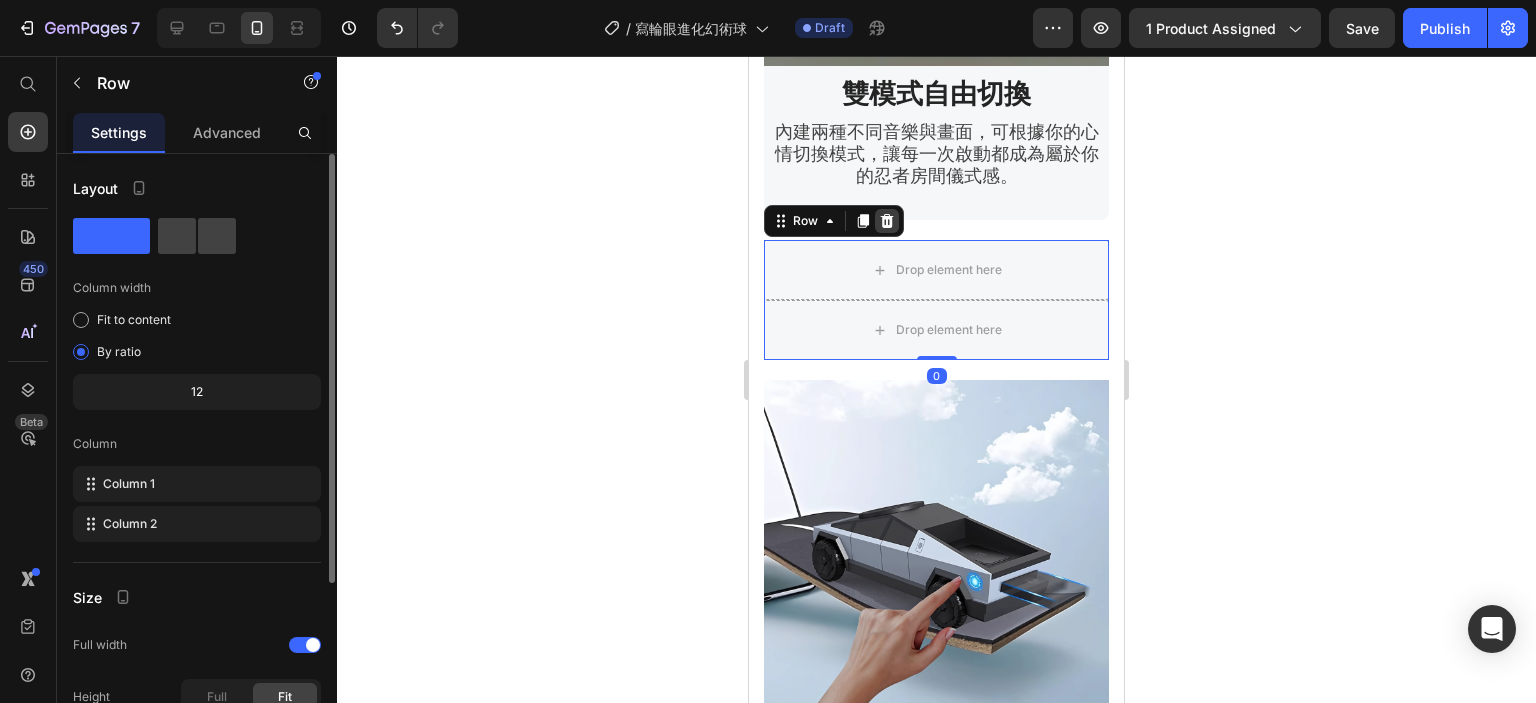 click 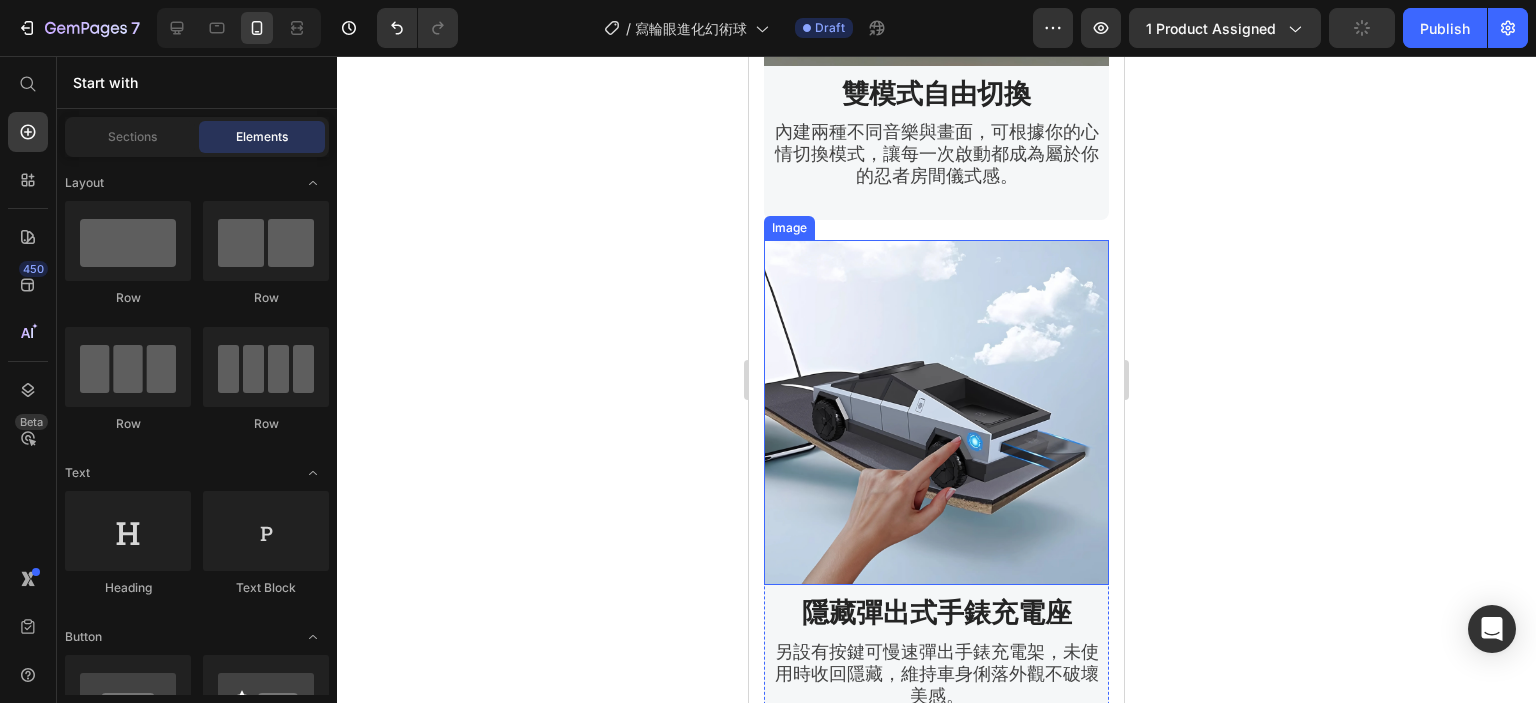click at bounding box center (936, 412) 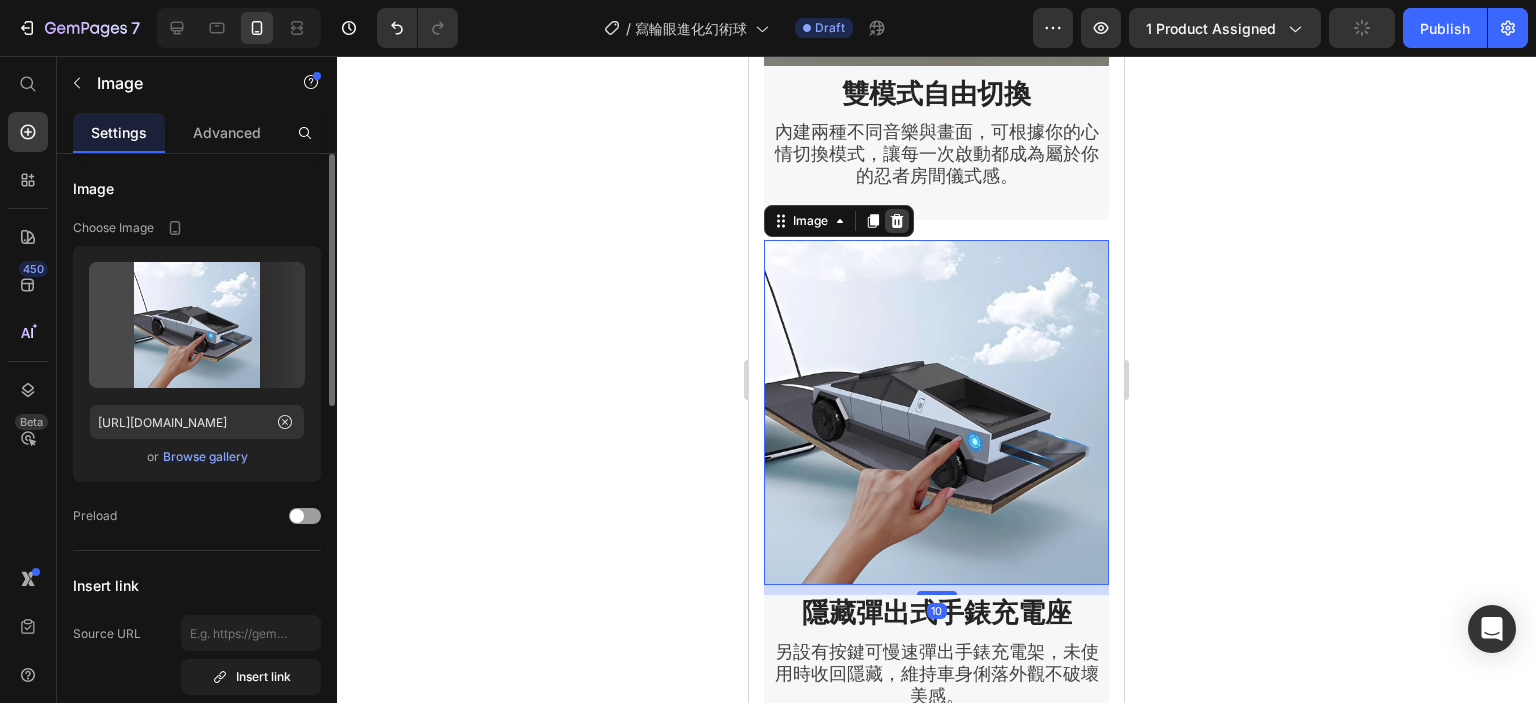 click 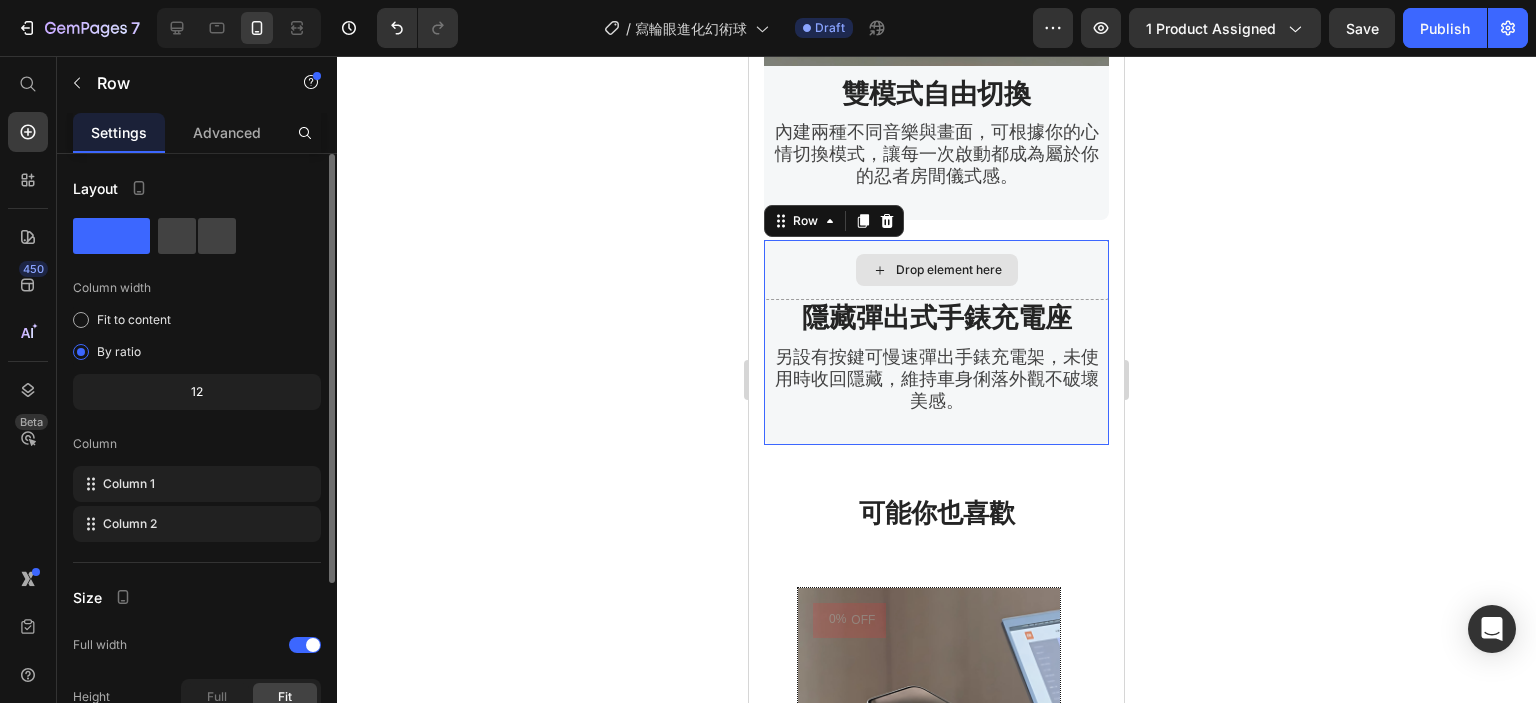 click on "Drop element here" at bounding box center [936, 270] 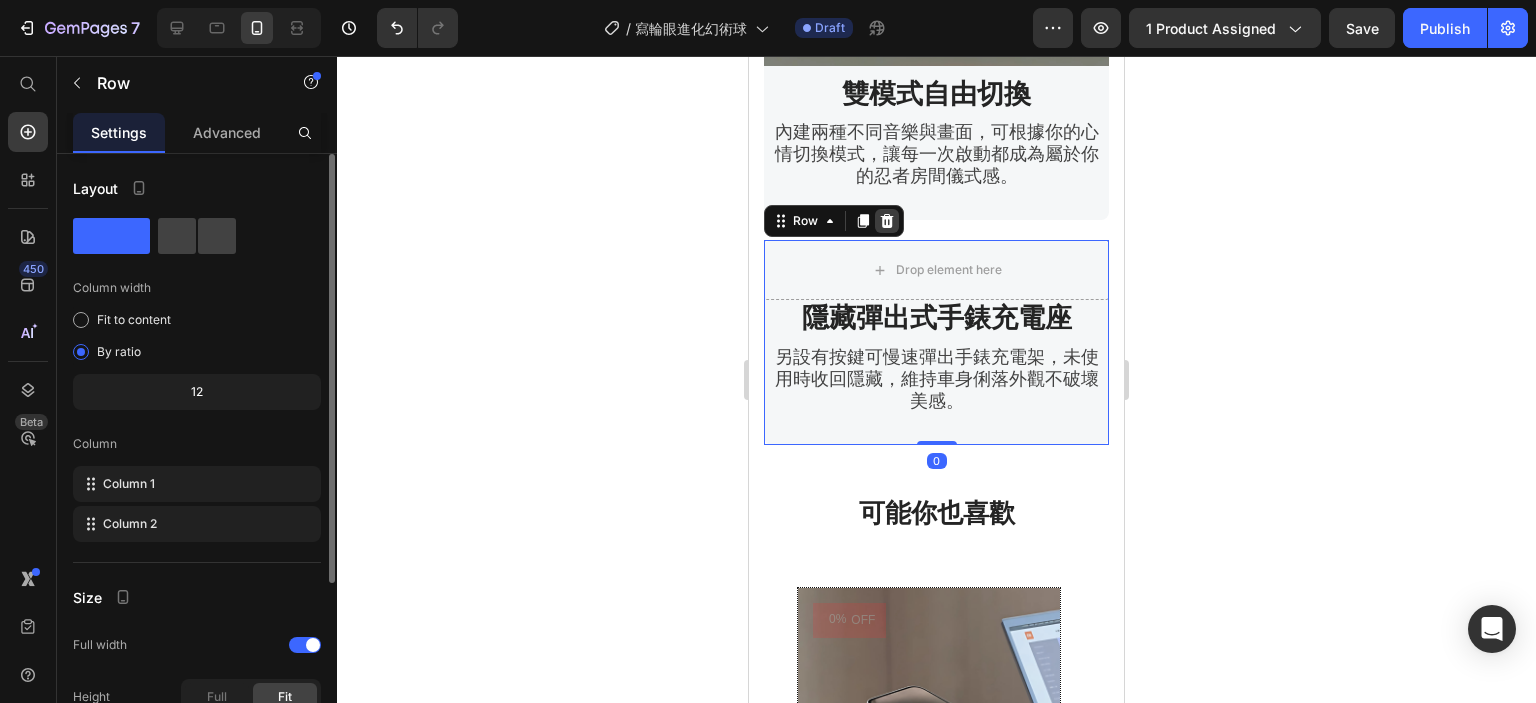 click 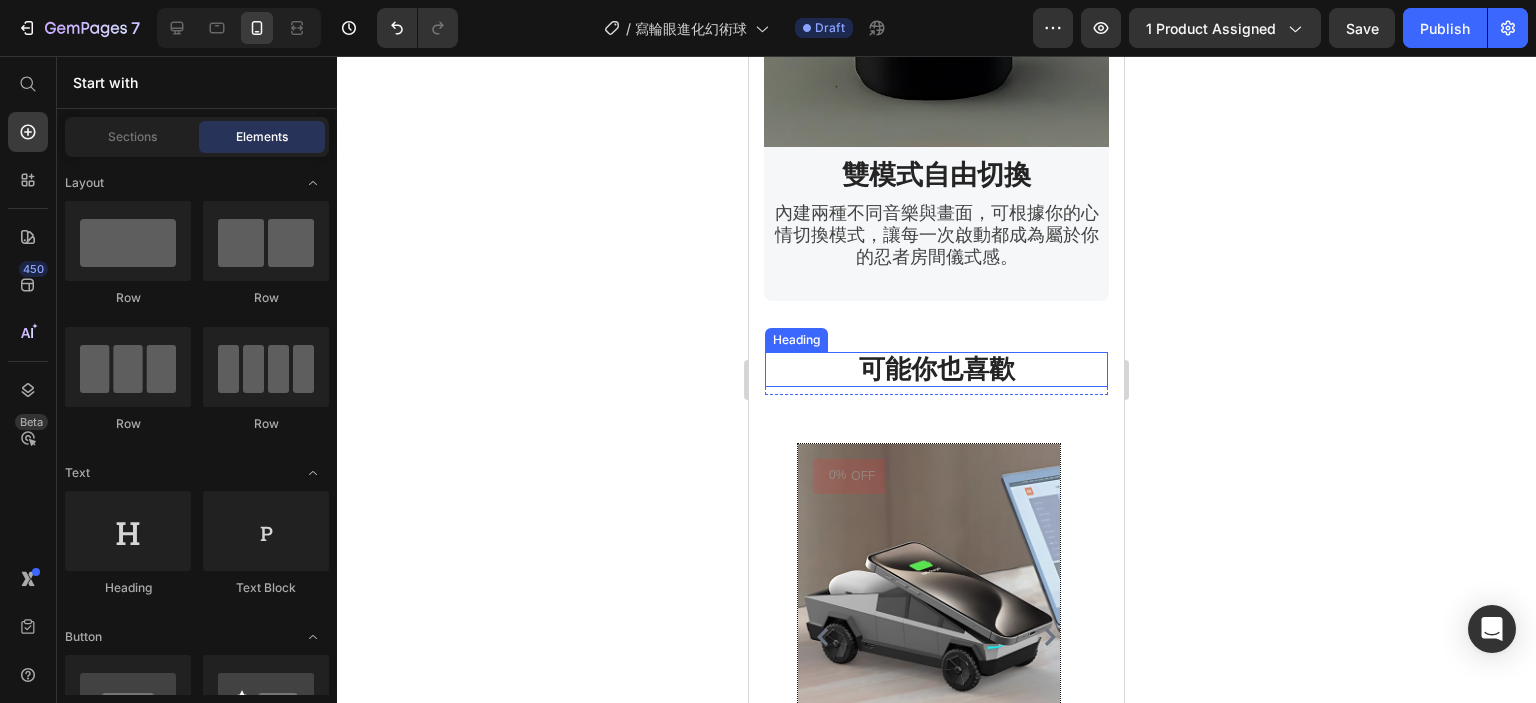 scroll, scrollTop: 3530, scrollLeft: 0, axis: vertical 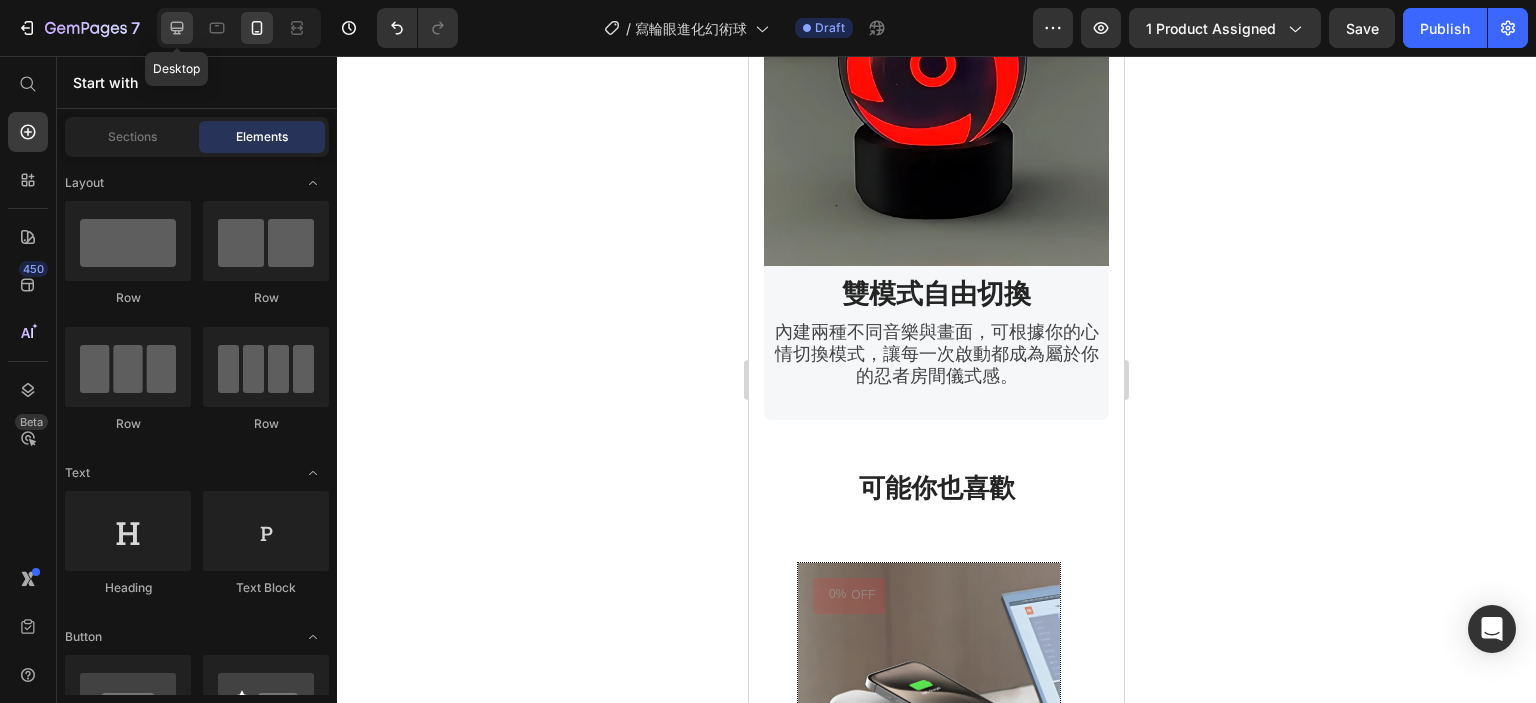 click 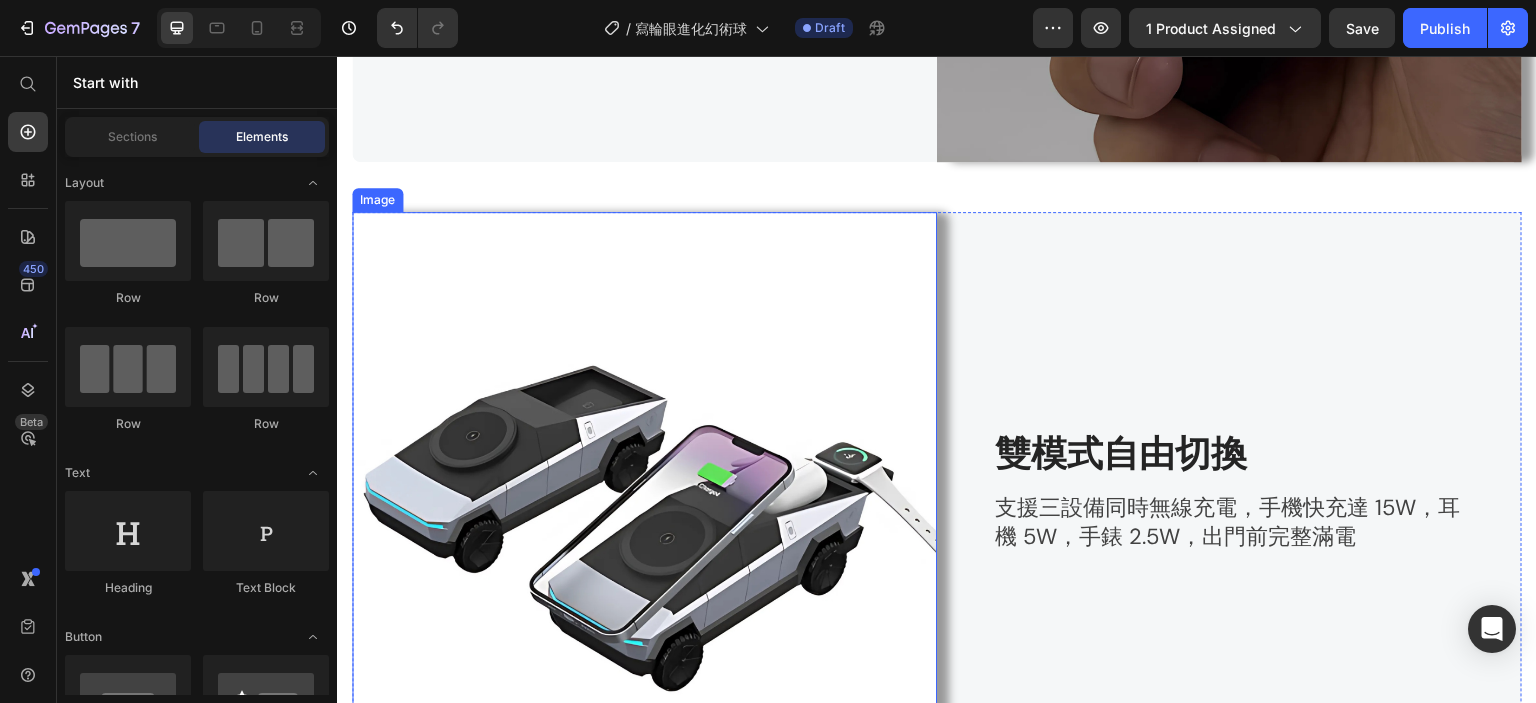 scroll, scrollTop: 3567, scrollLeft: 0, axis: vertical 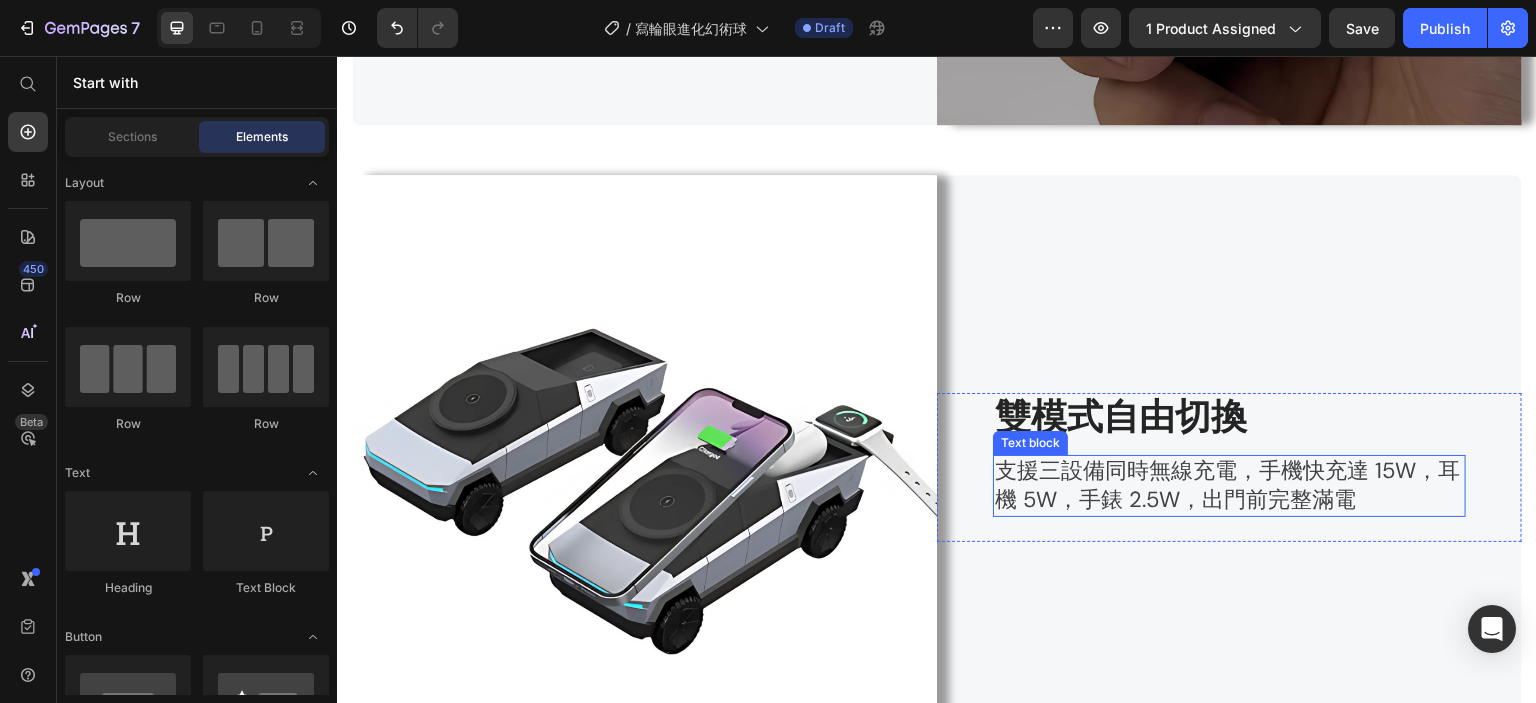 click on "支援三設備同時無線充電，手機快充達 15W，耳機 5W，手錶 2.5W，出門前完整滿電" at bounding box center [1227, 485] 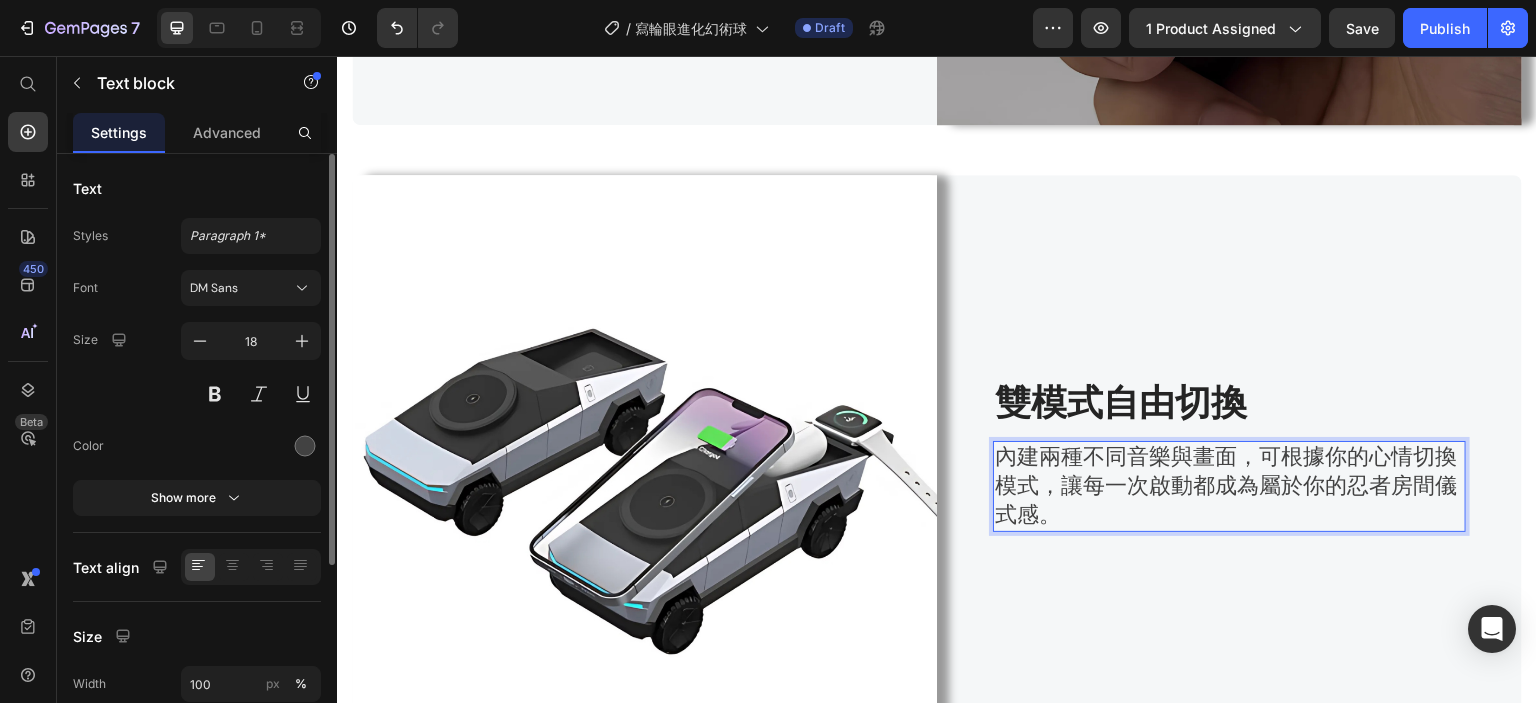 scroll, scrollTop: 3553, scrollLeft: 0, axis: vertical 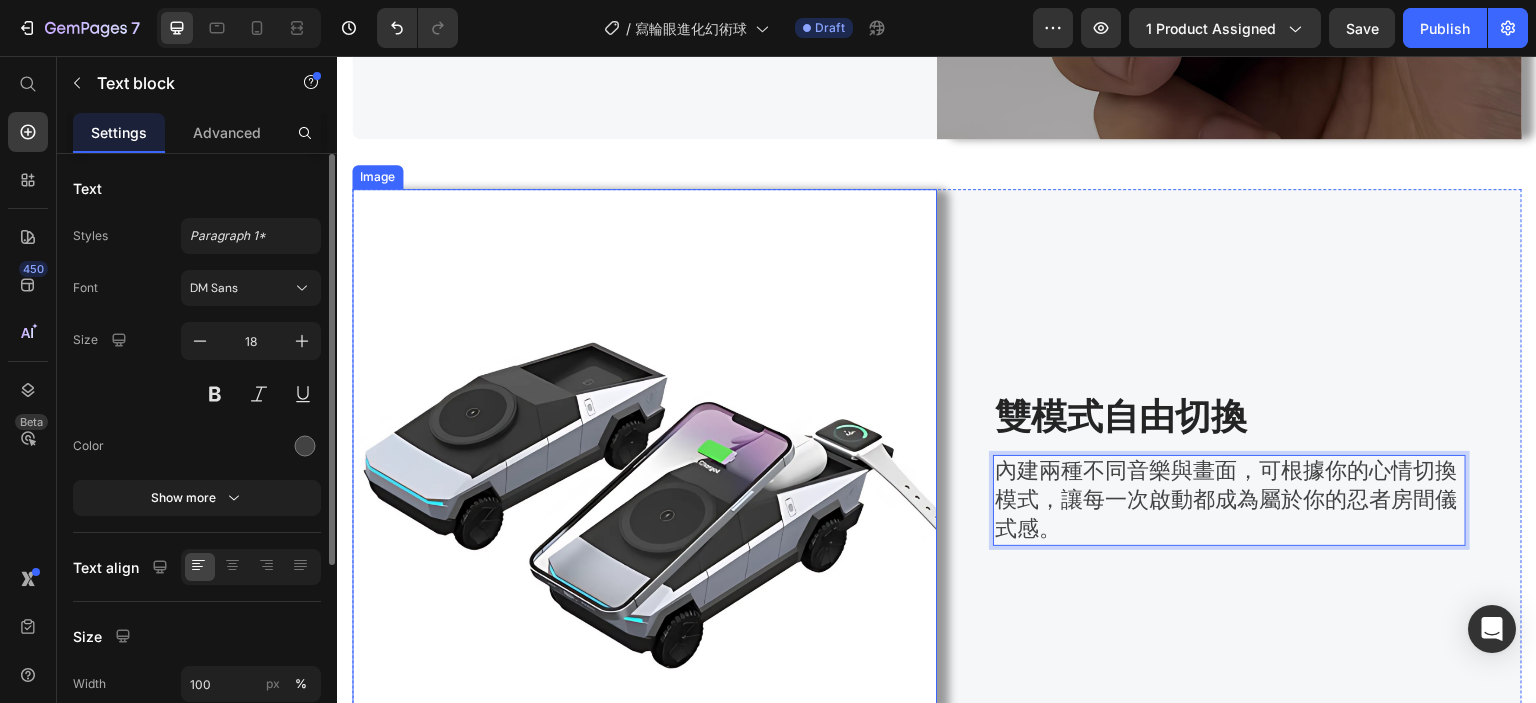 click at bounding box center [644, 481] 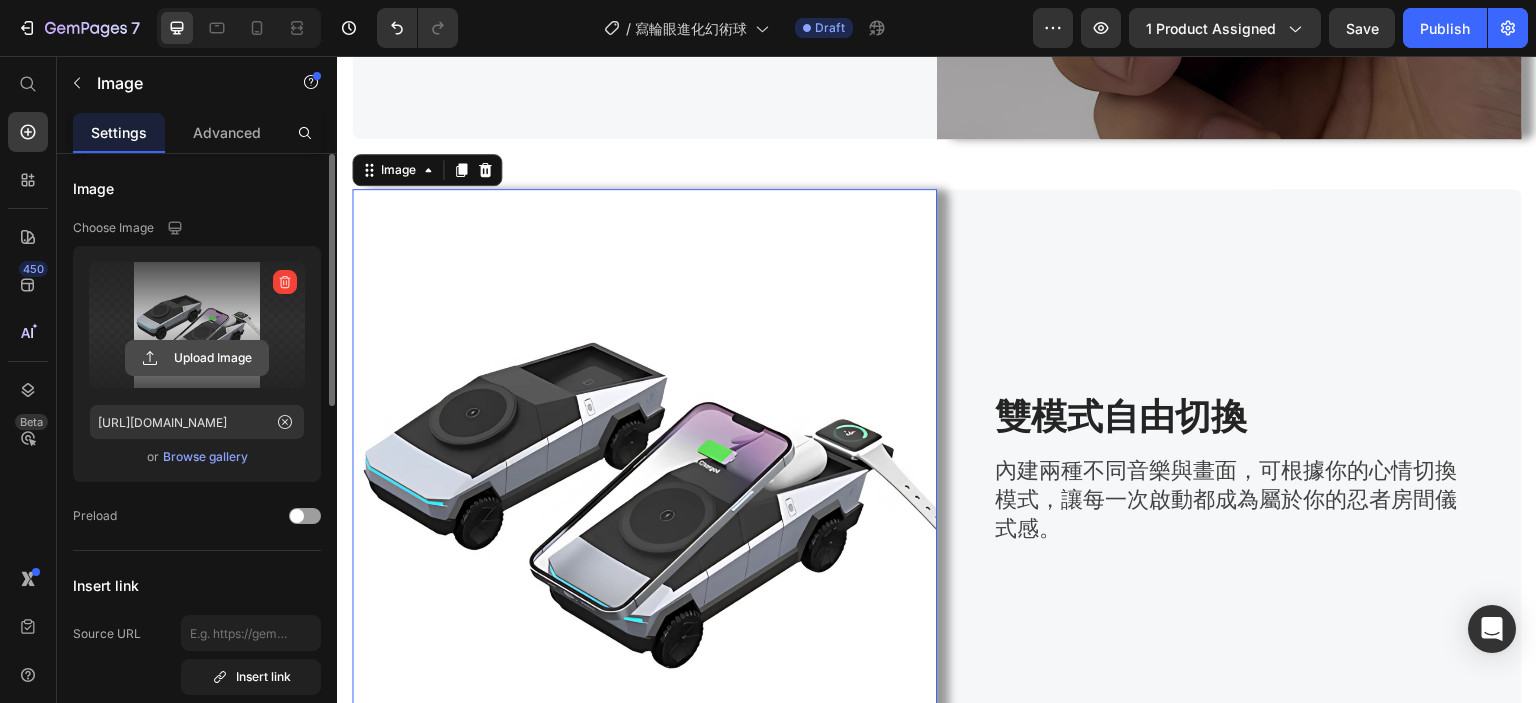 click 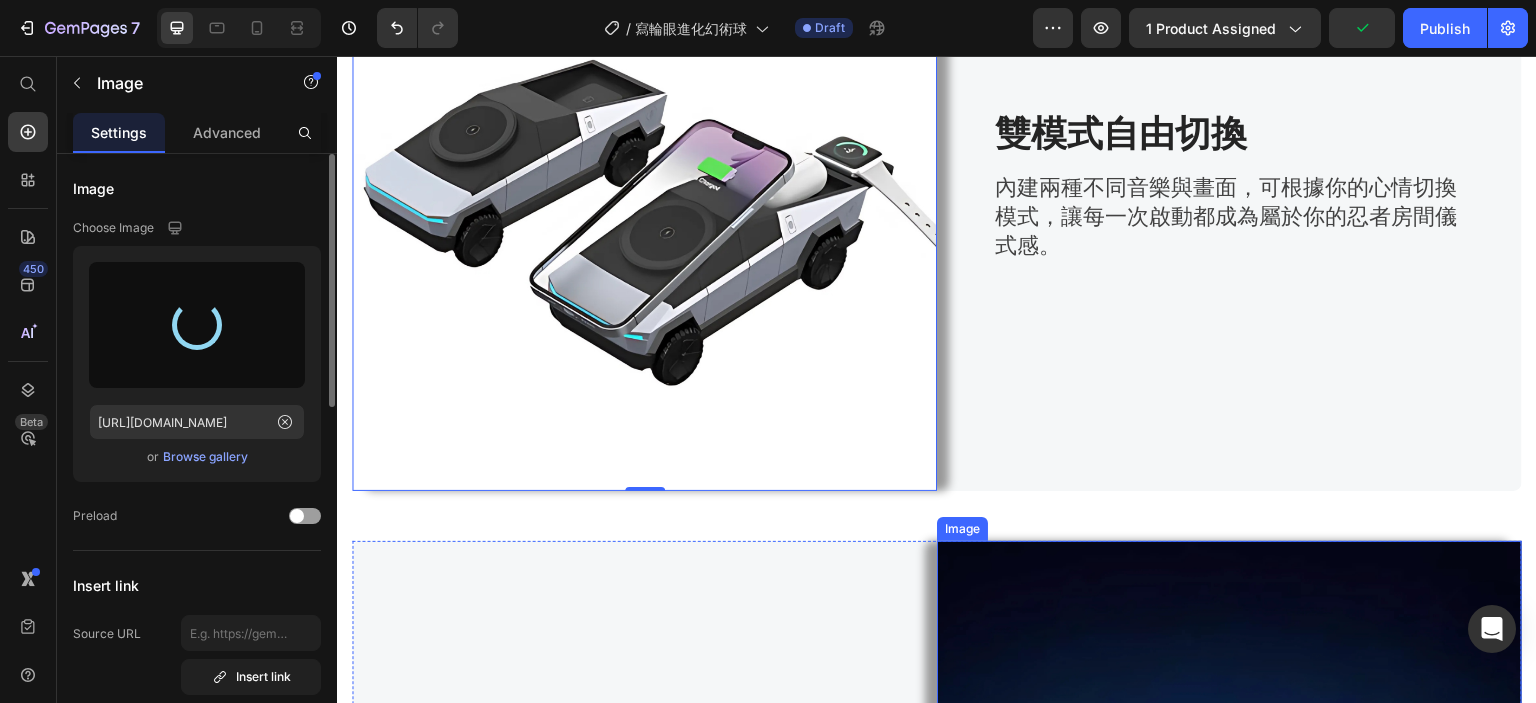scroll, scrollTop: 3853, scrollLeft: 0, axis: vertical 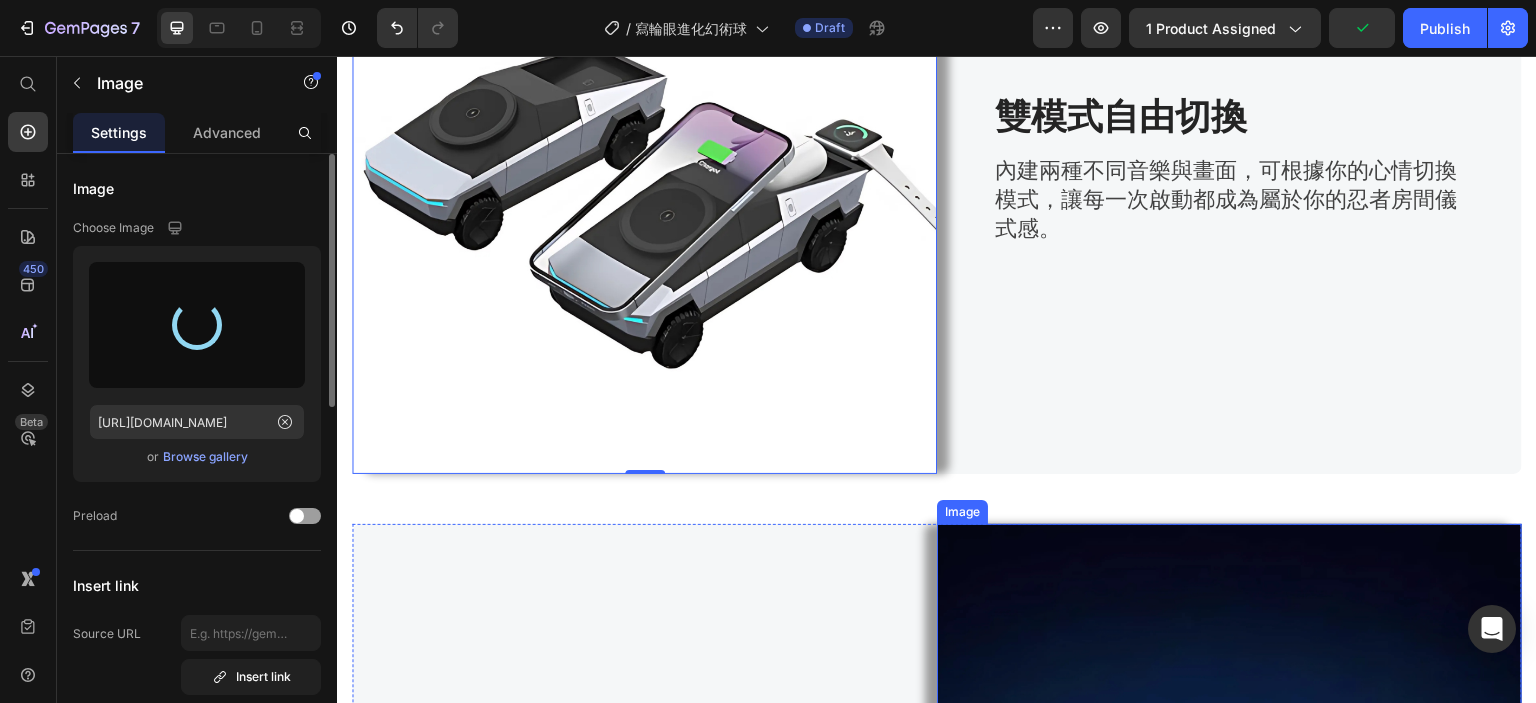 type on "[URL][DOMAIN_NAME]" 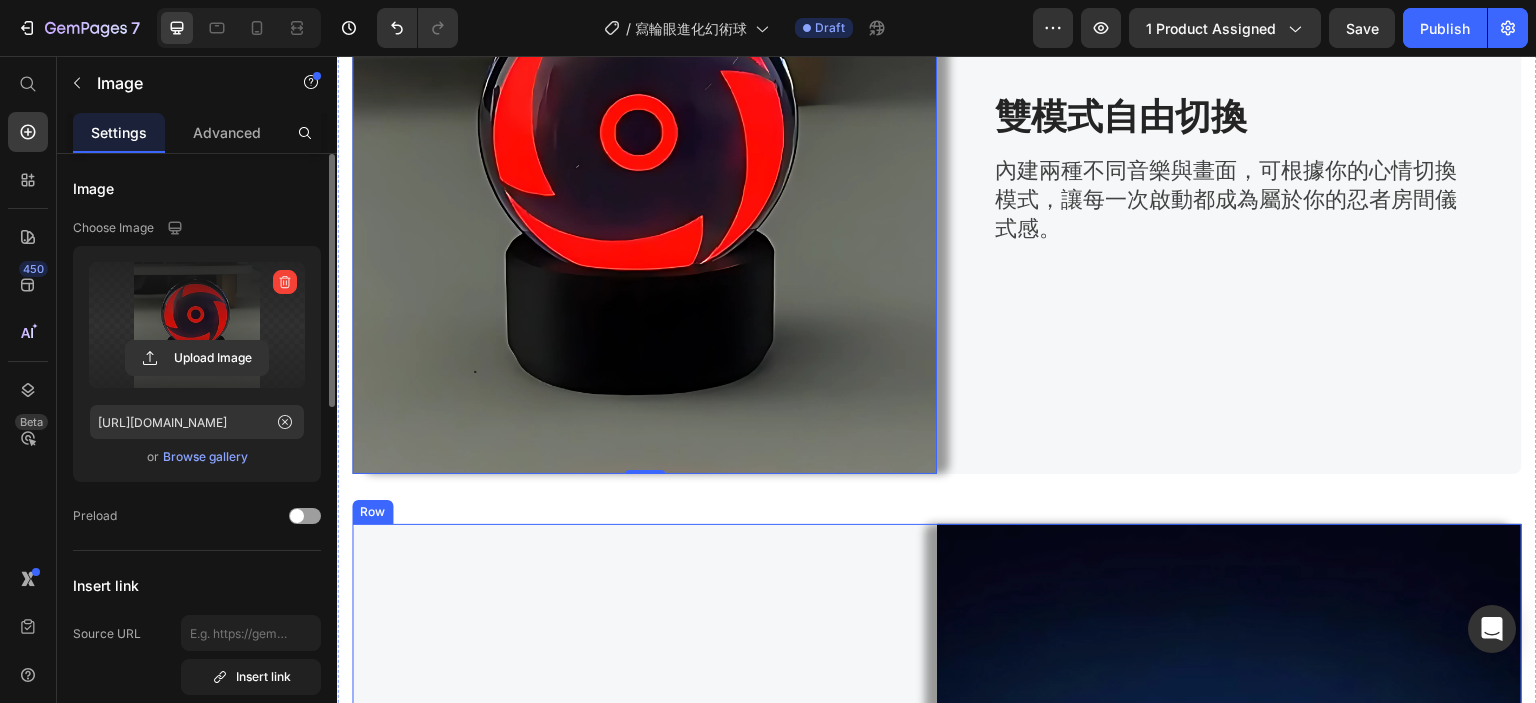 click on "一鍵旋轉快速切換橫豎畫面 Heading 手機底座可透過側鍵一鍵旋轉 90 度，隨時切換直立刷影片或橫向追劇，滑順不卡卡。 Text block Row" at bounding box center [644, 816] 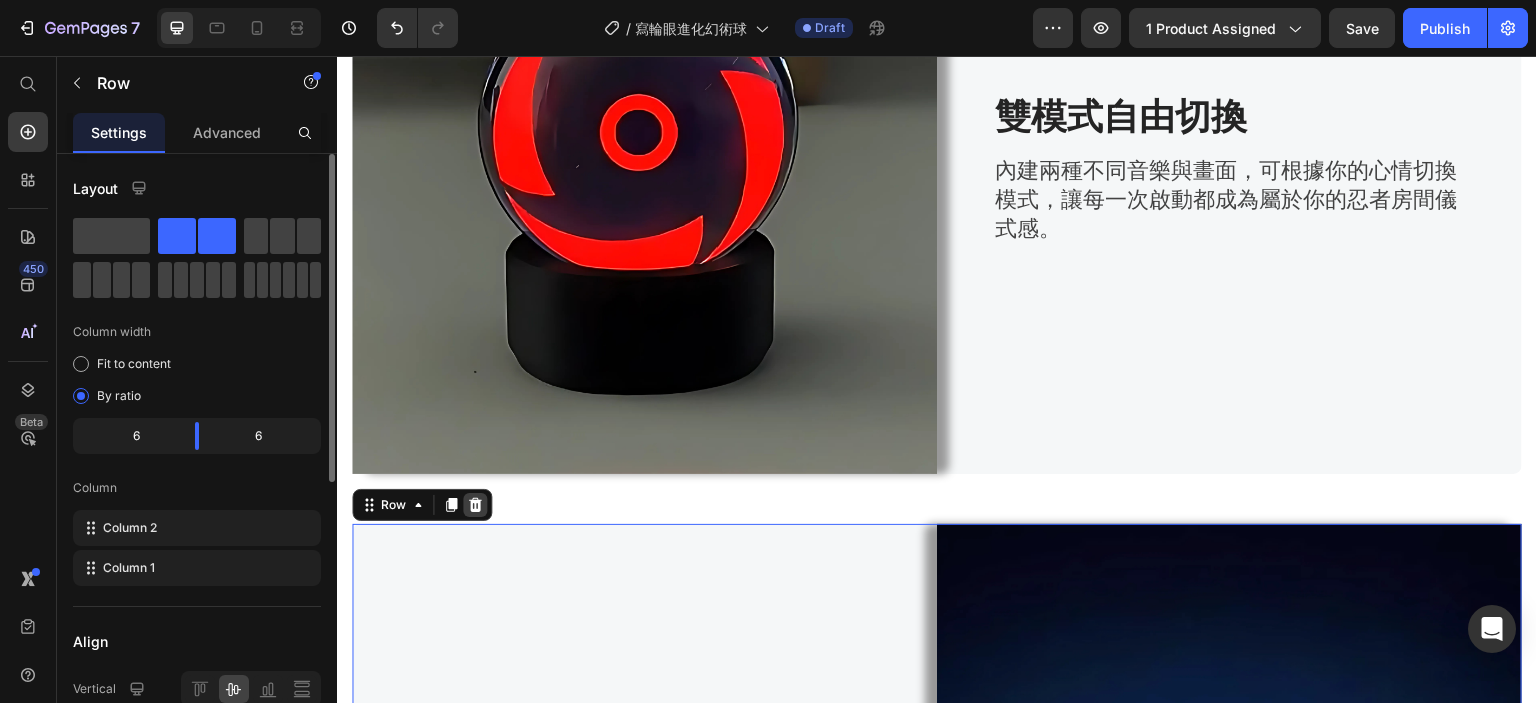 click 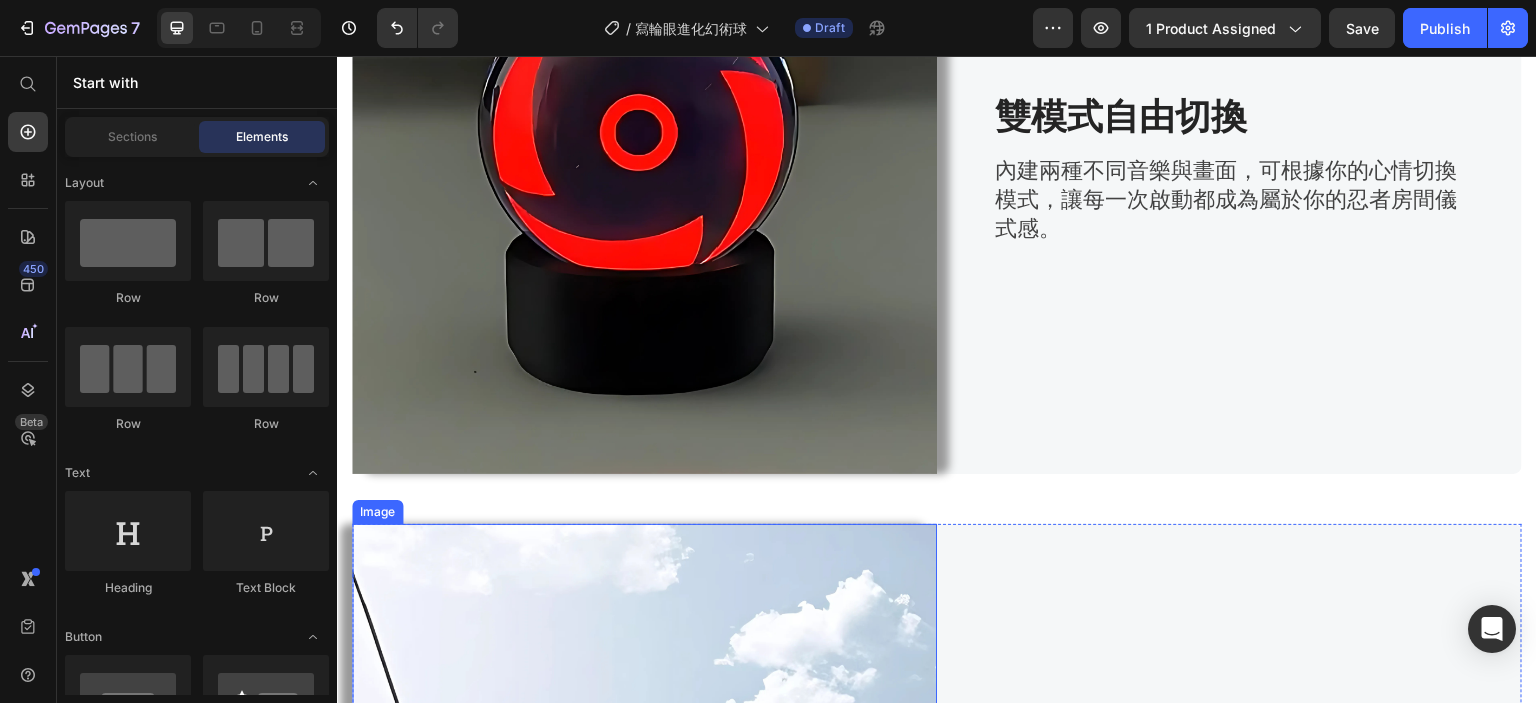 click at bounding box center [644, 816] 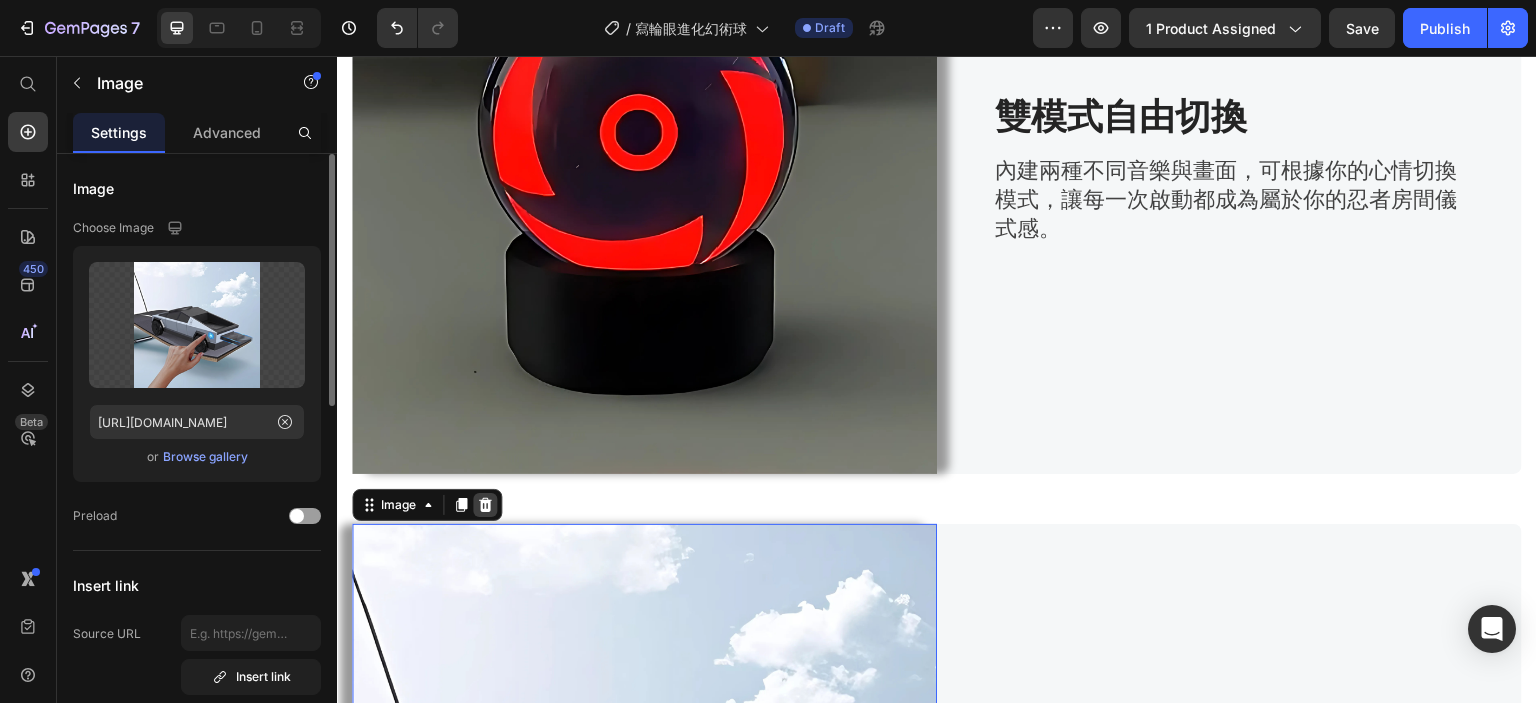 click at bounding box center (485, 505) 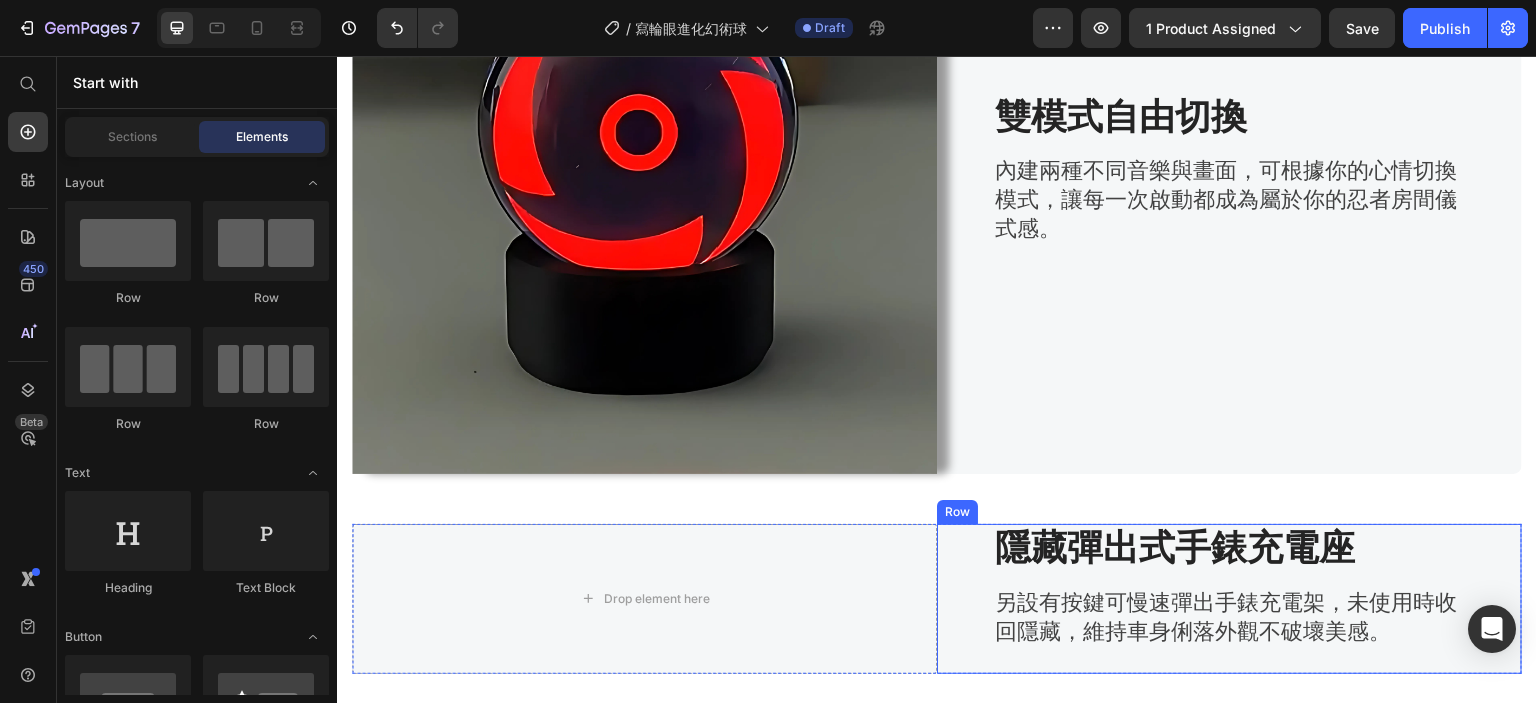 scroll, scrollTop: 3953, scrollLeft: 0, axis: vertical 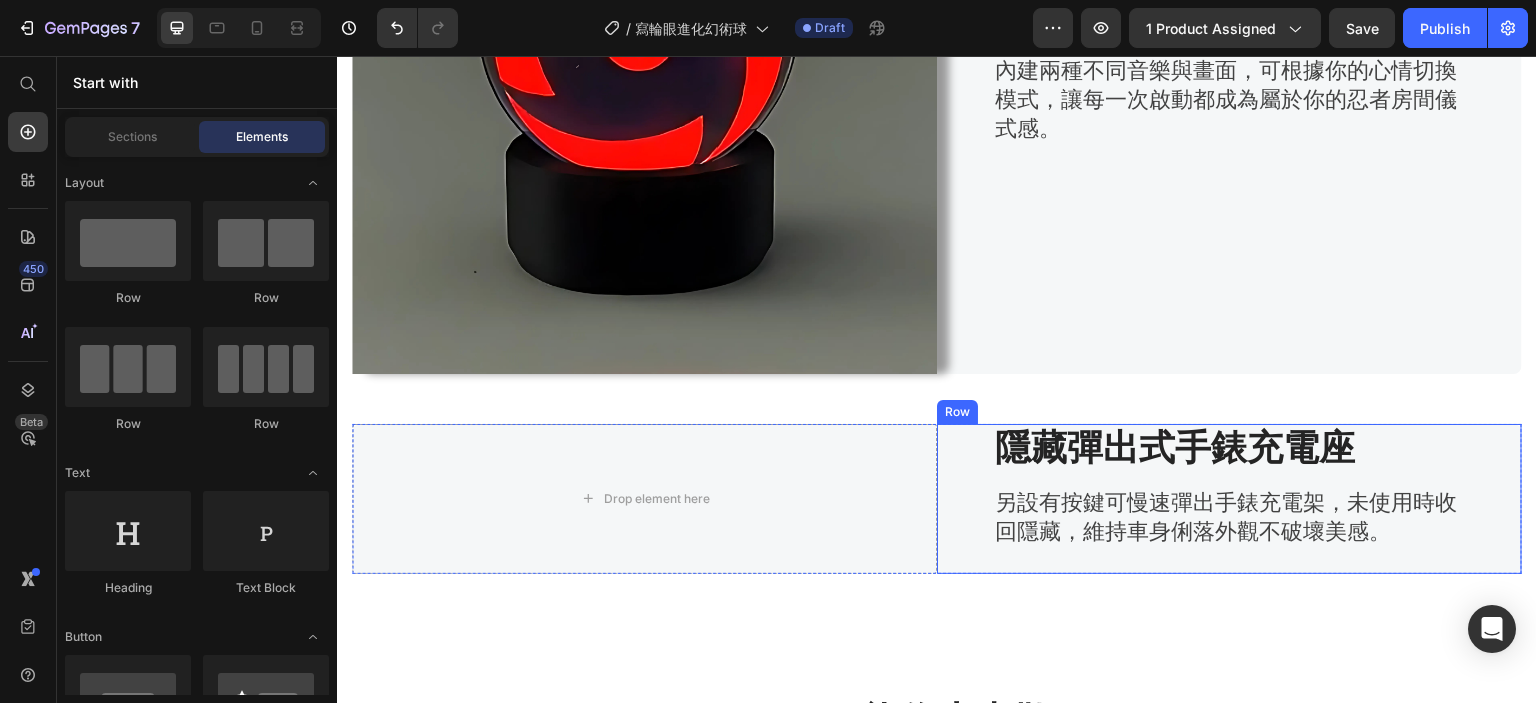 click on "隱藏彈出式手錶充電座 Heading 另設有按鍵可慢速彈出手錶充電架，未使用時收回隱藏，維持車身俐落外觀不破壞美感。 Text block Row" at bounding box center (1229, 498) 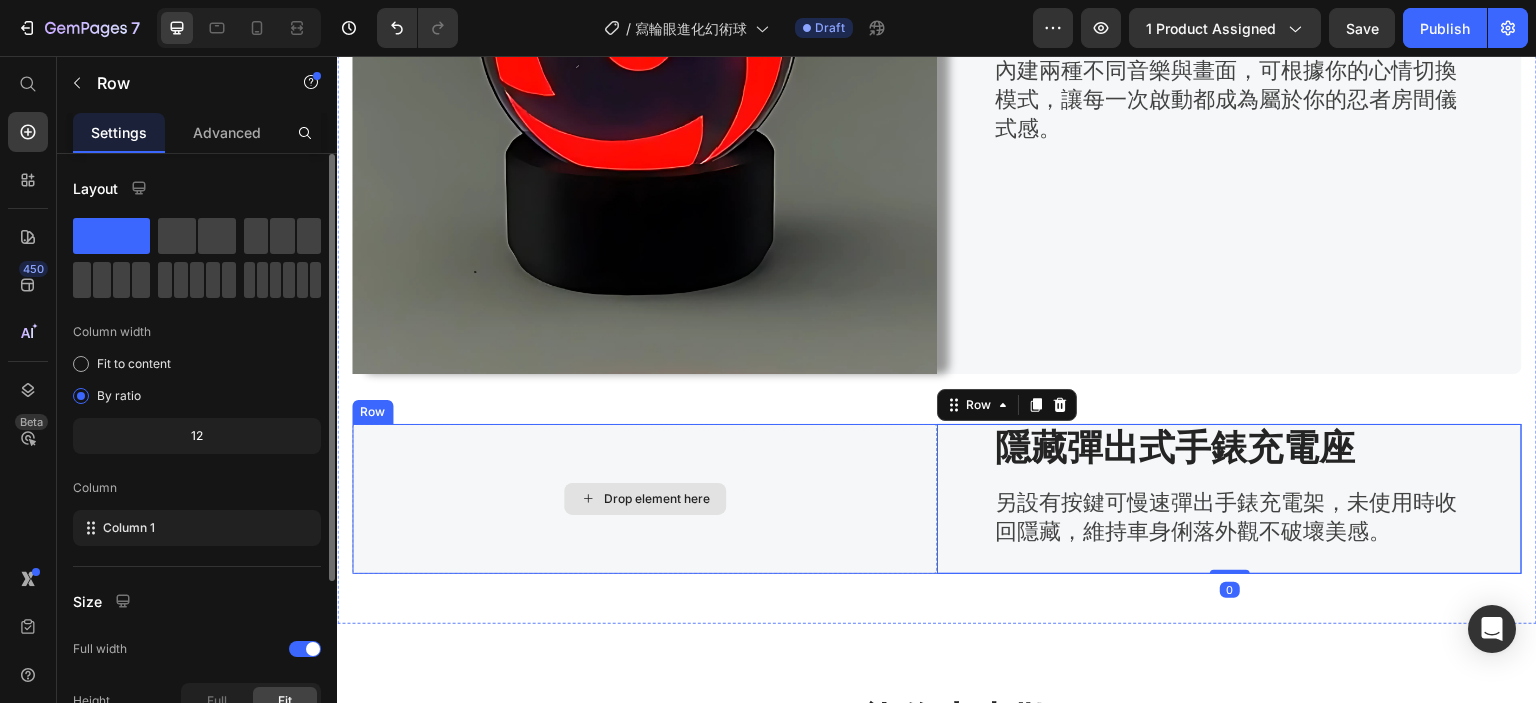 click on "Drop element here" at bounding box center [644, 498] 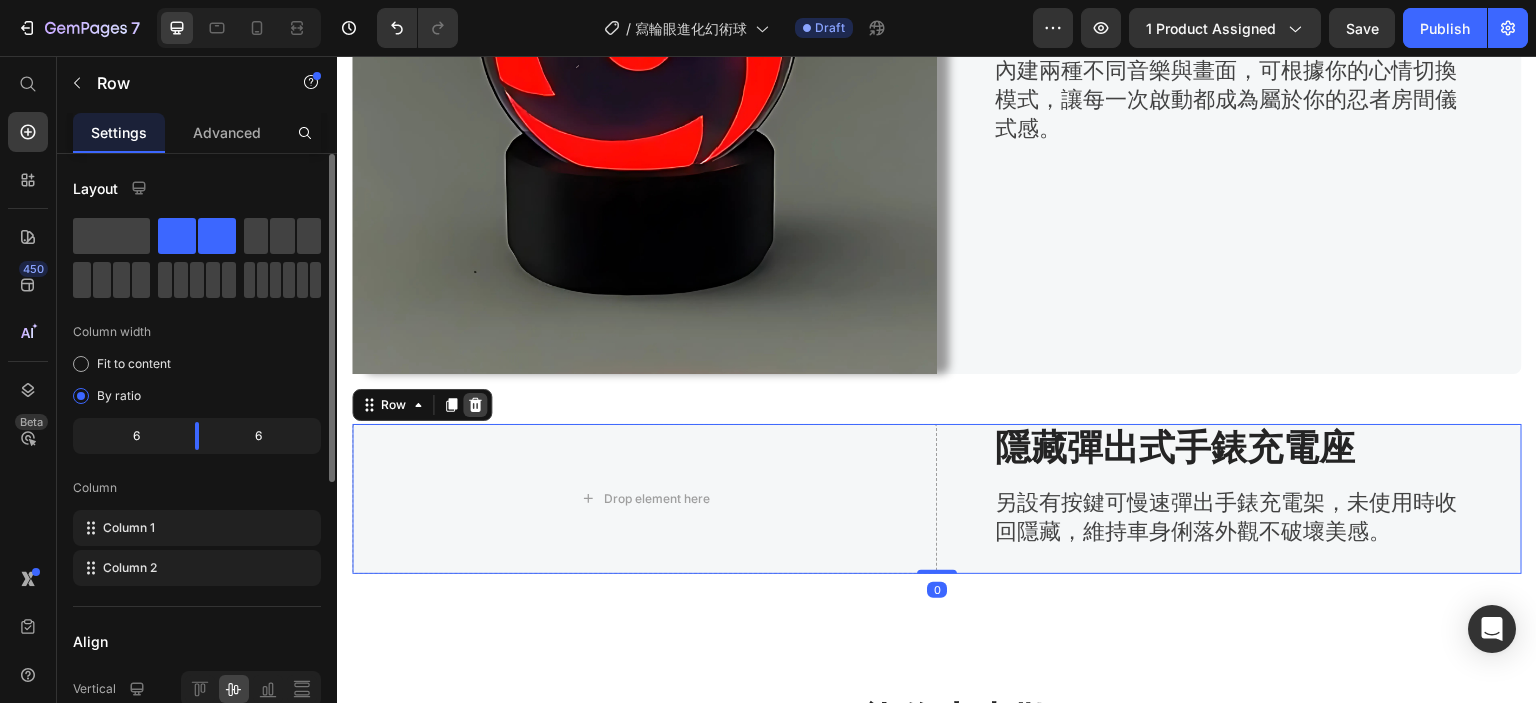 click 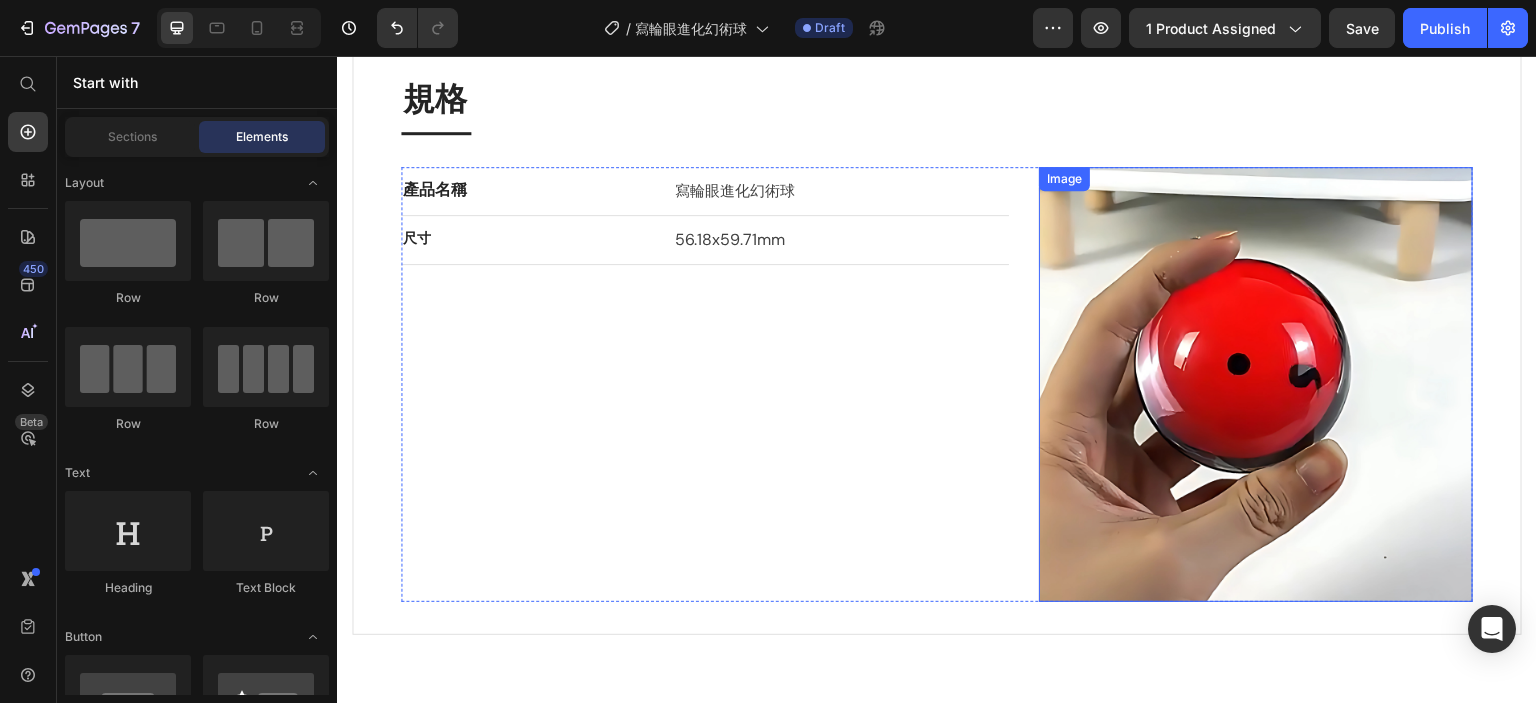 scroll, scrollTop: 2393, scrollLeft: 0, axis: vertical 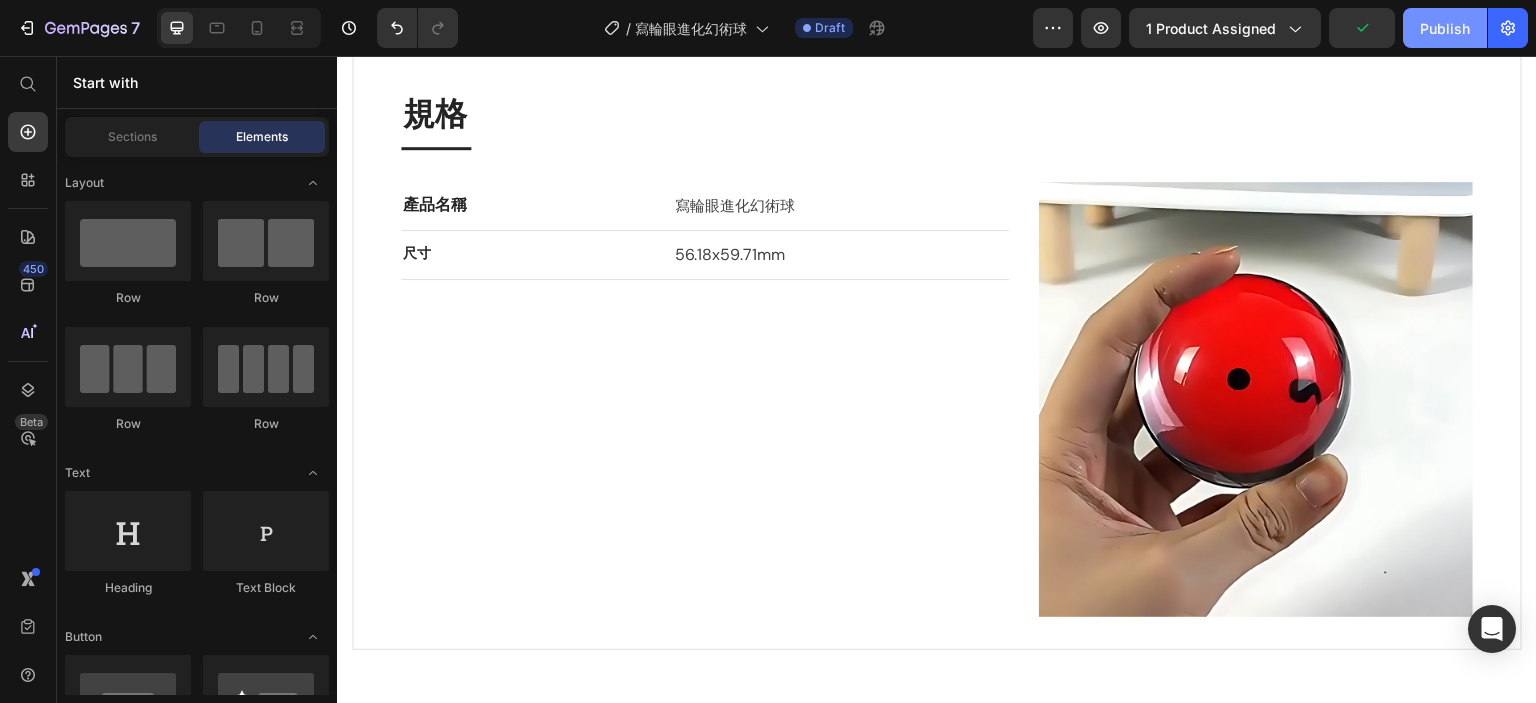 click on "Publish" 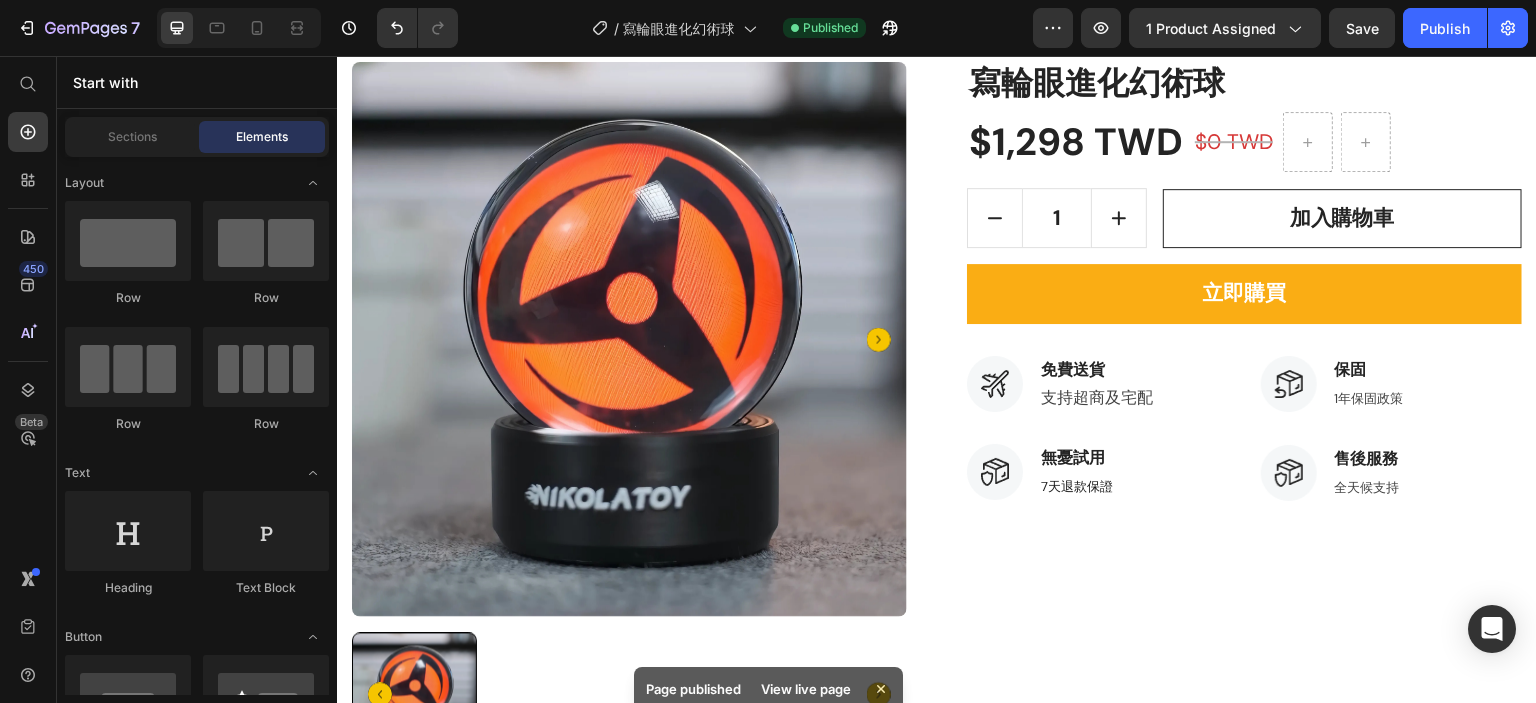 scroll, scrollTop: 93, scrollLeft: 0, axis: vertical 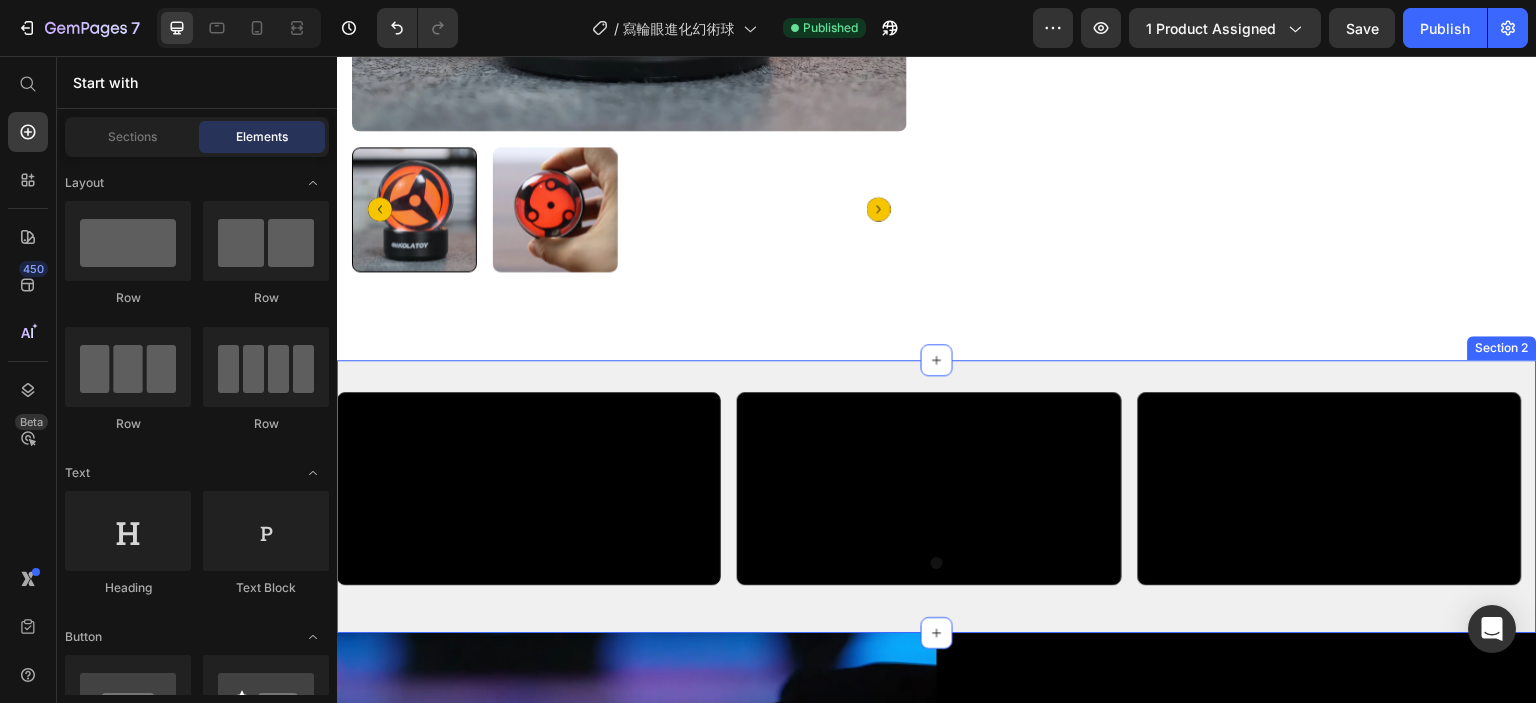 click on "Video Video Video
Carousel Section 2" at bounding box center (937, 496) 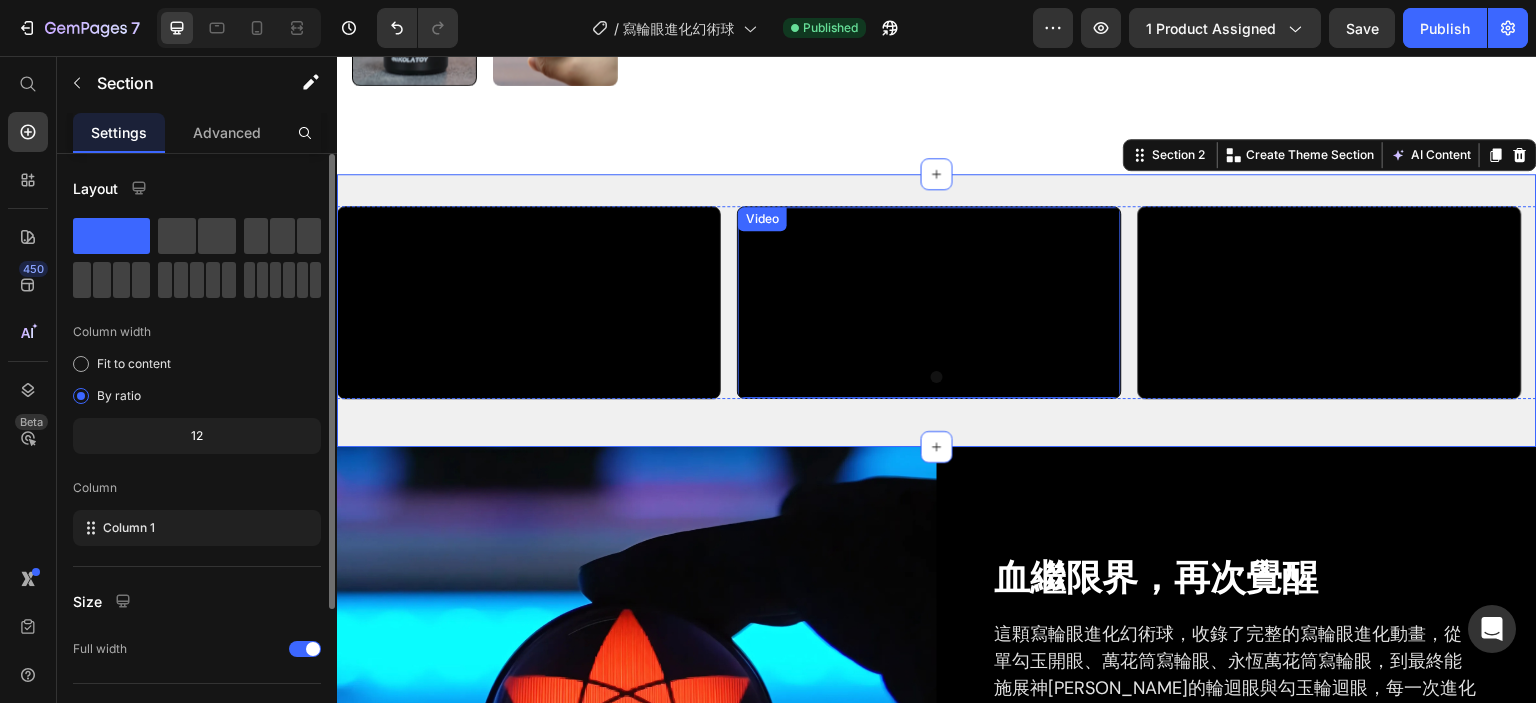 scroll, scrollTop: 1093, scrollLeft: 0, axis: vertical 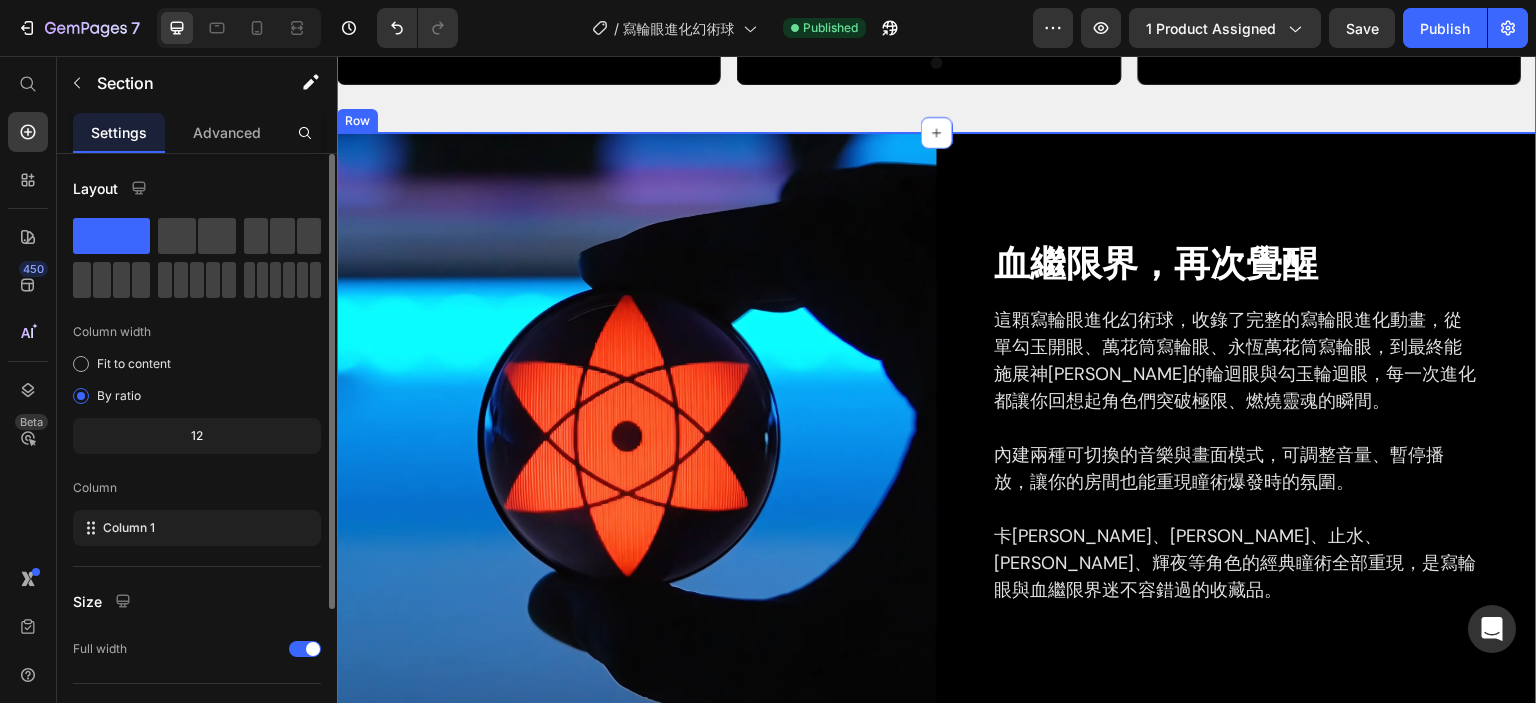 click on "血繼限界，再次覺醒 Heading 這顆寫輪眼進化幻術球，收錄了完整的寫輪眼進化動畫，從單勾玉開眼、萬花筒寫輪眼、永恆萬花筒寫輪眼，到最終能施展神[PERSON_NAME]的輪迴眼與勾玉輪迴眼，每一次進化都讓你回想起角色們突破極限、燃燒靈魂的瞬間。 內建兩種可切換的音樂與畫面模式，可調整音量、暫停播放，讓你的房間也能重現瞳術爆發時的氛圍。 卡[PERSON_NAME]、[PERSON_NAME]、止水、[PERSON_NAME]、輝夜等角色的經典瞳術全部重現，是寫輪眼與血繼限界迷不容錯過的收藏品。 Text block Row" at bounding box center [1237, 433] 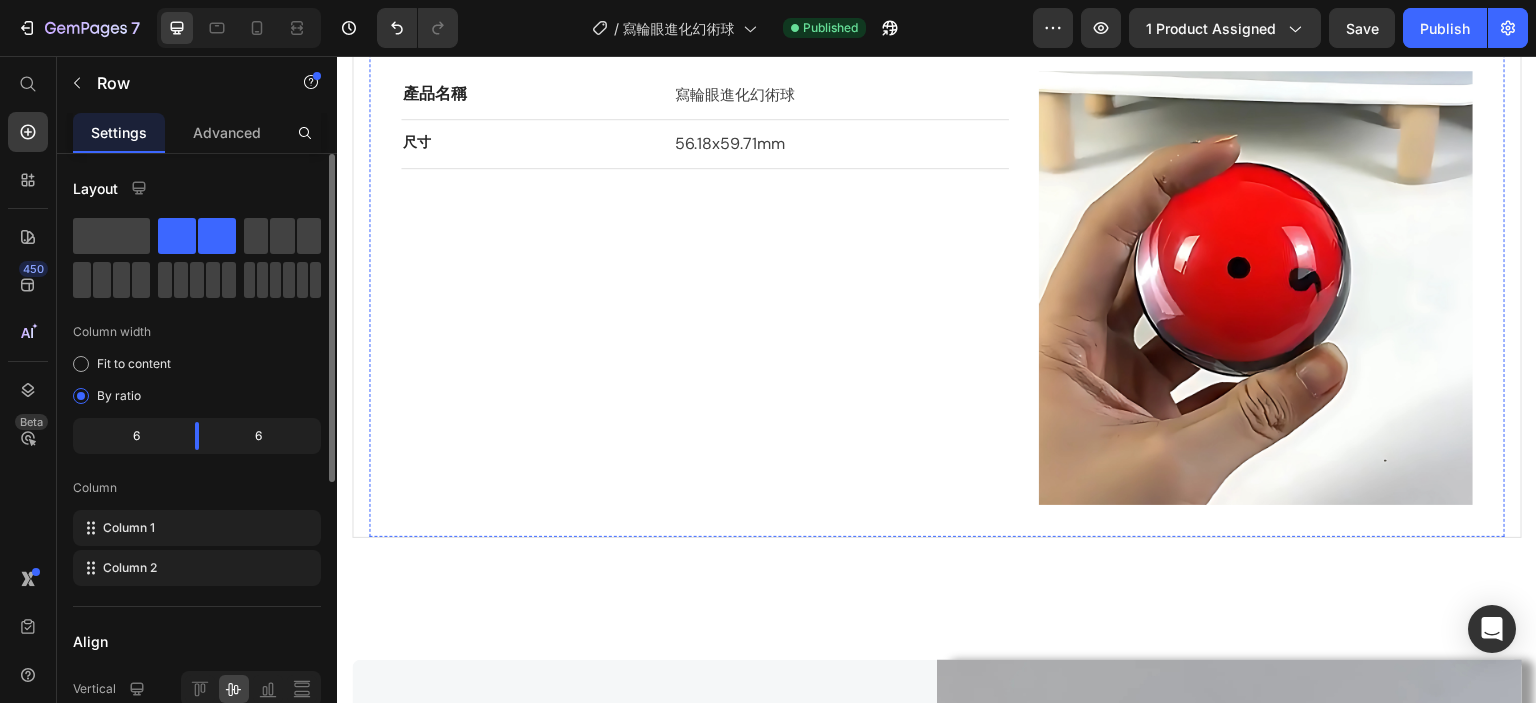 scroll, scrollTop: 1893, scrollLeft: 0, axis: vertical 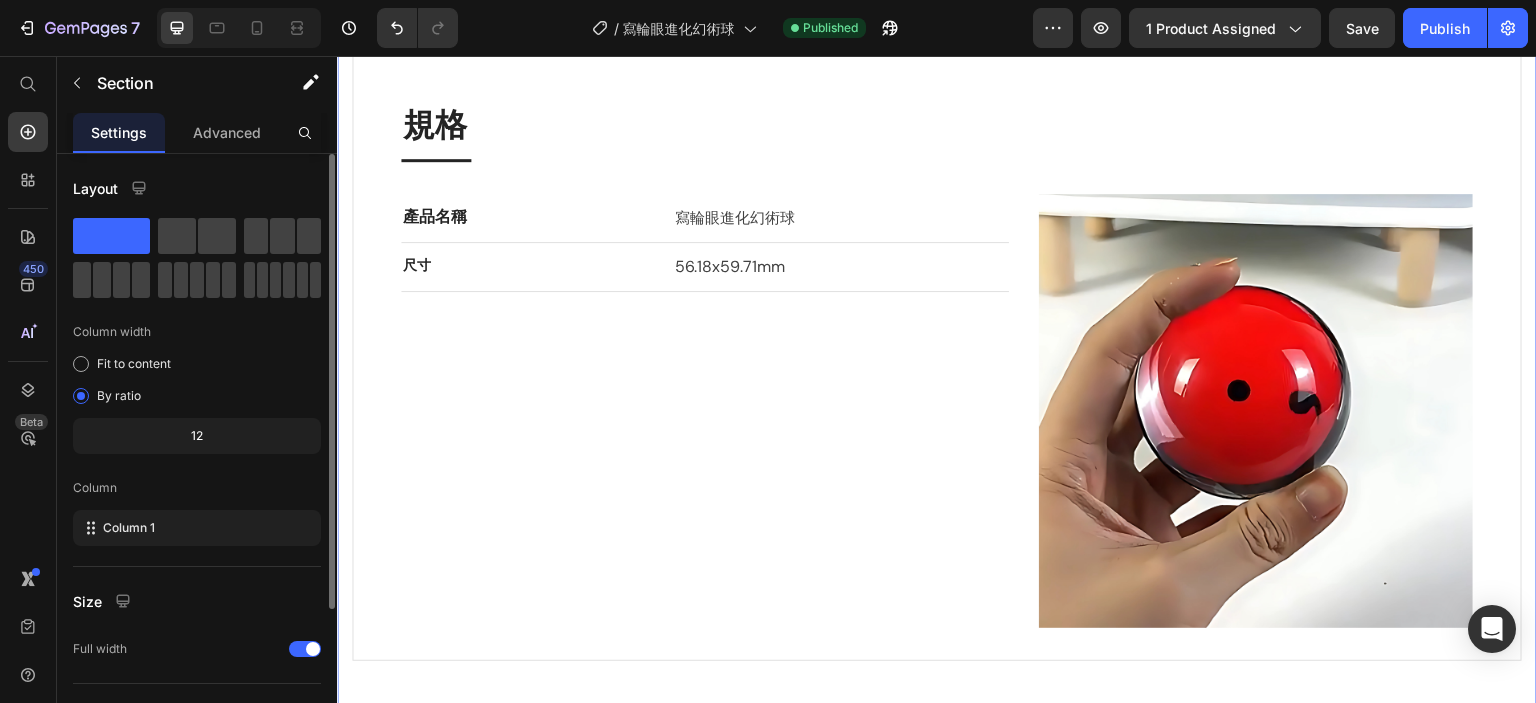 click on "規格 特點 規格 Heading                Title Line 產品名稱 Text block 寫輪眼進化幻術球 Text block Row 尺寸 Text block 56.18x59.71mm Text block Row Image Row Row 特點 Heading                Title Line 完整寫輪眼進化動畫 可切換音樂與模式 音量調節與暫停 粉絲必收收藏 Item List Image Row Row Tab Row Section 4" at bounding box center [937, 328] 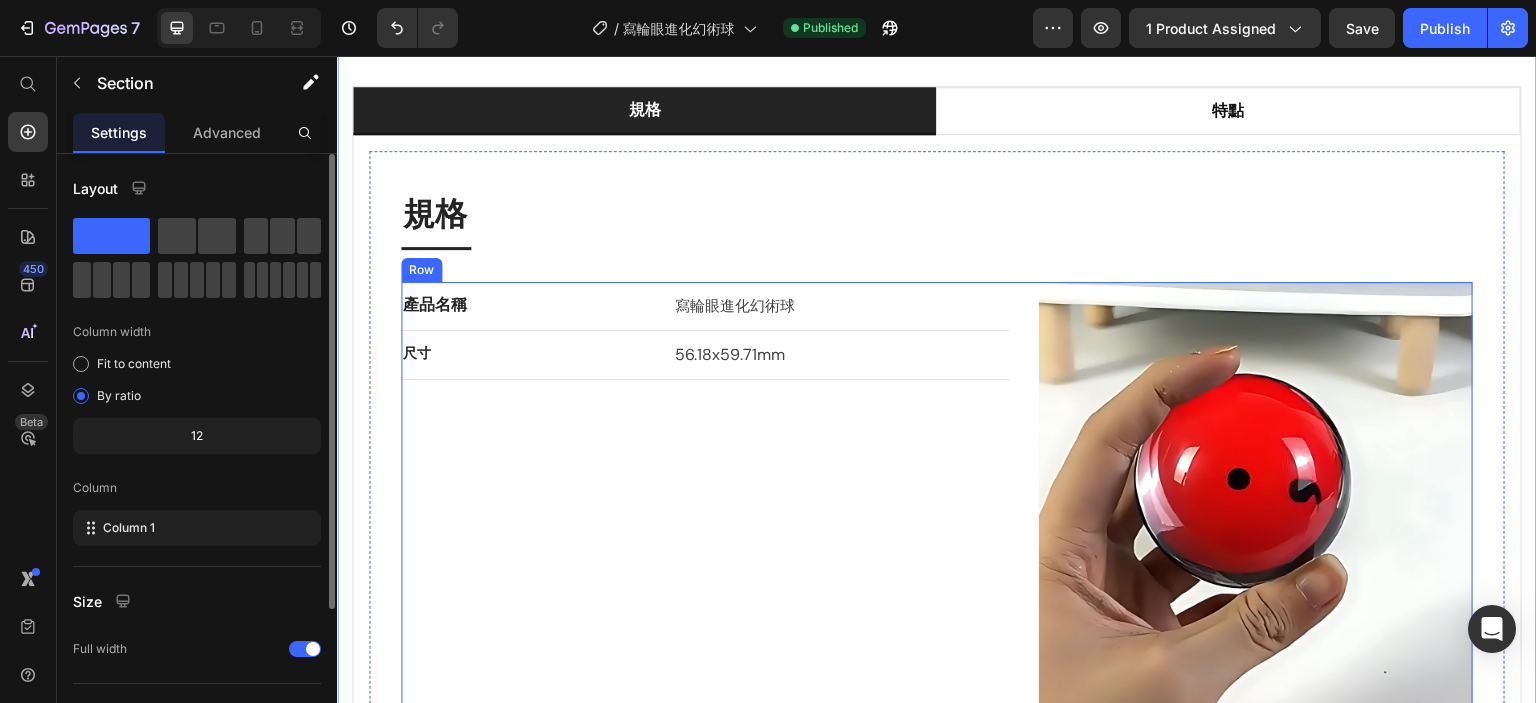scroll, scrollTop: 2593, scrollLeft: 0, axis: vertical 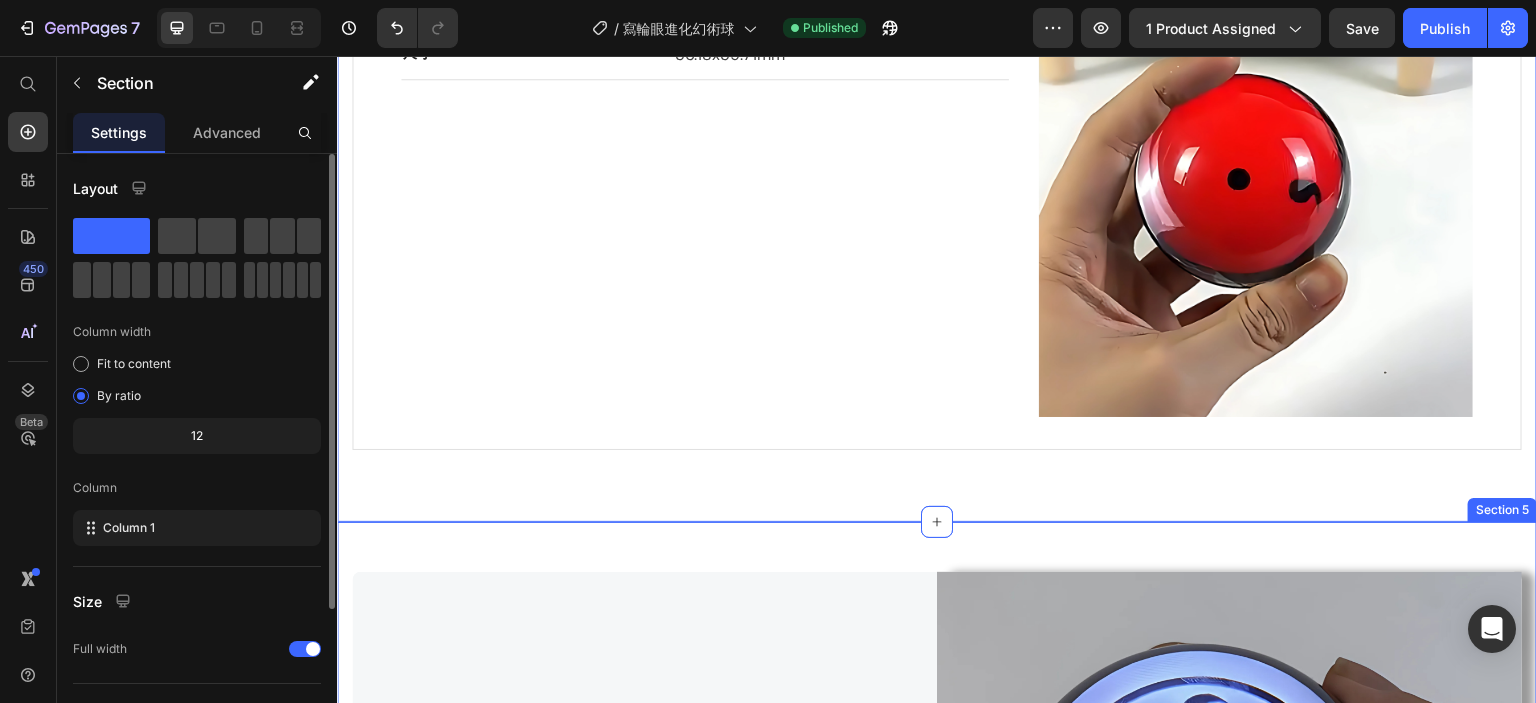 click on "Image 瞳術進化的極致收藏 Heading 從初次開眼的單勾玉，到釋放天照的萬花筒寫輪眼，最終進化為能施展神[PERSON_NAME]的輪迴眼，每一種型態都是火影迷心中無法取代的熱血記憶。 Text block Row Row Image 雙模式自由切換 Heading 內建兩種不同音樂與畫面，可根據你的心情切換模式，讓每一次啟動都成為屬於你的忍者房間儀式感。 Text block Row Row 瞳術進化的極致收藏 Heading 從初次開眼的單勾玉，到釋放天照的萬花筒寫輪眼，最終進化為能施展神[PERSON_NAME]的輪迴眼，每一種型態都是火影迷心中無法取代的熱血記憶。 Text block Row Image Row Image 雙模式自由切換 Heading 內建兩種不同音樂與畫面，可根據你的心情切換模式，讓每一次啟動都成為屬於你的忍者房間儀式感。 Text block Row Row Section 5" at bounding box center [937, 1182] 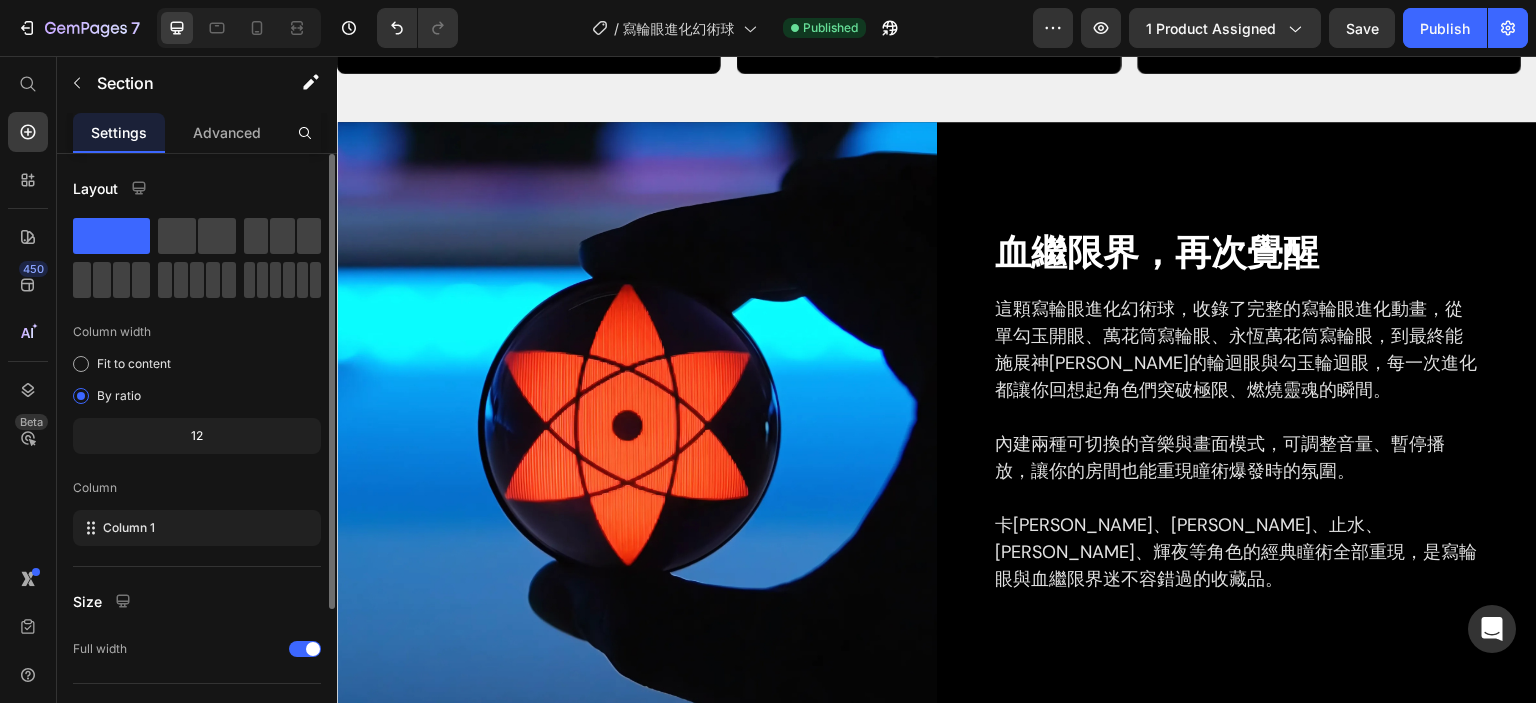 scroll, scrollTop: 504, scrollLeft: 0, axis: vertical 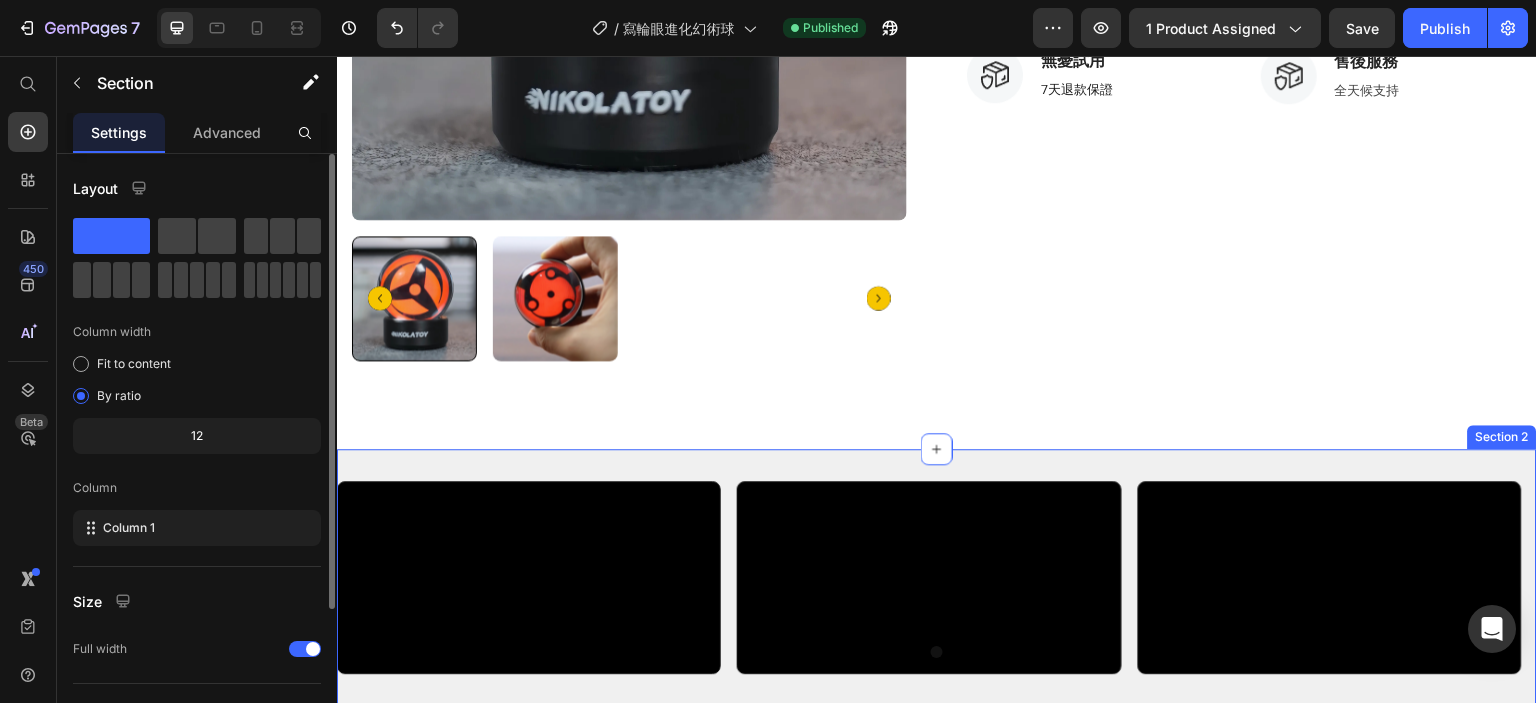click on "Video Video Video
Carousel Section 2" at bounding box center [937, 585] 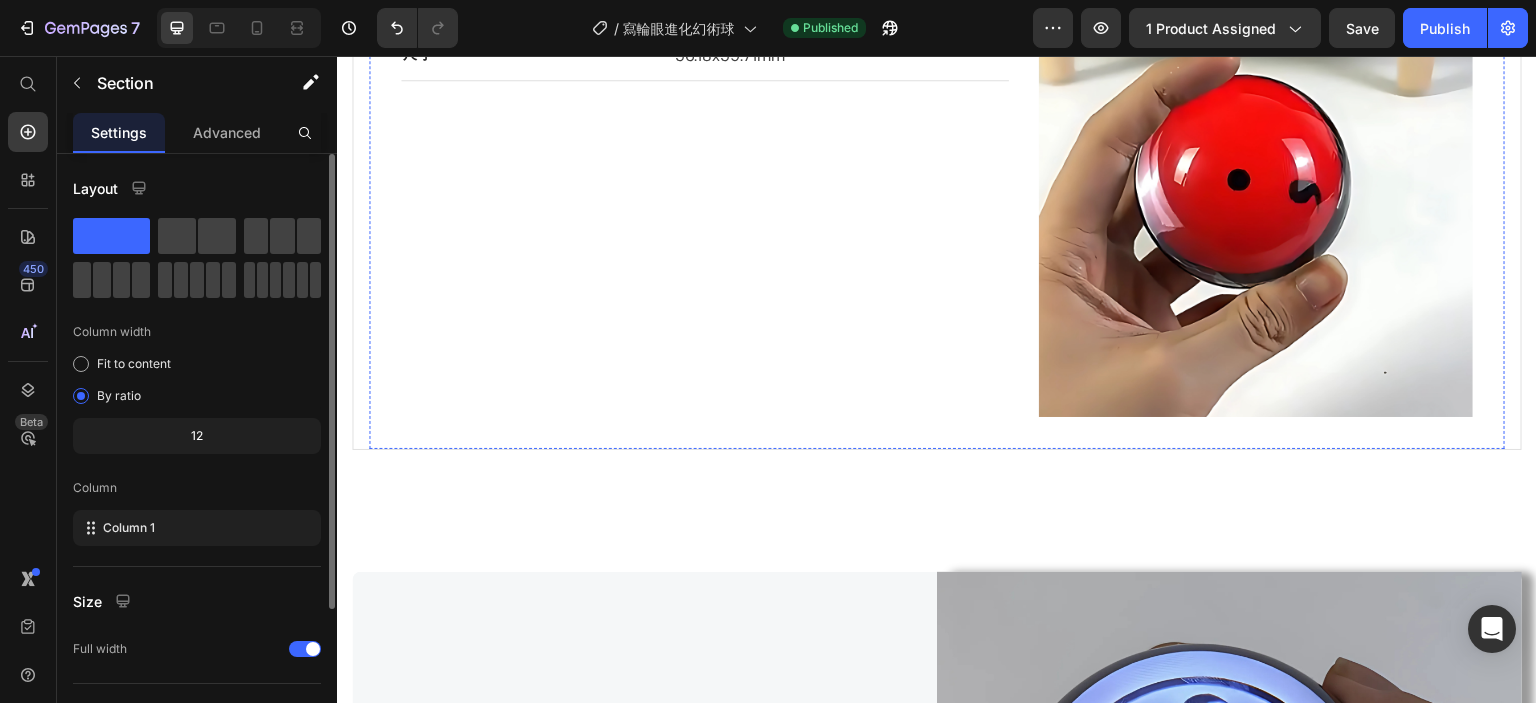 scroll, scrollTop: 1704, scrollLeft: 0, axis: vertical 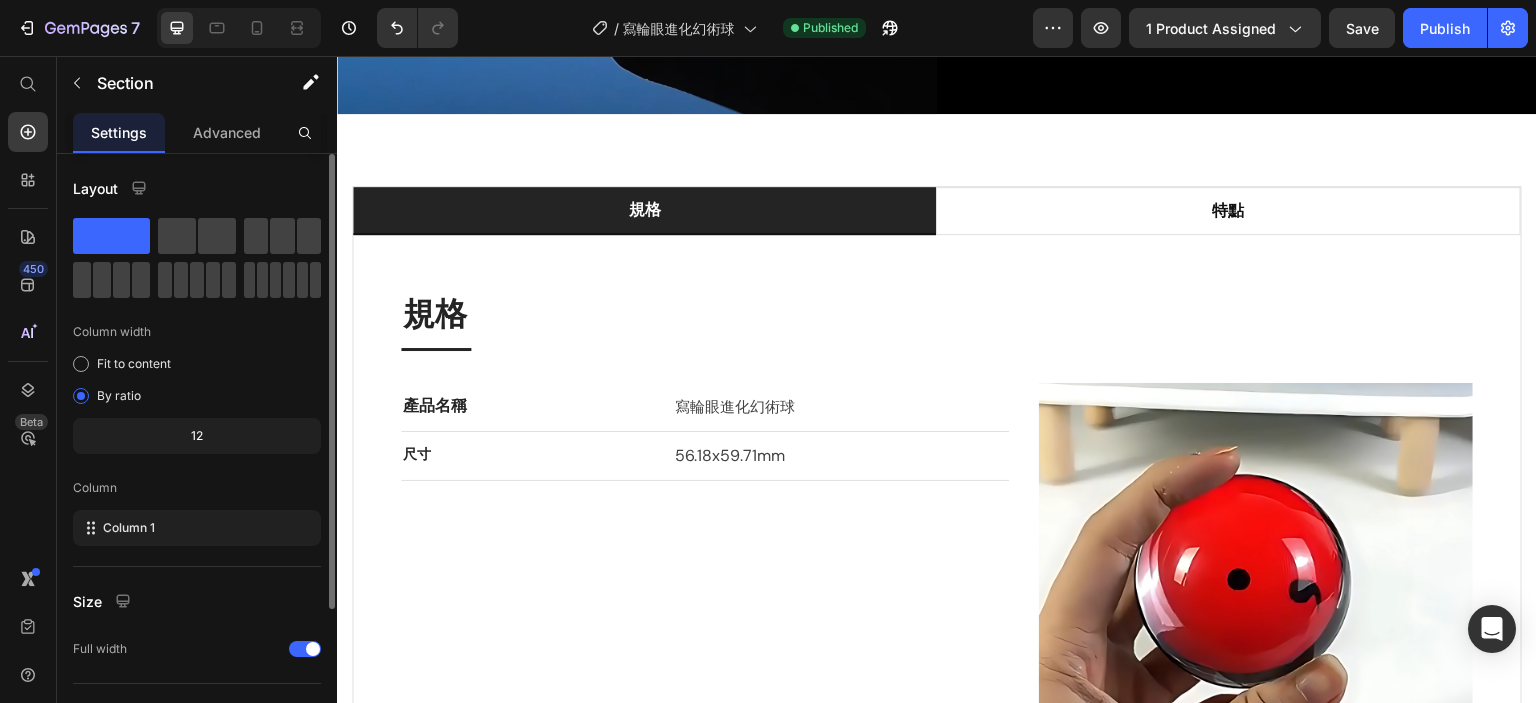 click on "這顆寫輪眼進化幻術球，收錄了完整的寫輪眼進化動畫，從單勾玉開眼、萬花筒寫輪眼、永恆萬花筒寫輪眼，到最終能施展神[PERSON_NAME]的輪迴眼與勾玉輪迴眼，每一次進化都讓你回想起角色們突破極限、燃燒靈魂的瞬間。 內建兩種可切換的音樂與畫面模式，可調整音量、暫停播放，讓你的房間也能重現瞳術爆發時的氛圍。 卡[PERSON_NAME]、[PERSON_NAME]、止水、[PERSON_NAME]、輝夜等角色的經典瞳術全部重現，是寫輪眼與血繼限界迷不容錯過的收藏品。" at bounding box center [1237, -164] 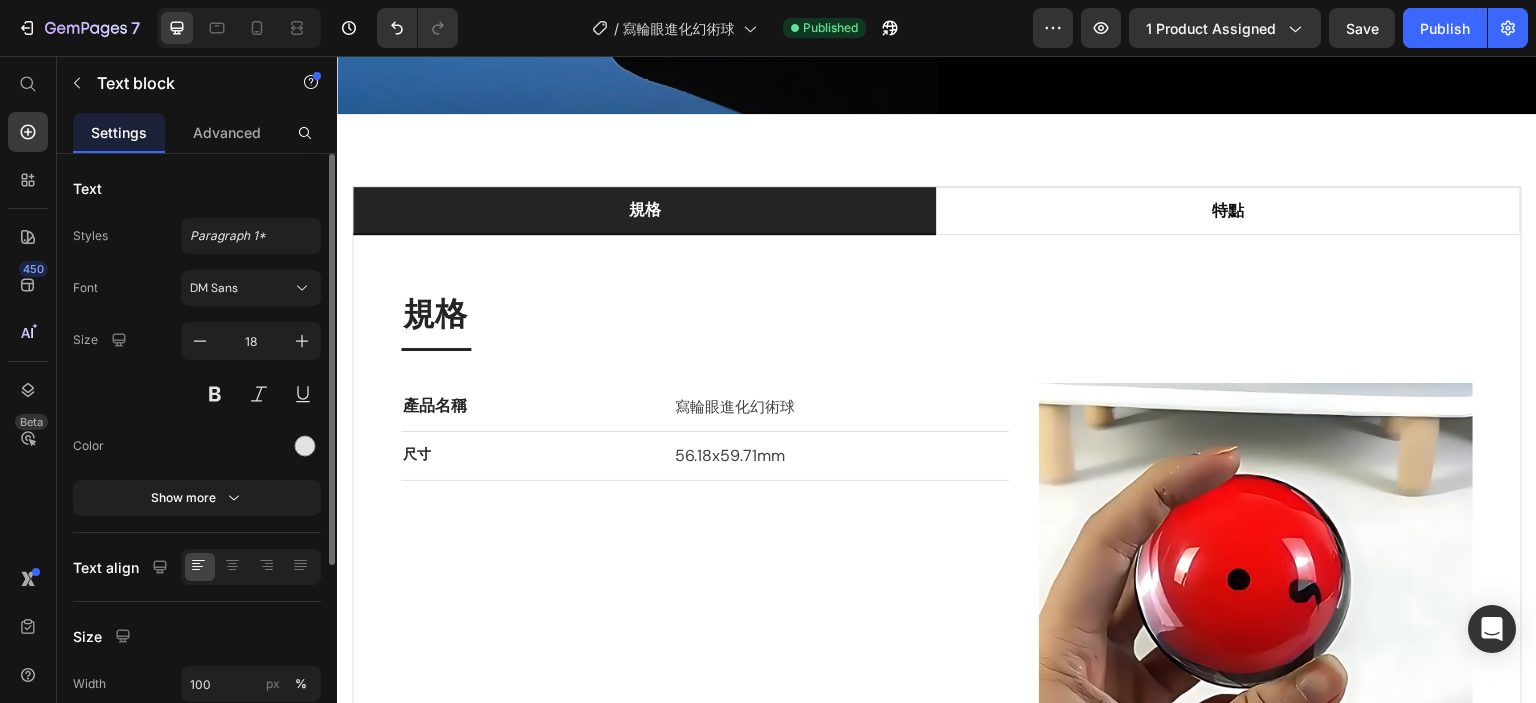 click on "這顆寫輪眼進化幻術球，收錄了完整的寫輪眼進化動畫，從單勾玉開眼、萬花筒寫輪眼、永恆萬花筒寫輪眼，到最終能施展神[PERSON_NAME]的輪迴眼與勾玉輪迴眼，每一次進化都讓你回想起角色們突破極限、燃燒靈魂的瞬間。 內建兩種可切換的音樂與畫面模式，可調整音量、暫停播放，讓你的房間也能重現瞳術爆發時的氛圍。 卡[PERSON_NAME]、[PERSON_NAME]、止水、[PERSON_NAME]、輝夜等角色的經典瞳術全部重現，是寫輪眼與血繼限界迷不容錯過的收藏品。" at bounding box center (1237, -164) 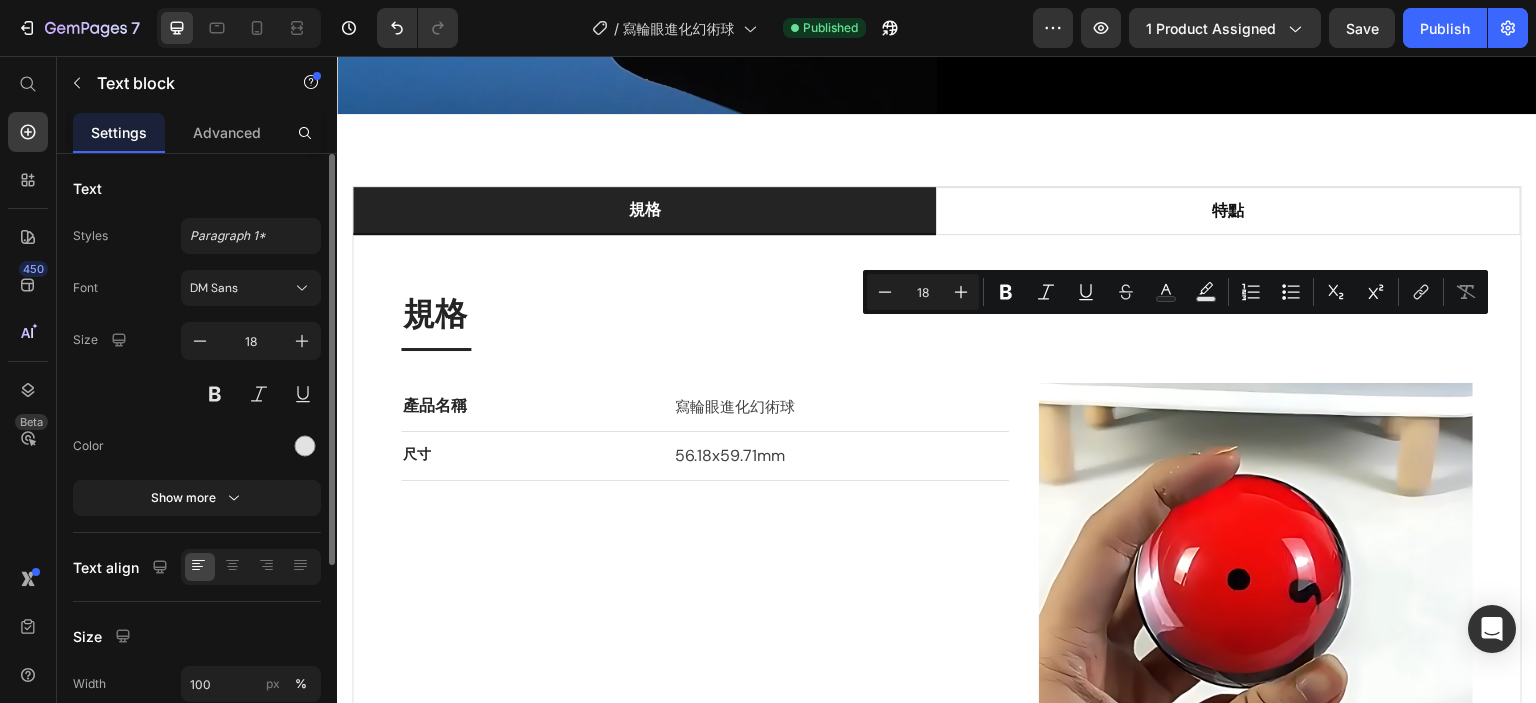 click on "這顆寫輪眼進化幻術球，收錄了完整的寫輪眼進化動畫，從單勾玉開眼、萬花筒寫輪眼、永恆萬花筒寫輪眼，到最終能施展神[PERSON_NAME]的輪迴眼與勾玉輪迴眼，每一次進化都讓你回想起角色們突破極限、燃燒靈魂的瞬間。 內建兩種可切換的音樂與畫面模式，可調整音量、暫停播放，讓你的房間也能重現瞳術爆發時的氛圍。 卡[PERSON_NAME]、[PERSON_NAME]、止水、[PERSON_NAME]、輝夜等角色的經典瞳術全部重現，是寫輪眼與血繼限界迷不容錯過的收藏品。" at bounding box center [1237, -164] 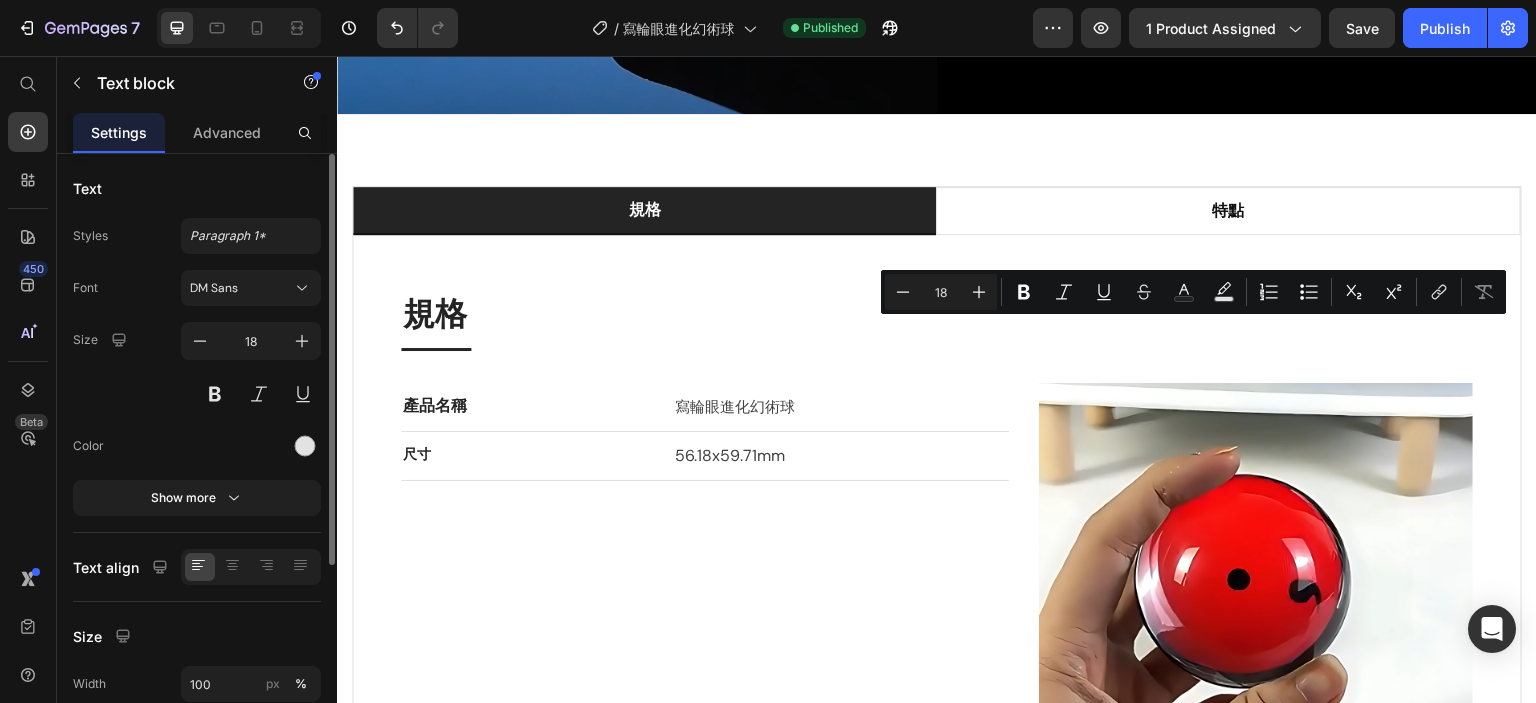 drag, startPoint x: 1169, startPoint y: 336, endPoint x: 1221, endPoint y: 337, distance: 52.009613 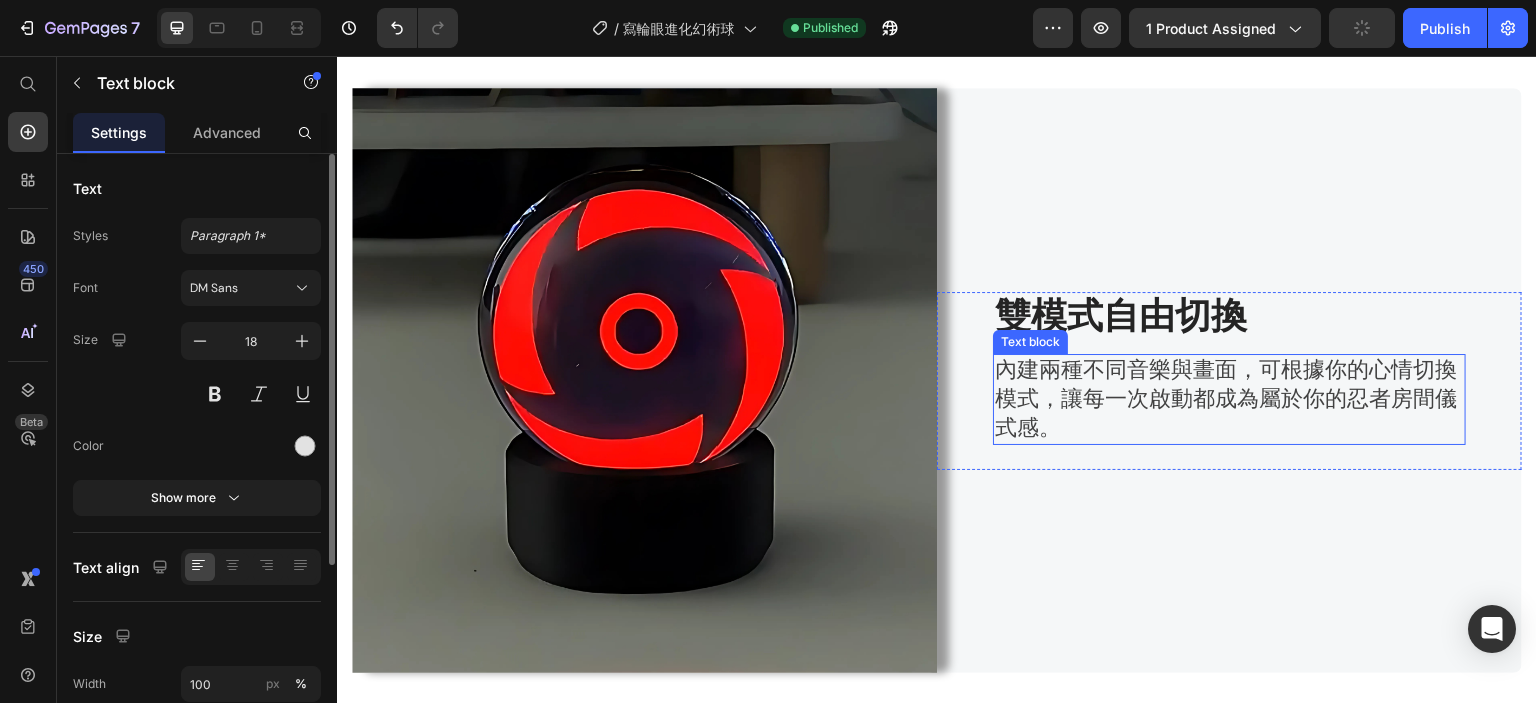 scroll, scrollTop: 3704, scrollLeft: 0, axis: vertical 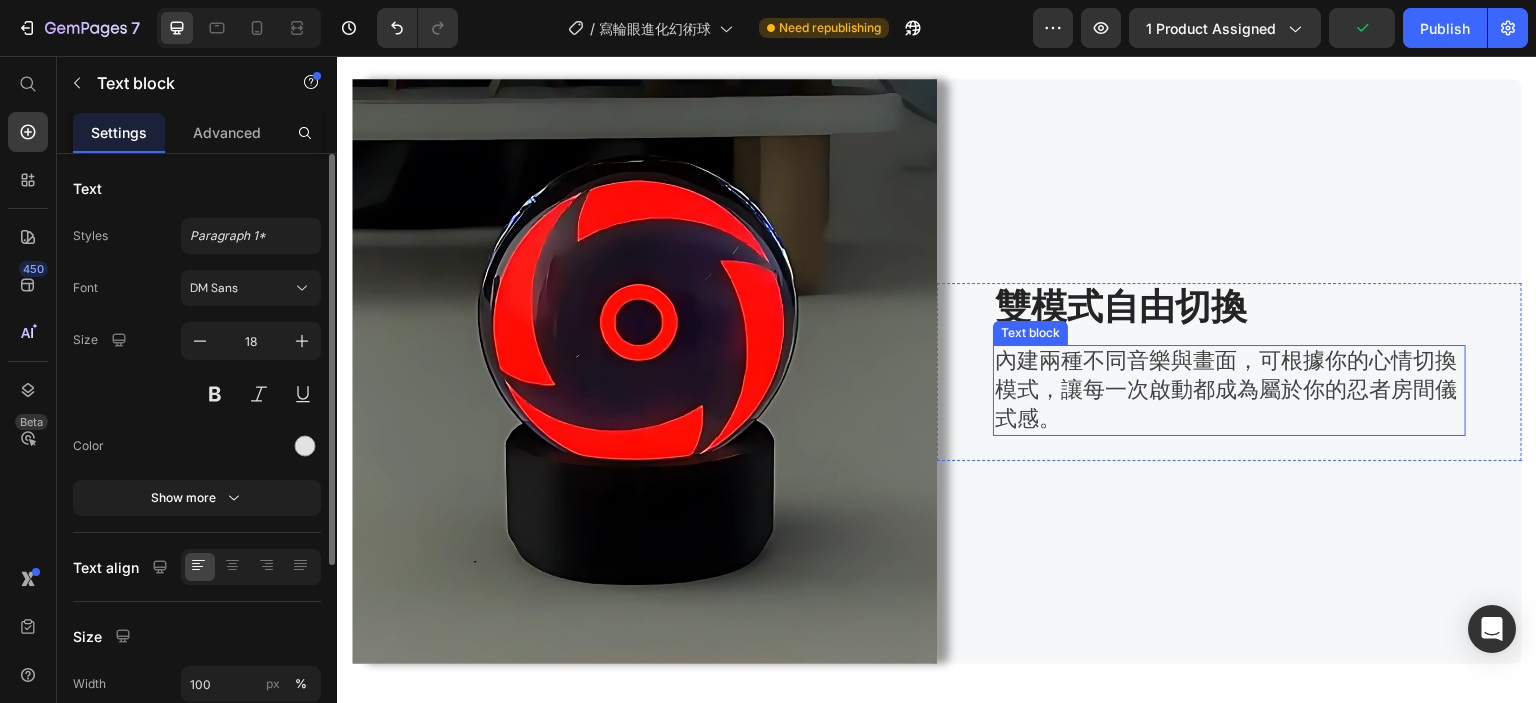 click on "內建兩種不同音樂與畫面，可根據你的心情切換模式，讓每一次啟動都成為屬於你的忍者房間儀式感。" at bounding box center (1226, 389) 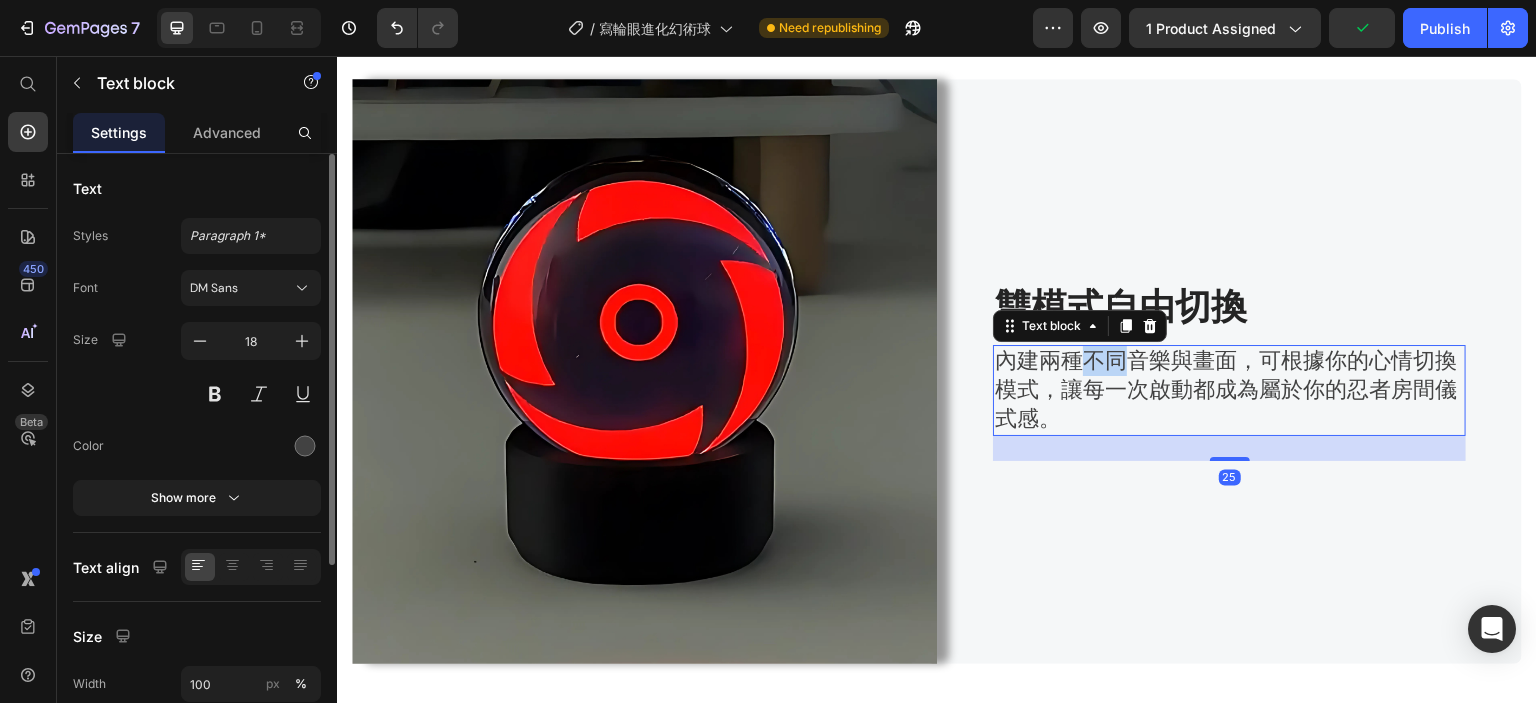 click on "內建兩種不同音樂與畫面，可根據你的心情切換模式，讓每一次啟動都成為屬於你的忍者房間儀式感。" at bounding box center [1226, 389] 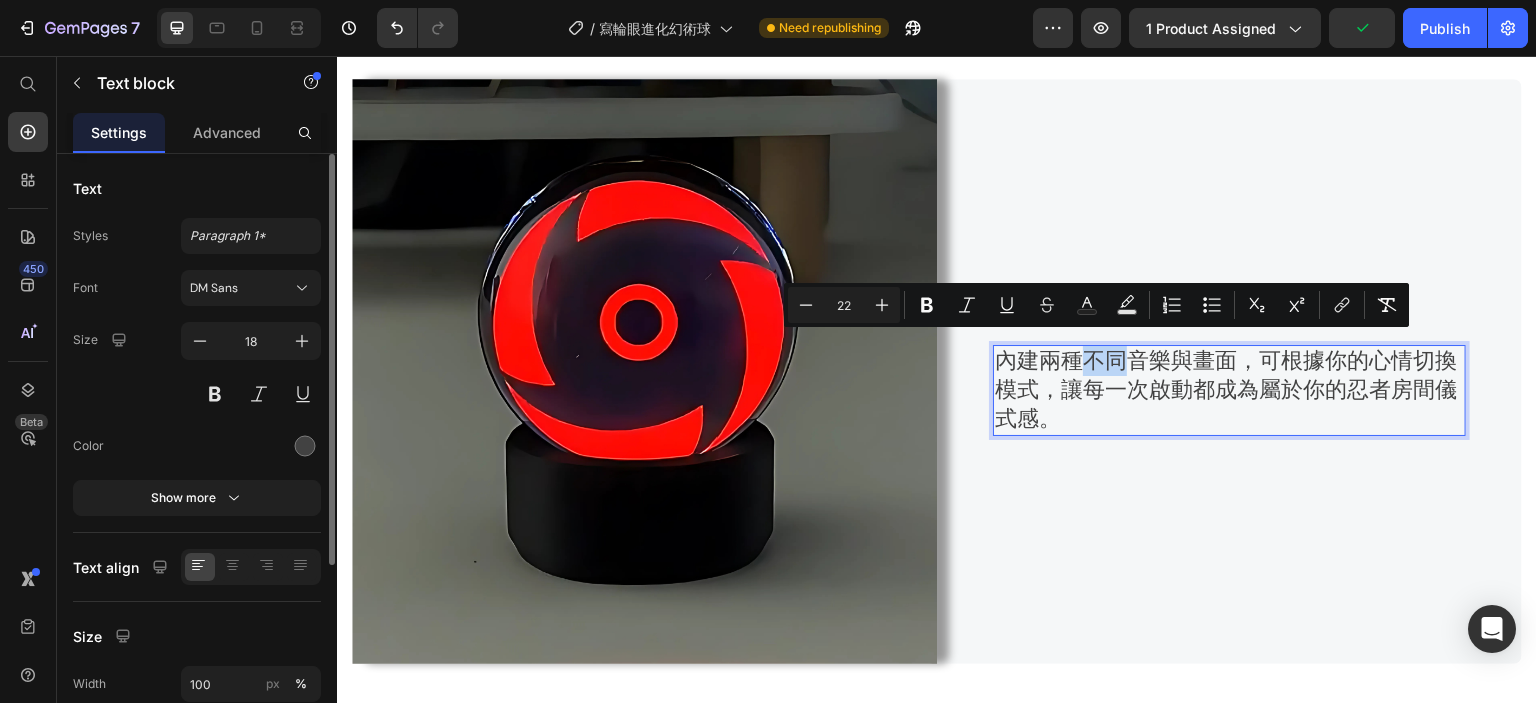 click on "內建兩種不同音樂與畫面，可根據你的心情切換模式，讓每一次啟動都成為屬於你的忍者房間儀式感。" at bounding box center [1226, 389] 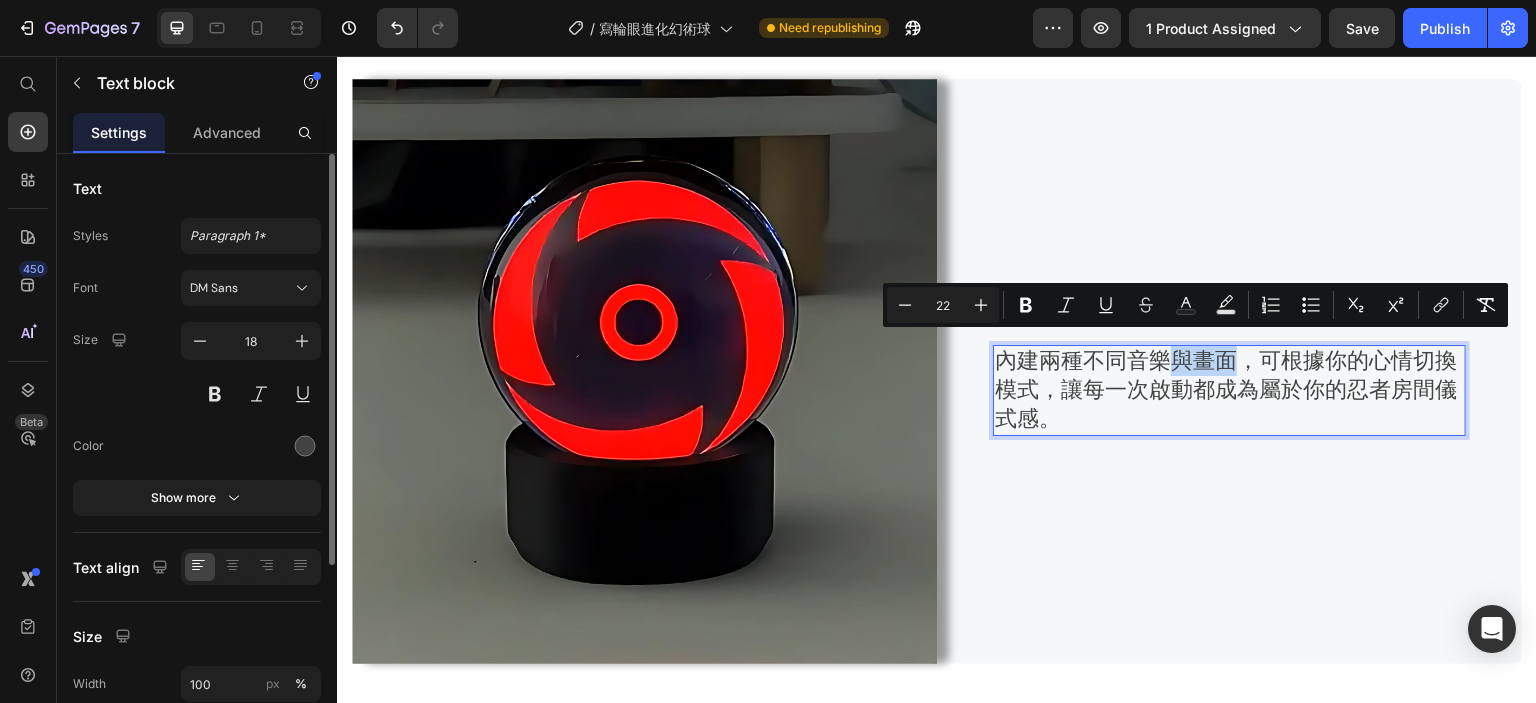 drag, startPoint x: 1163, startPoint y: 354, endPoint x: 1225, endPoint y: 359, distance: 62.201286 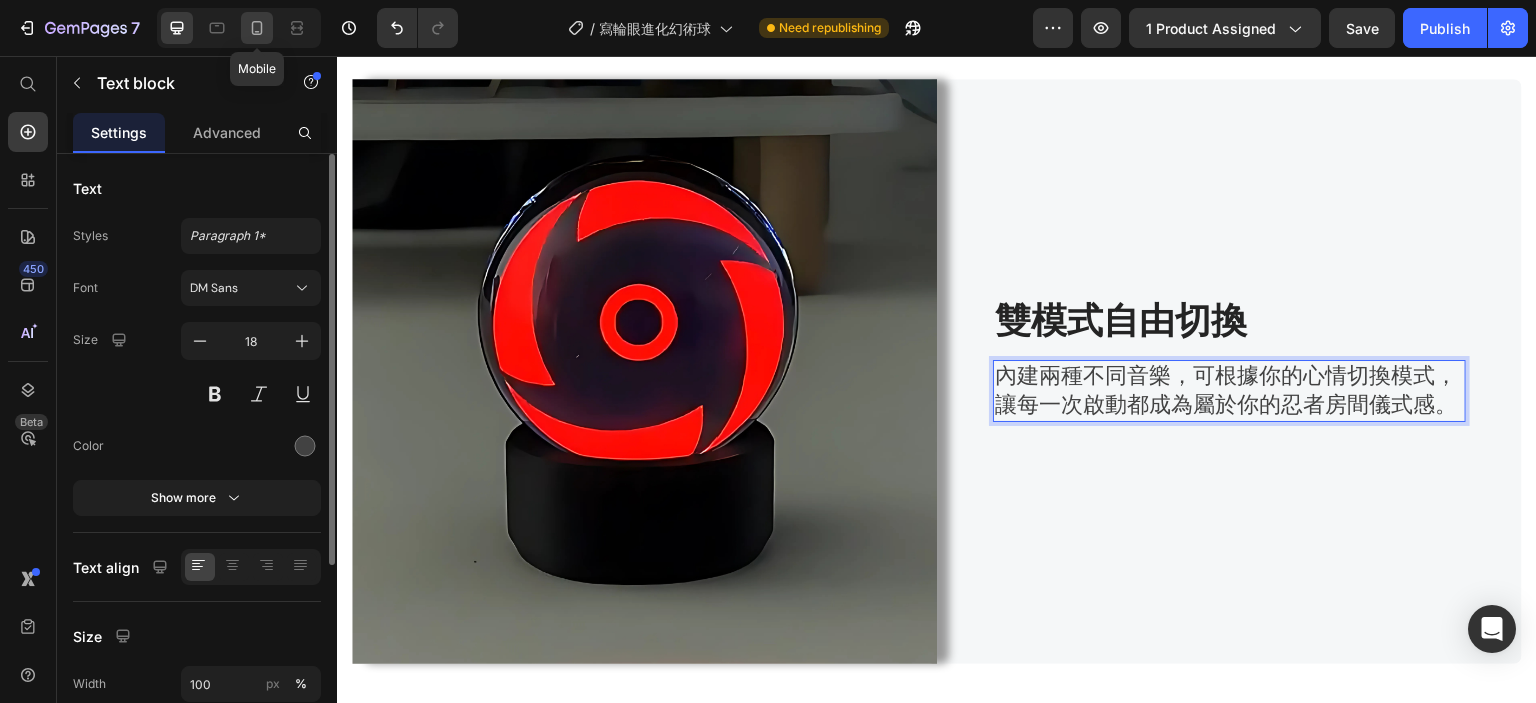 click 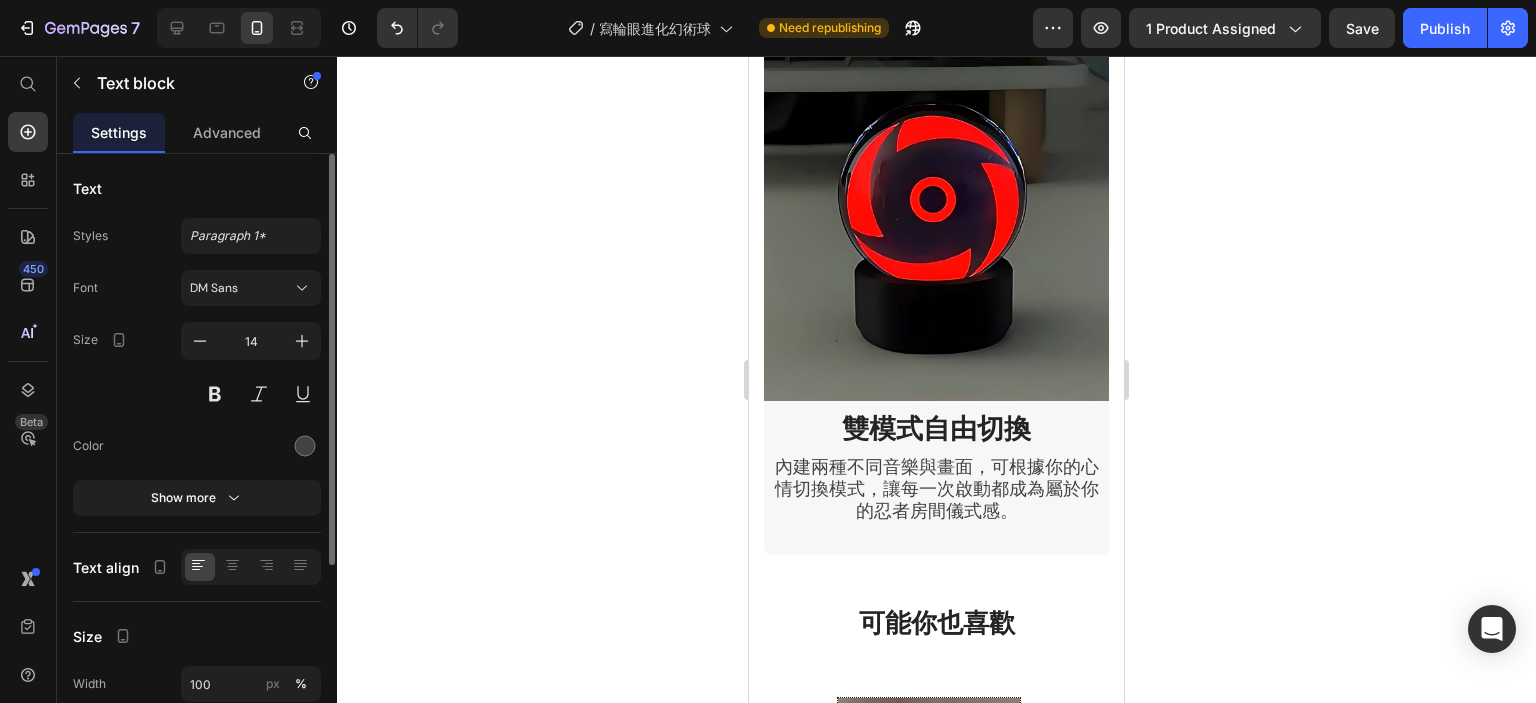 scroll, scrollTop: 3406, scrollLeft: 0, axis: vertical 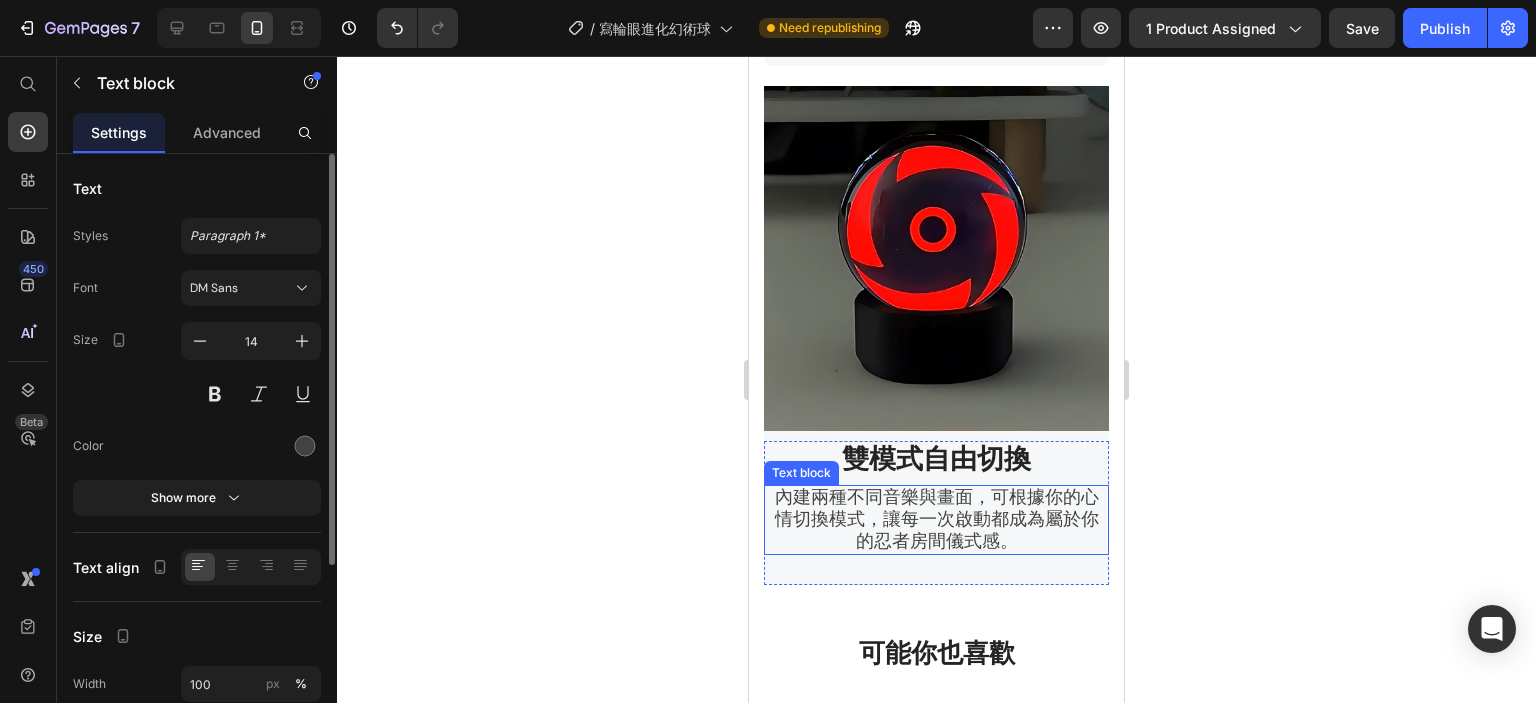 click on "內建兩種不同音樂與畫面，可根據你的心情切換模式，讓每一次啟動都成為屬於你的忍者房間儀式感。" at bounding box center [937, 519] 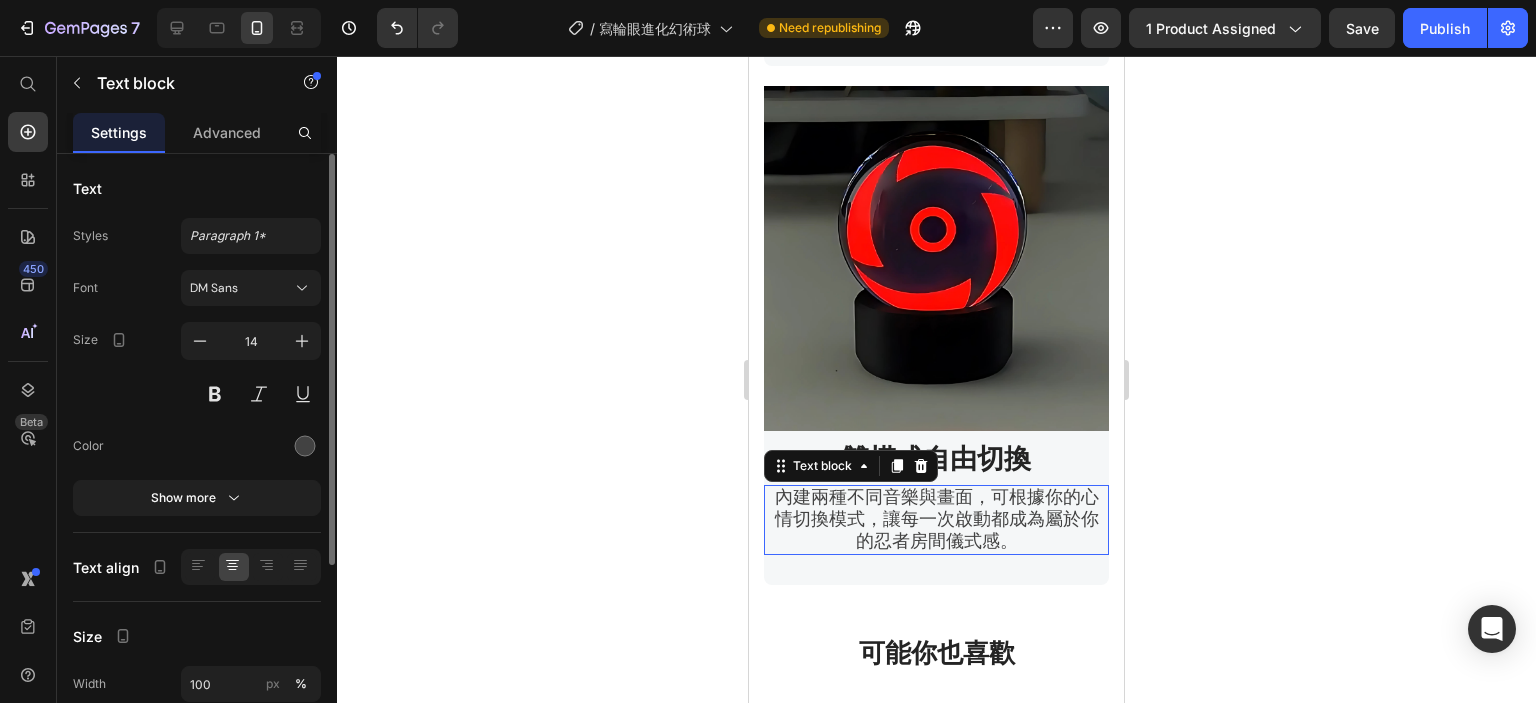 click on "內建兩種不同音樂與畫面，可根據你的心情切換模式，讓每一次啟動都成為屬於你的忍者房間儀式感。" at bounding box center (937, 519) 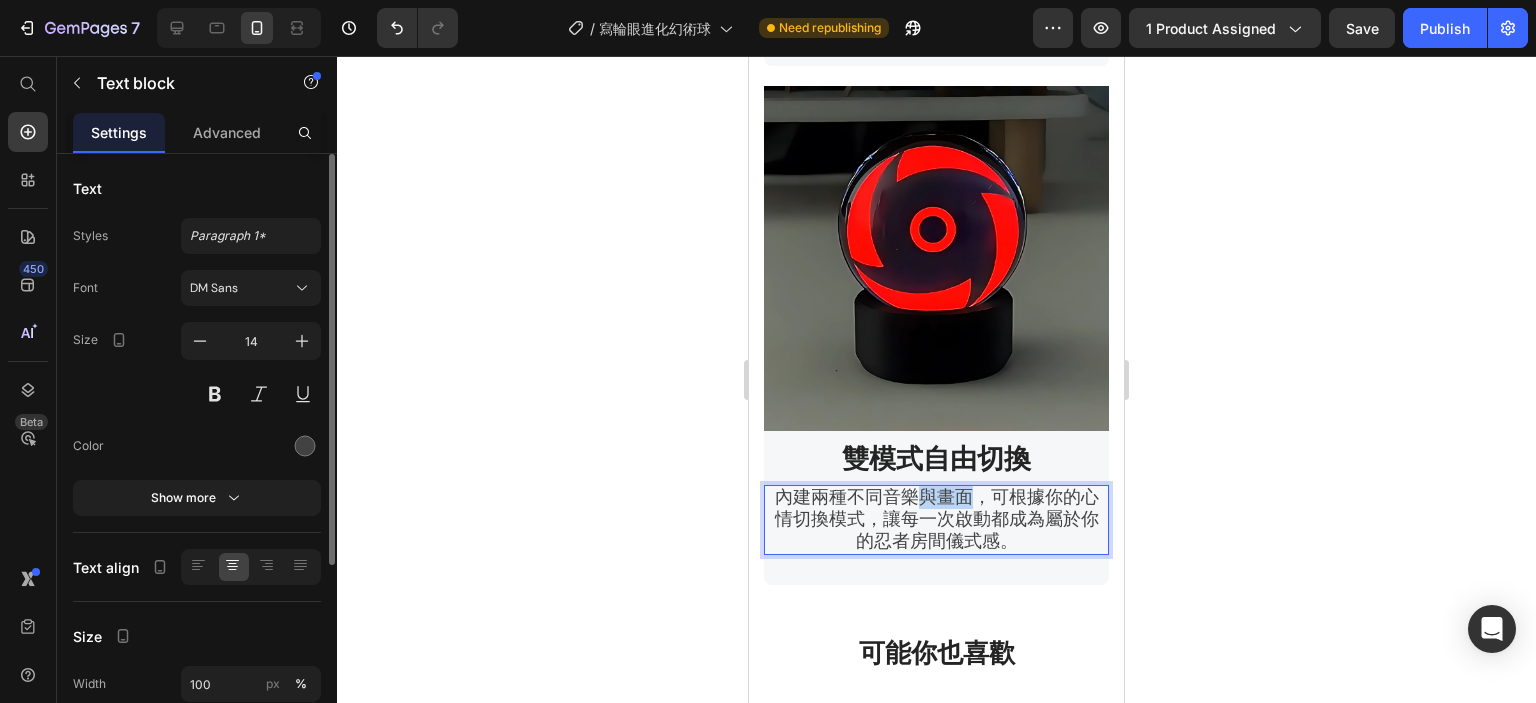 drag, startPoint x: 909, startPoint y: 468, endPoint x: 958, endPoint y: 464, distance: 49.162994 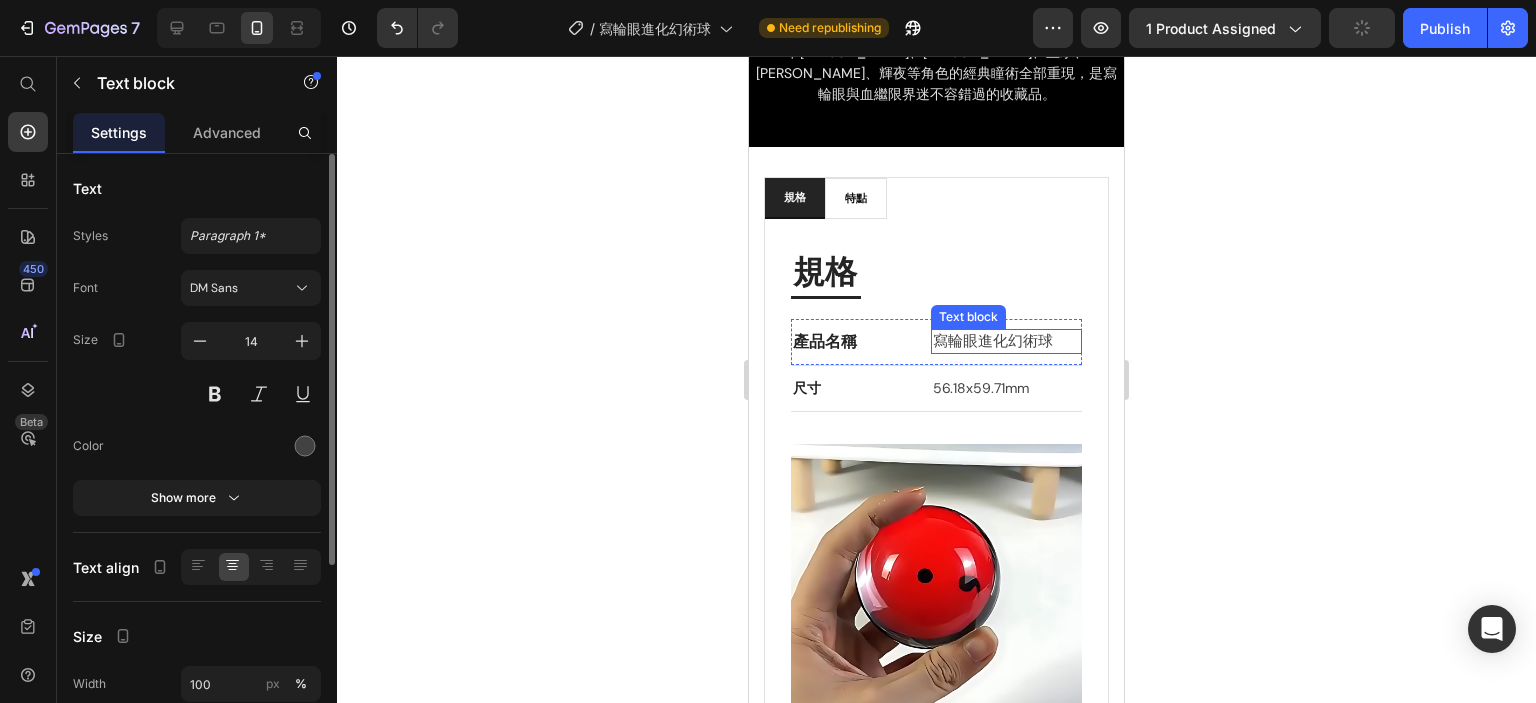 scroll, scrollTop: 1543, scrollLeft: 0, axis: vertical 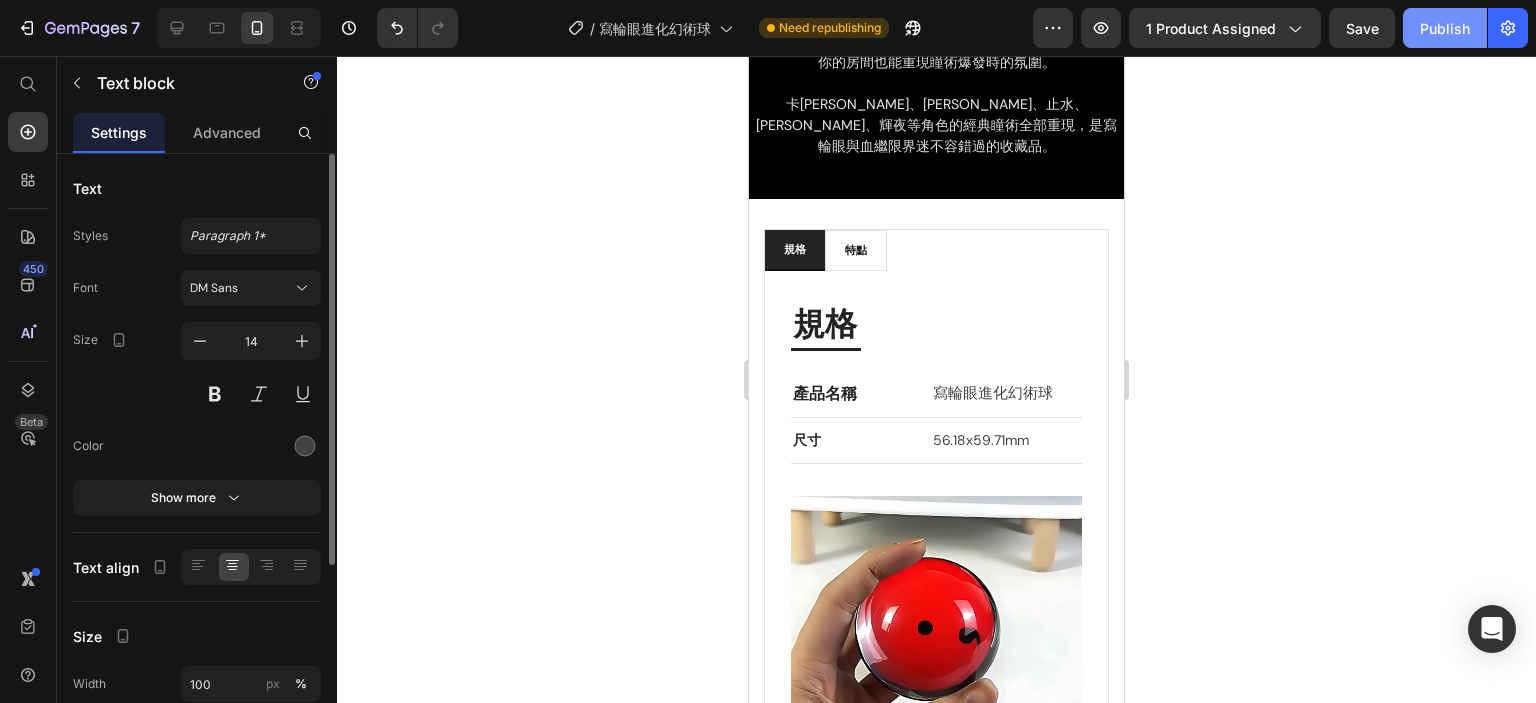 click on "Publish" at bounding box center [1445, 28] 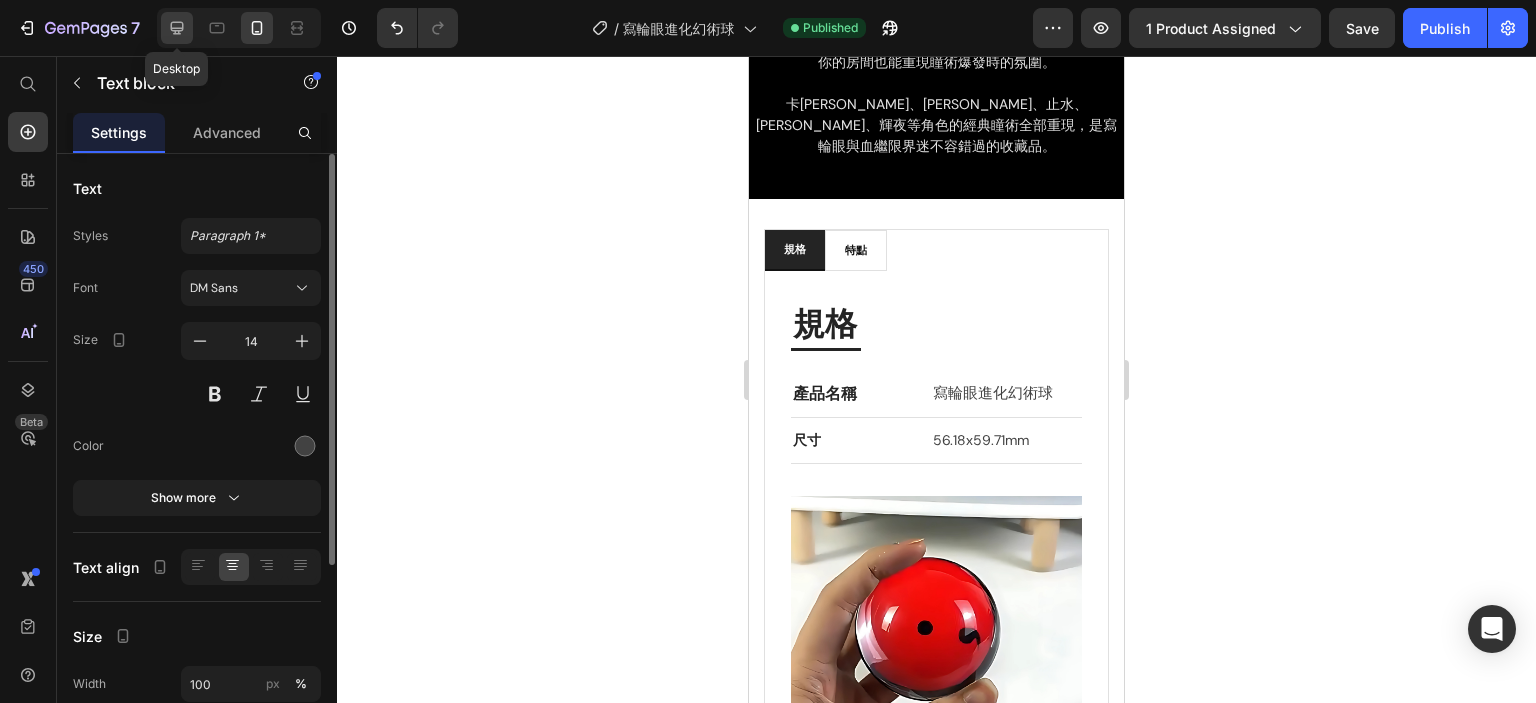 click 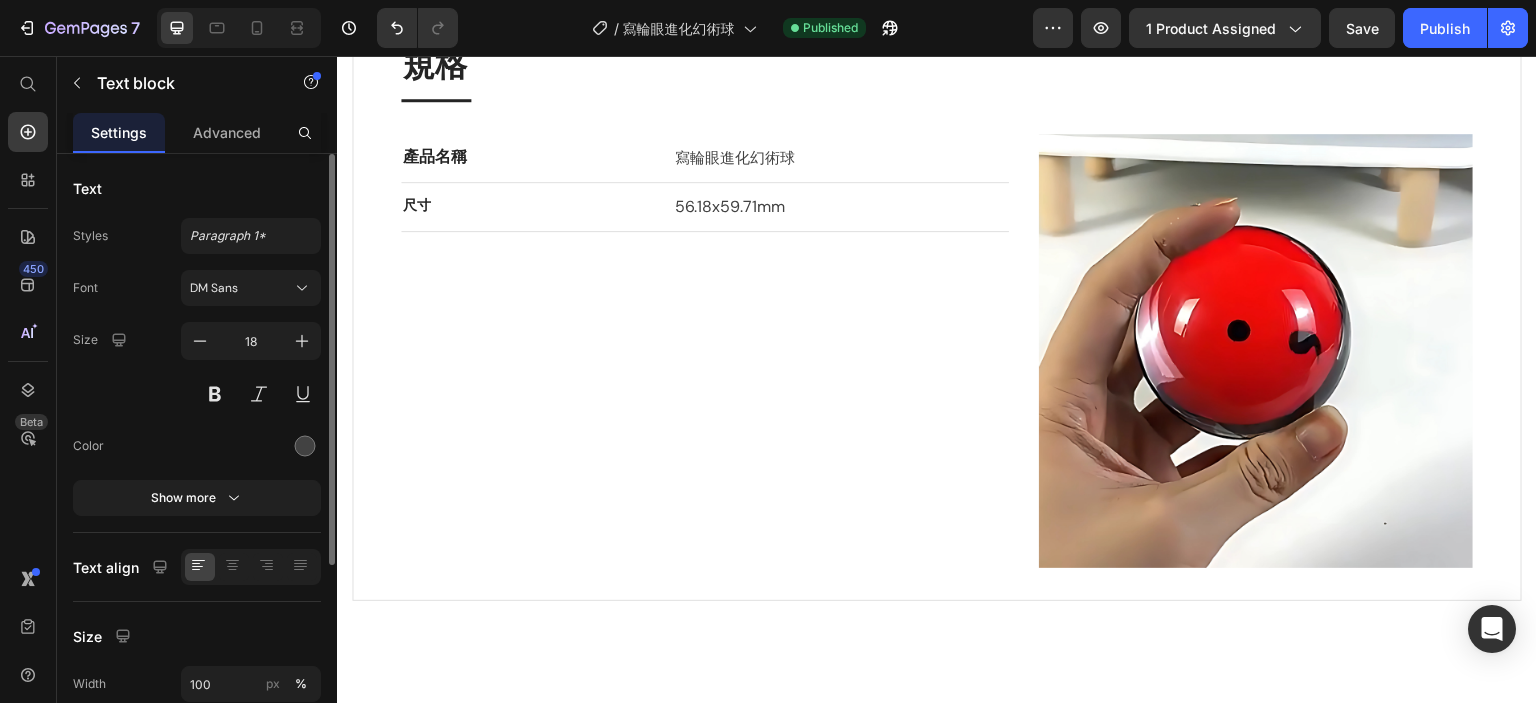 scroll, scrollTop: 2026, scrollLeft: 0, axis: vertical 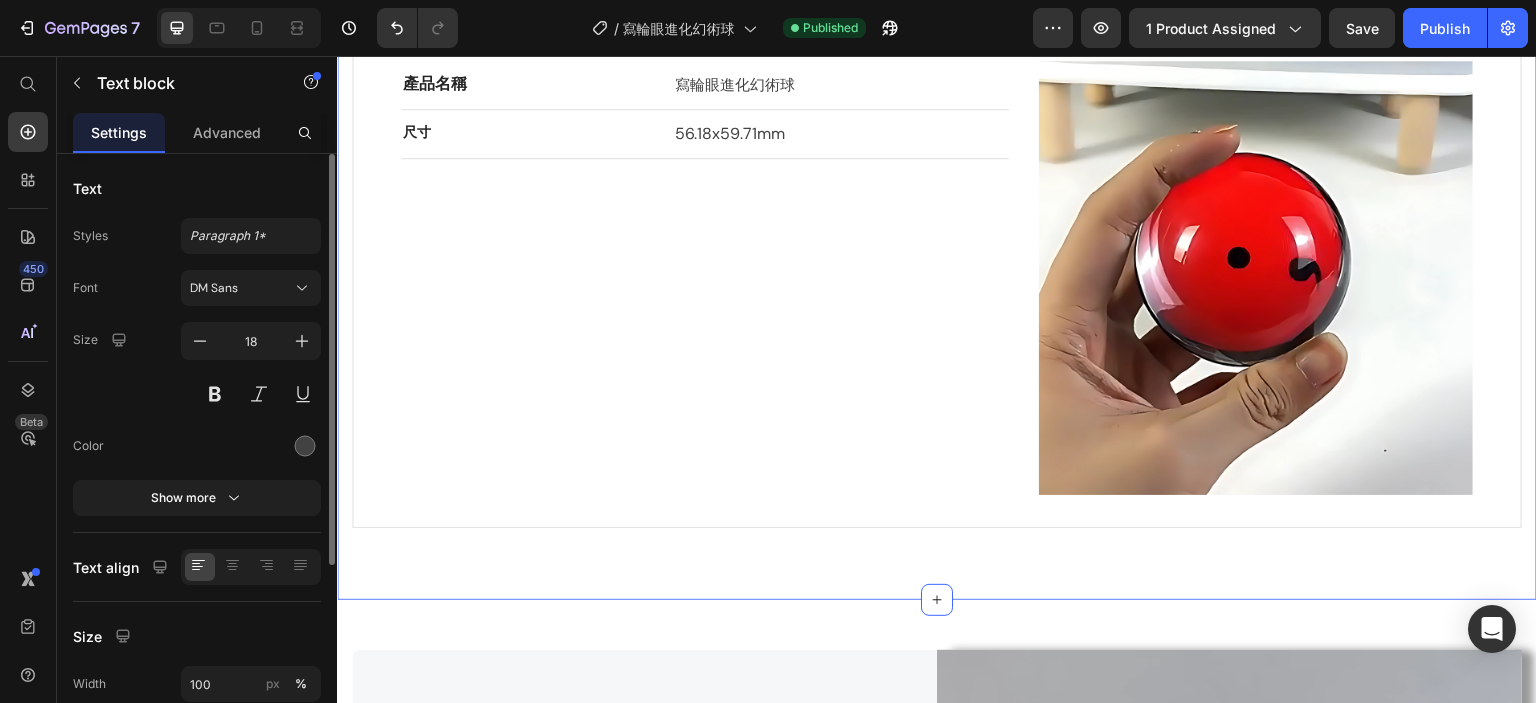 drag, startPoint x: 1483, startPoint y: 299, endPoint x: 1367, endPoint y: 270, distance: 119.57006 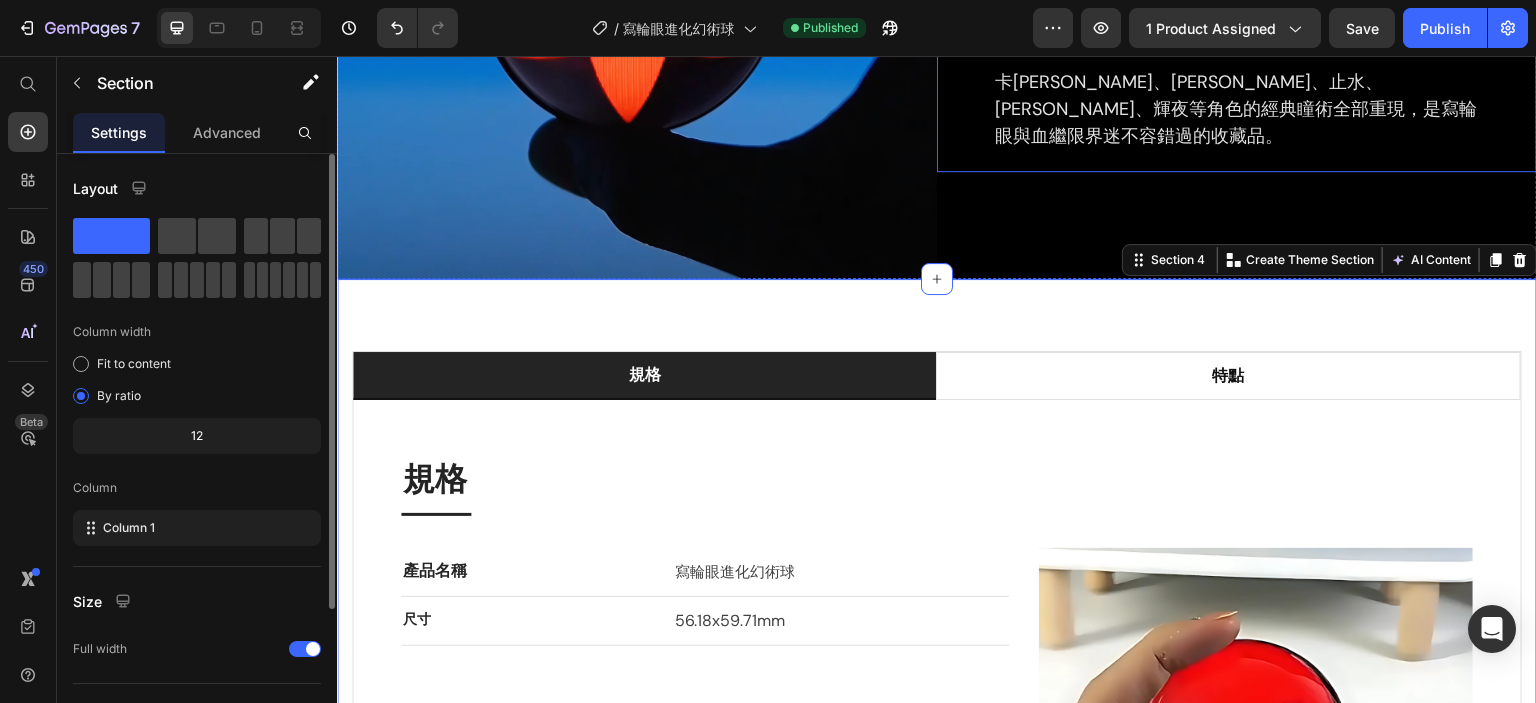 scroll, scrollTop: 1526, scrollLeft: 0, axis: vertical 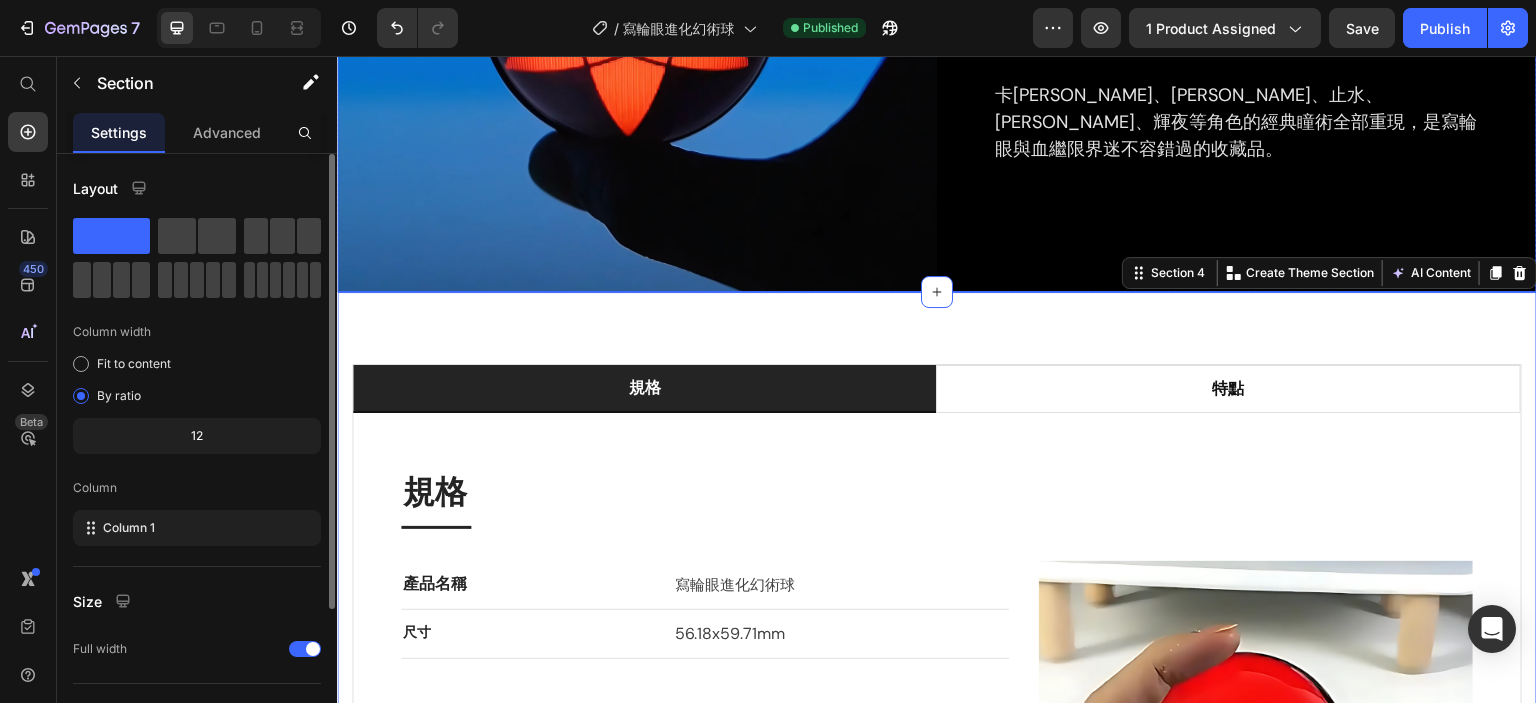 click on "血繼限界，再次覺醒 Heading 這顆寫輪眼進化幻術球，收錄了完整的寫輪眼進化動畫，從單勾玉開眼、萬花筒寫輪眼、永恆萬花筒寫輪眼，到最終能施展神[PERSON_NAME]的輪迴眼與勾玉輪迴眼，每一次進化都讓你回想起角色們突破極限、燃燒靈魂的瞬間。 內建兩種可切換的音樂模式，可調整音量、暫停播放，讓你的房間也能重現瞳術爆發時的氛圍。 卡[PERSON_NAME]、[PERSON_NAME]、止水、[PERSON_NAME]、輝夜等角色的經典瞳術全部重現，是寫輪眼與血繼限界迷不容錯過的收藏品。 Text block Row" at bounding box center (1237, -8) 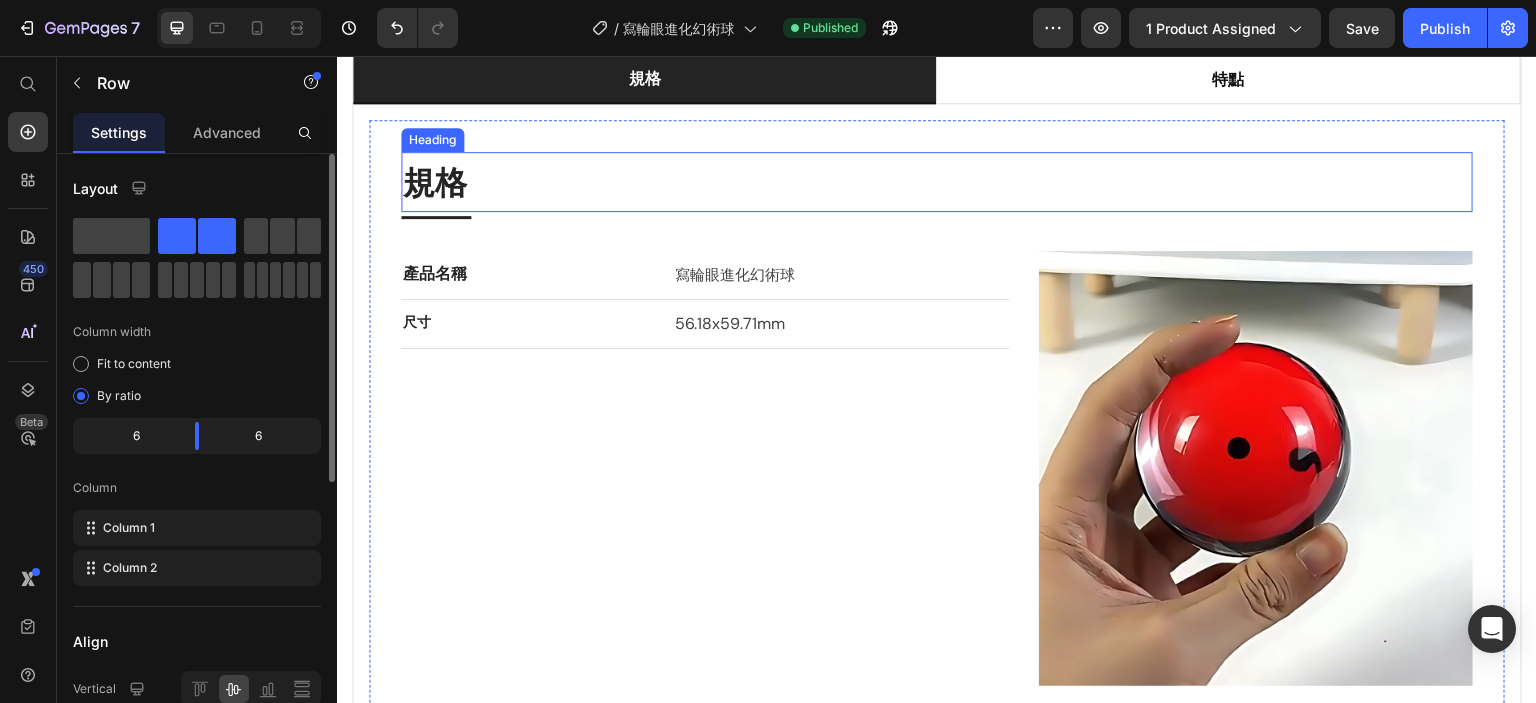 scroll, scrollTop: 2326, scrollLeft: 0, axis: vertical 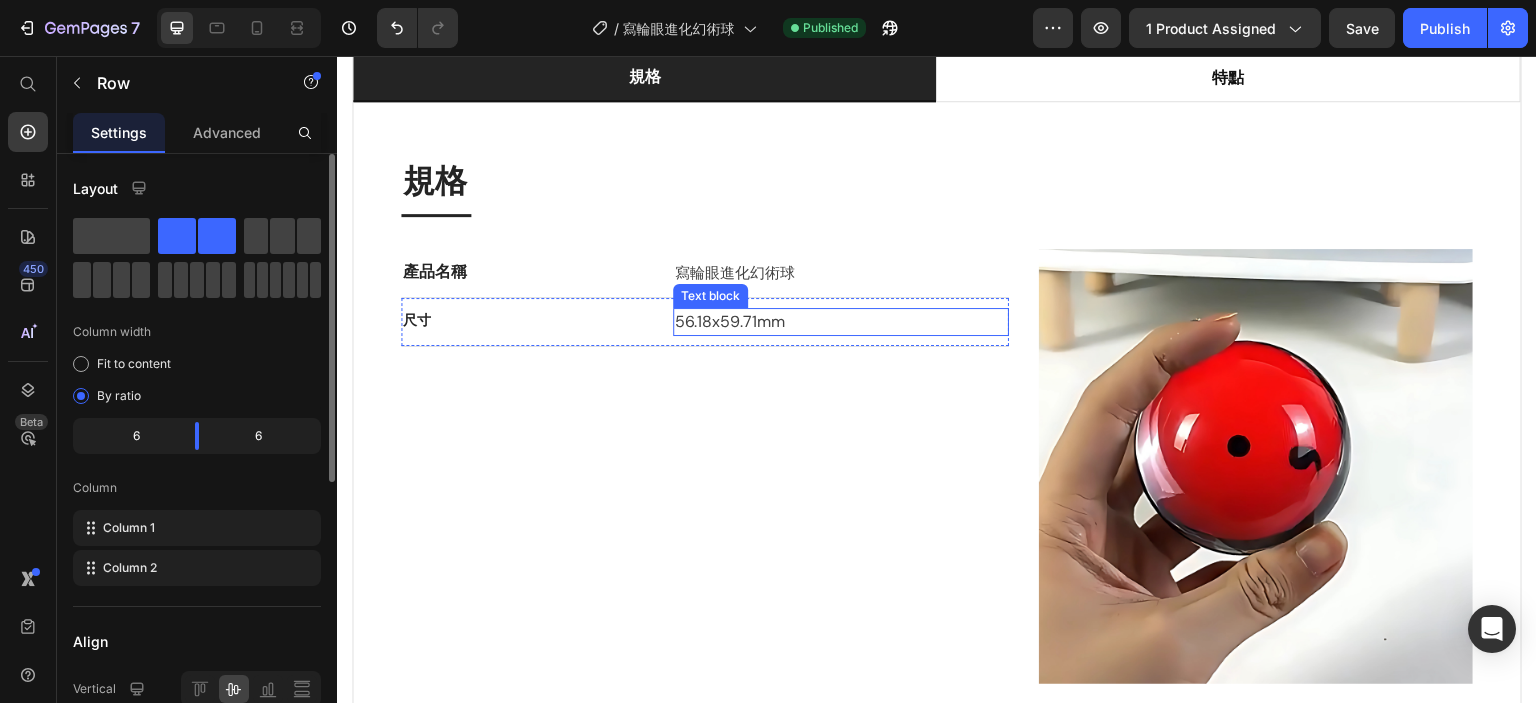 click on "56.18x59.71mm" at bounding box center (841, 322) 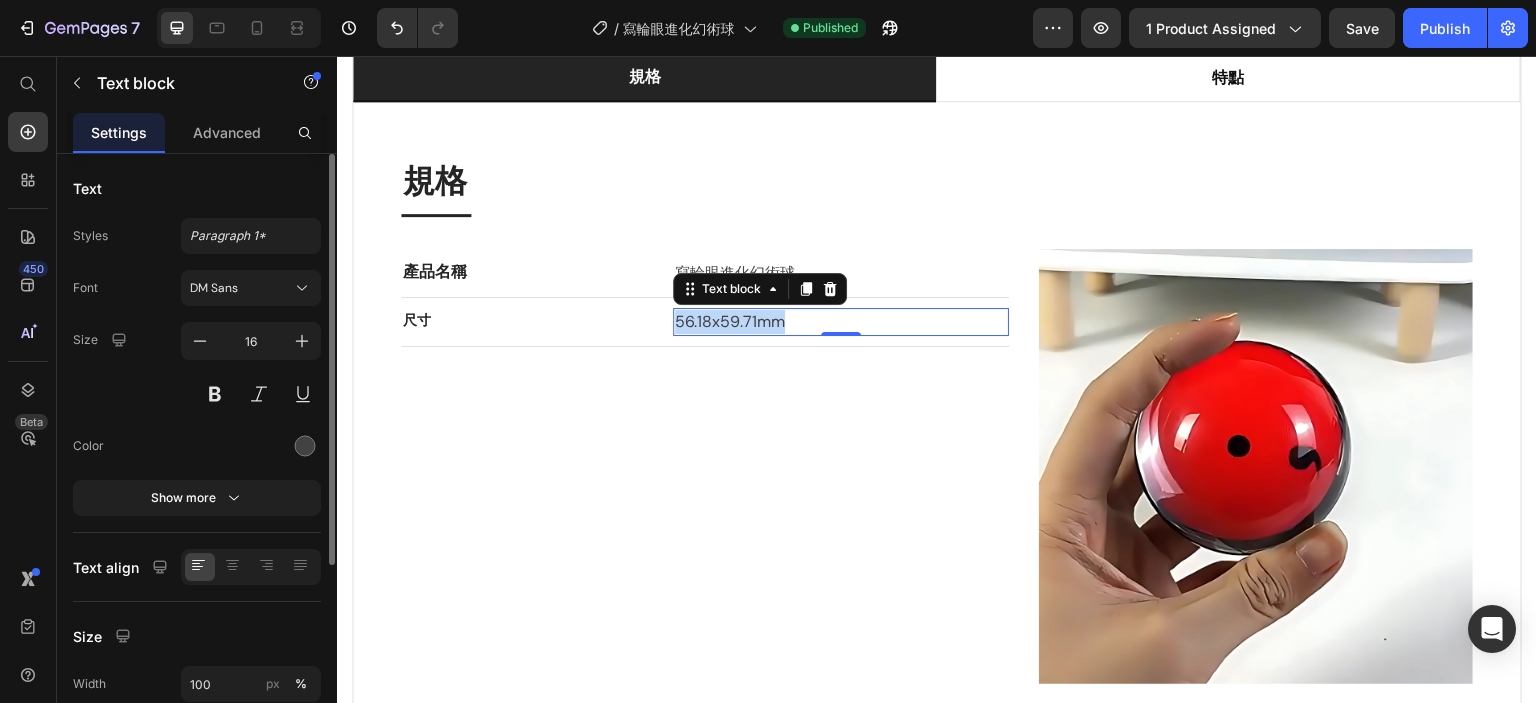 click on "56.18x59.71mm" at bounding box center (841, 322) 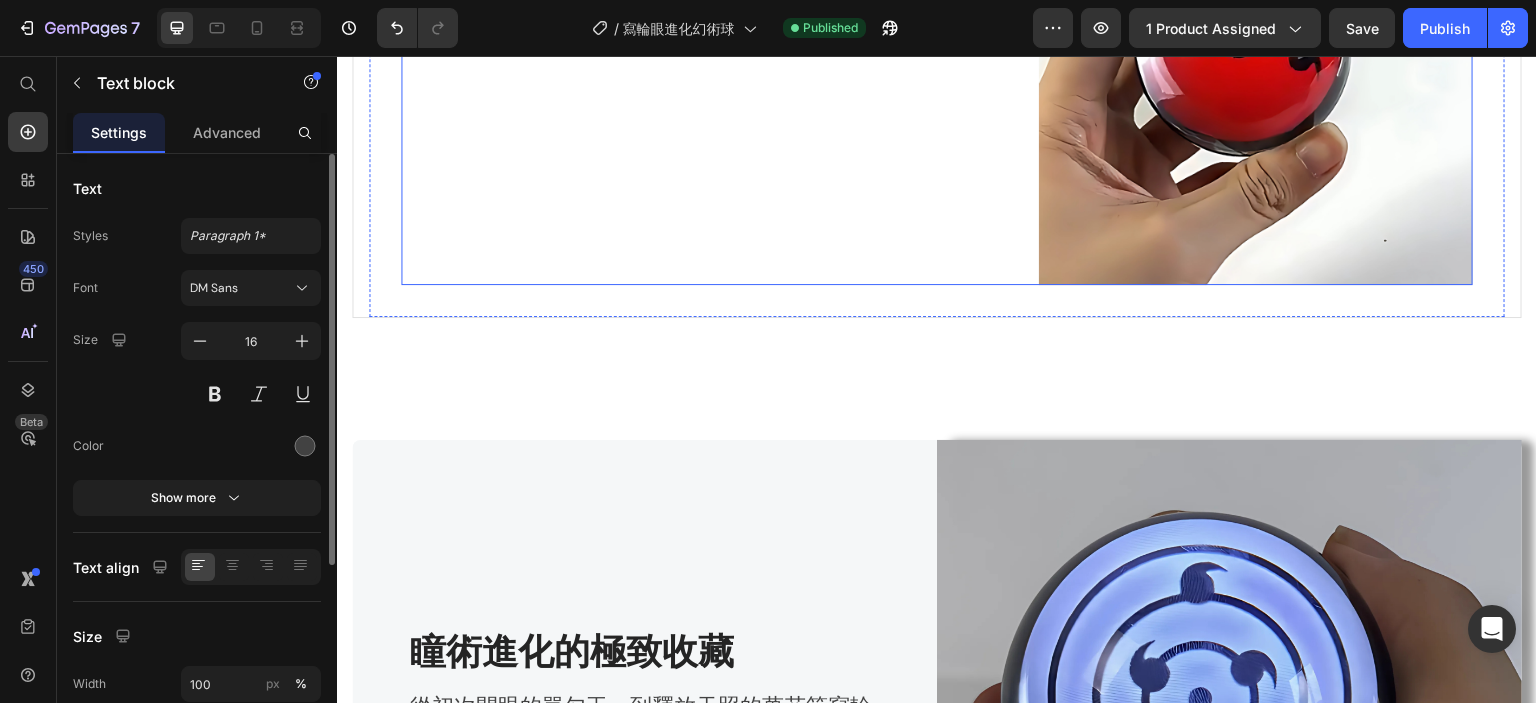 scroll, scrollTop: 2726, scrollLeft: 0, axis: vertical 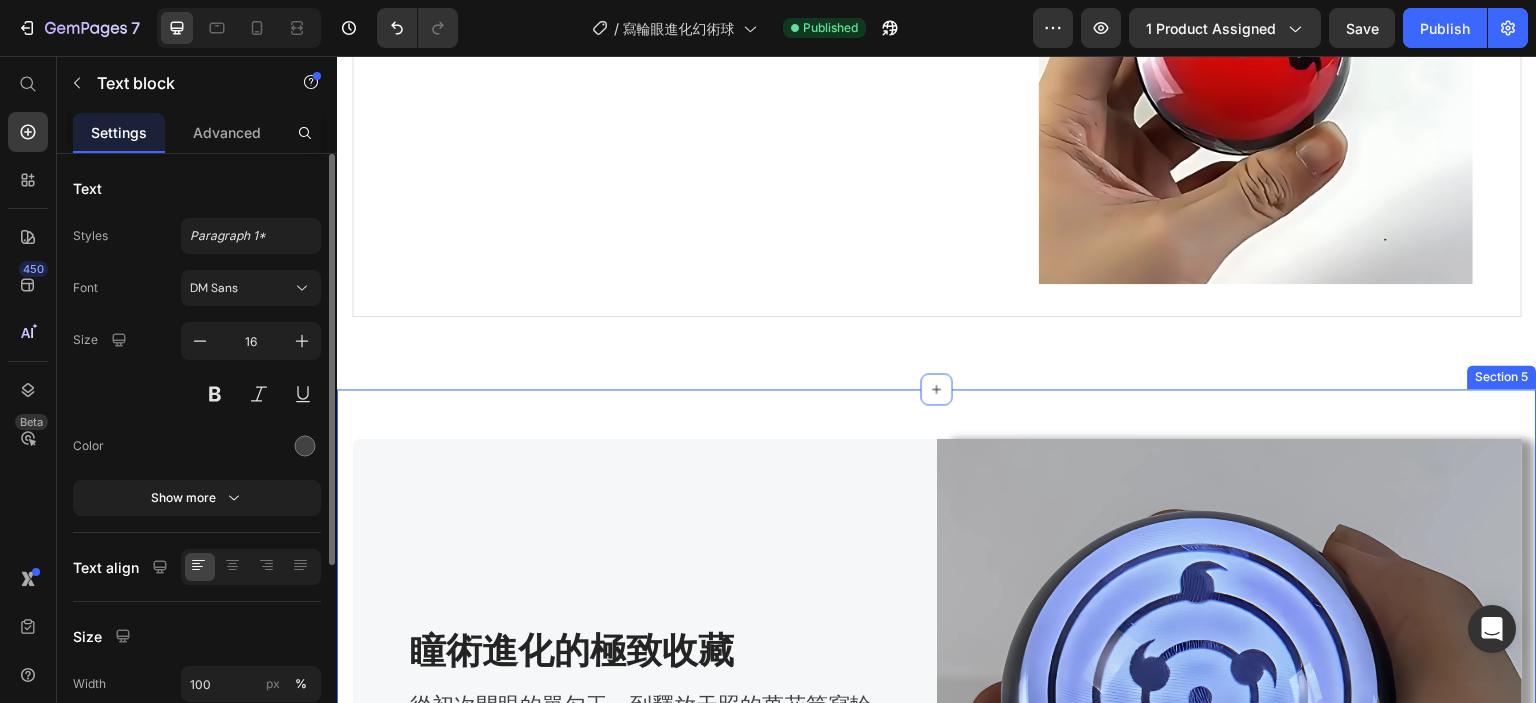click on "Image 瞳術進化的極致收藏 Heading 從初次開眼的單勾玉，到釋放天照的萬花筒寫輪眼，最終進化為能施展神[PERSON_NAME]的輪迴眼，每一種型態都是火影迷心中無法取代的熱血記憶。 Text block Row Row Image 雙模式自由切換 Heading 內建兩種不同音樂，可根據你的心情切換模式，讓每一次啟動都成為屬於你的忍者房間儀式感。 Text block Row Row 瞳術進化的極致收藏 Heading 從初次開眼的單勾玉，到釋放天照的萬花筒寫輪眼，最終進化為能施展神[PERSON_NAME]的輪迴眼，每一種型態都是火影迷心中無法取代的熱血記憶。 Text block Row Image Row Image 雙模式自由切換 Heading 內建兩種不同音樂，可根據你的心情切換模式，讓每一次啟動都成為屬於你的忍者房間儀式感。 Text block Row Row Section 5" at bounding box center [937, 1049] 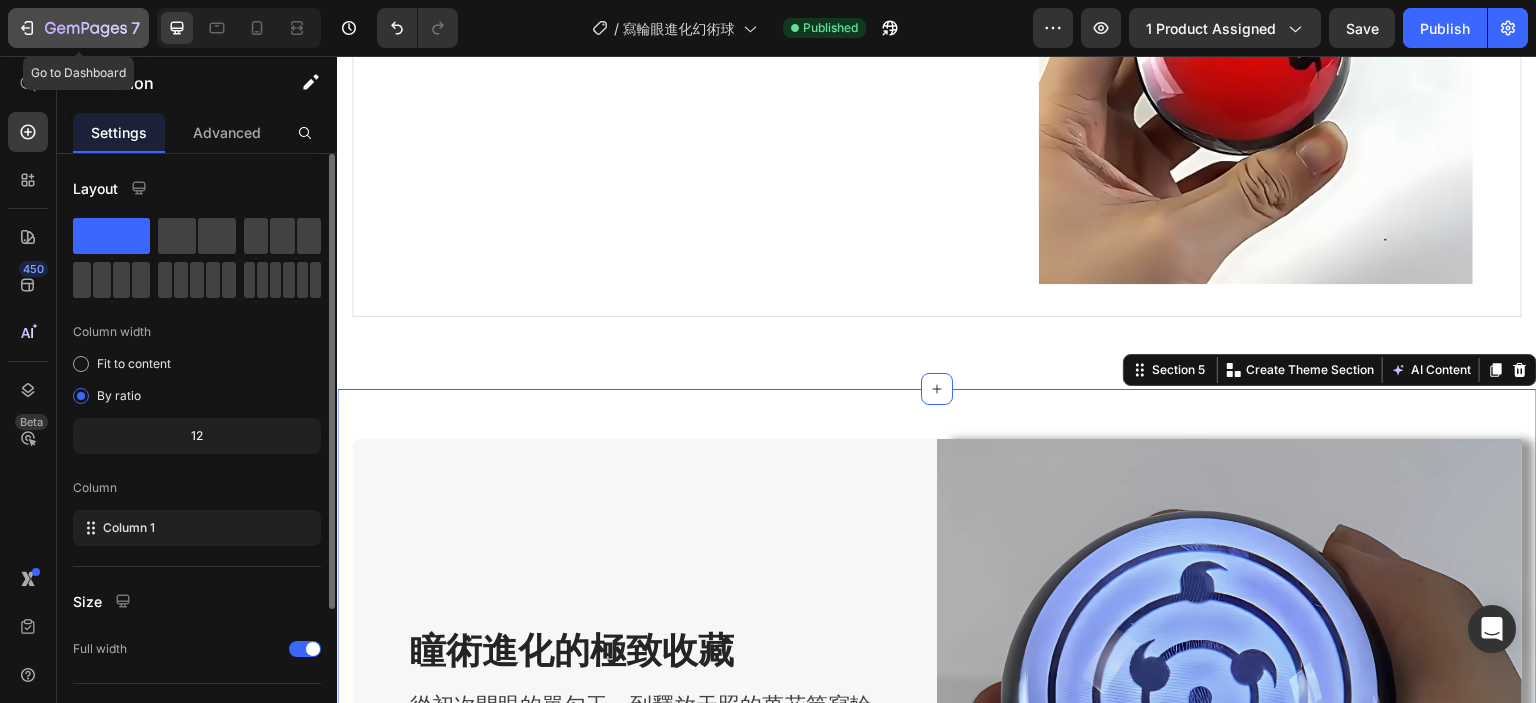 click on "7" 